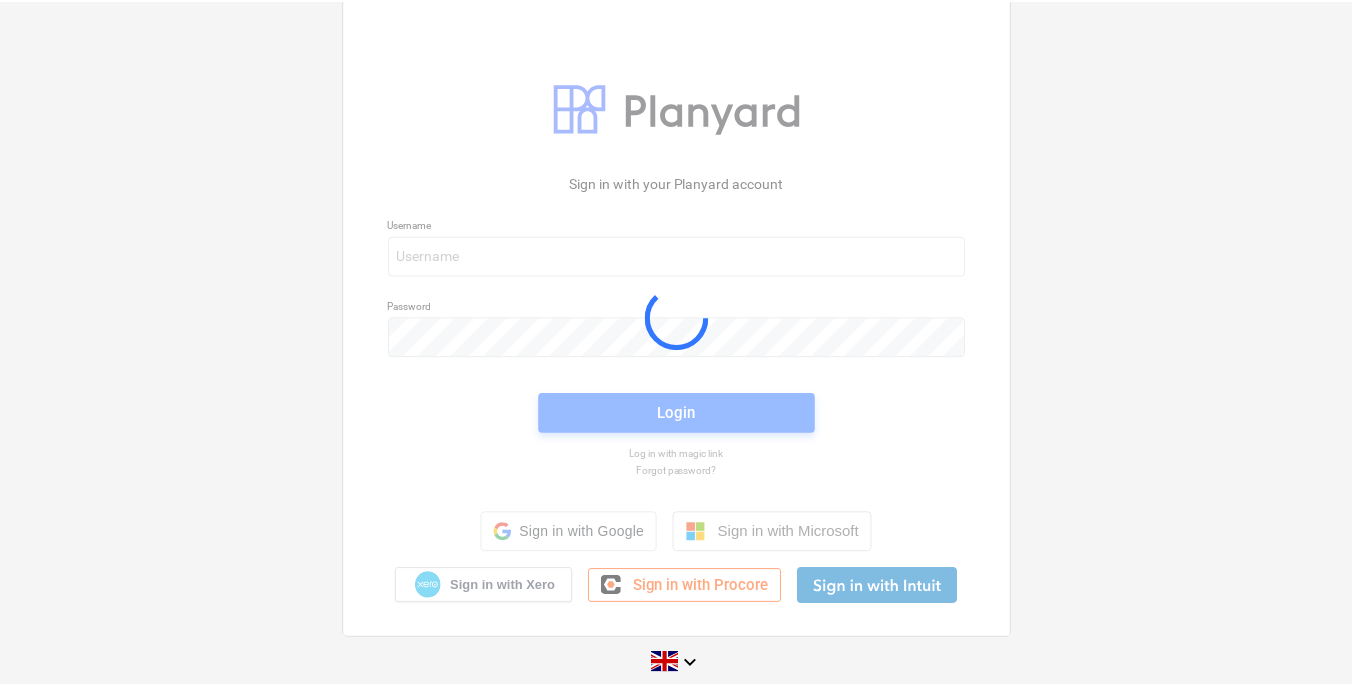 scroll, scrollTop: 0, scrollLeft: 0, axis: both 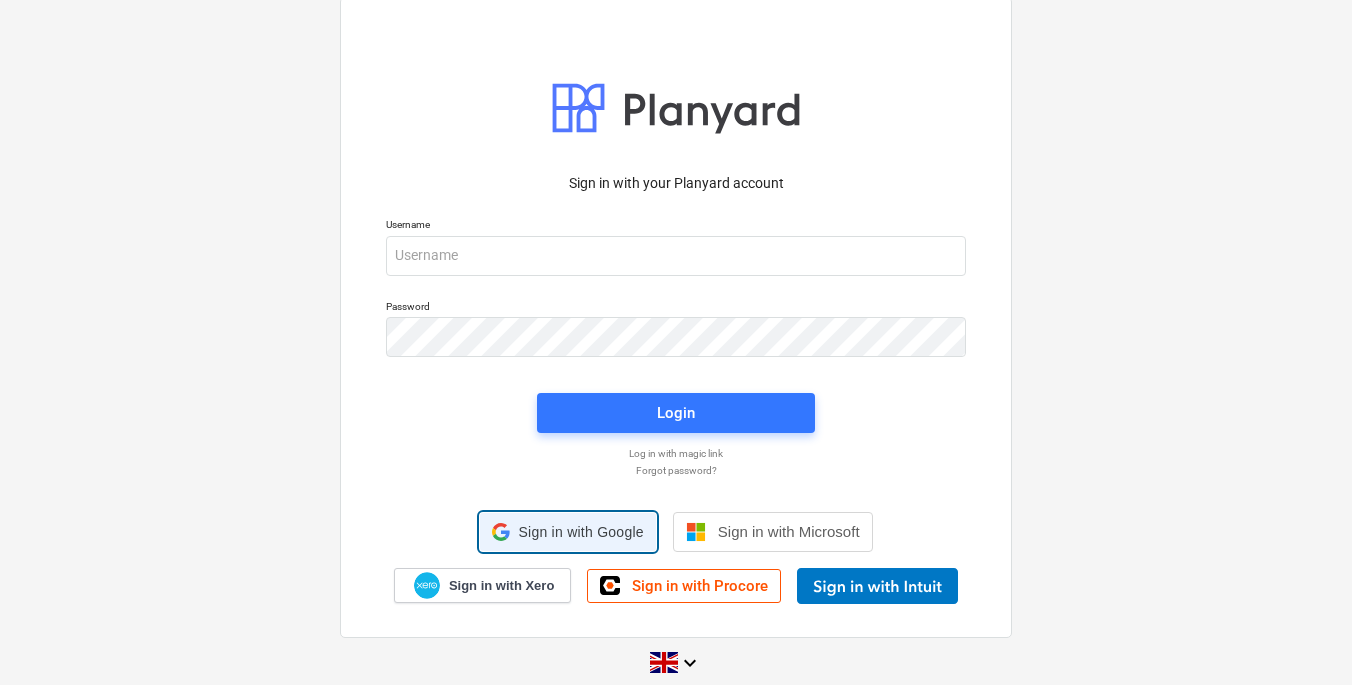 click on "Sign in with Google" at bounding box center (580, 532) 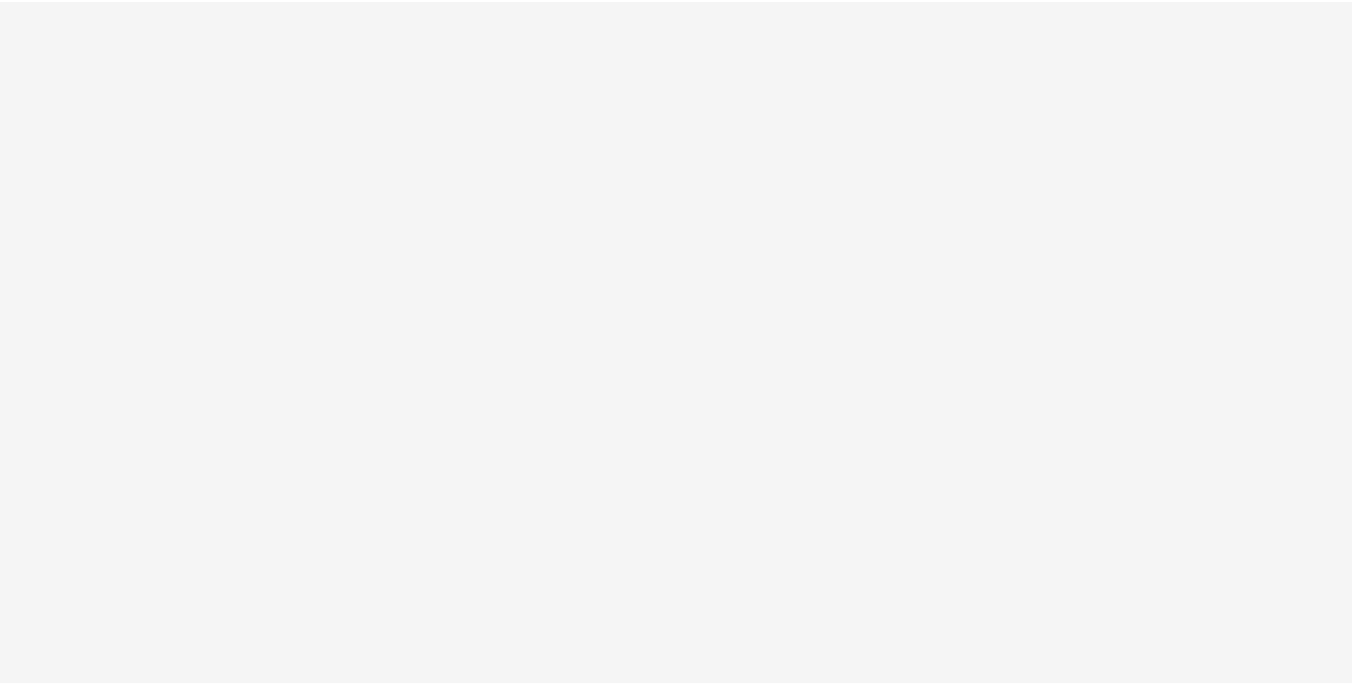 scroll, scrollTop: 0, scrollLeft: 0, axis: both 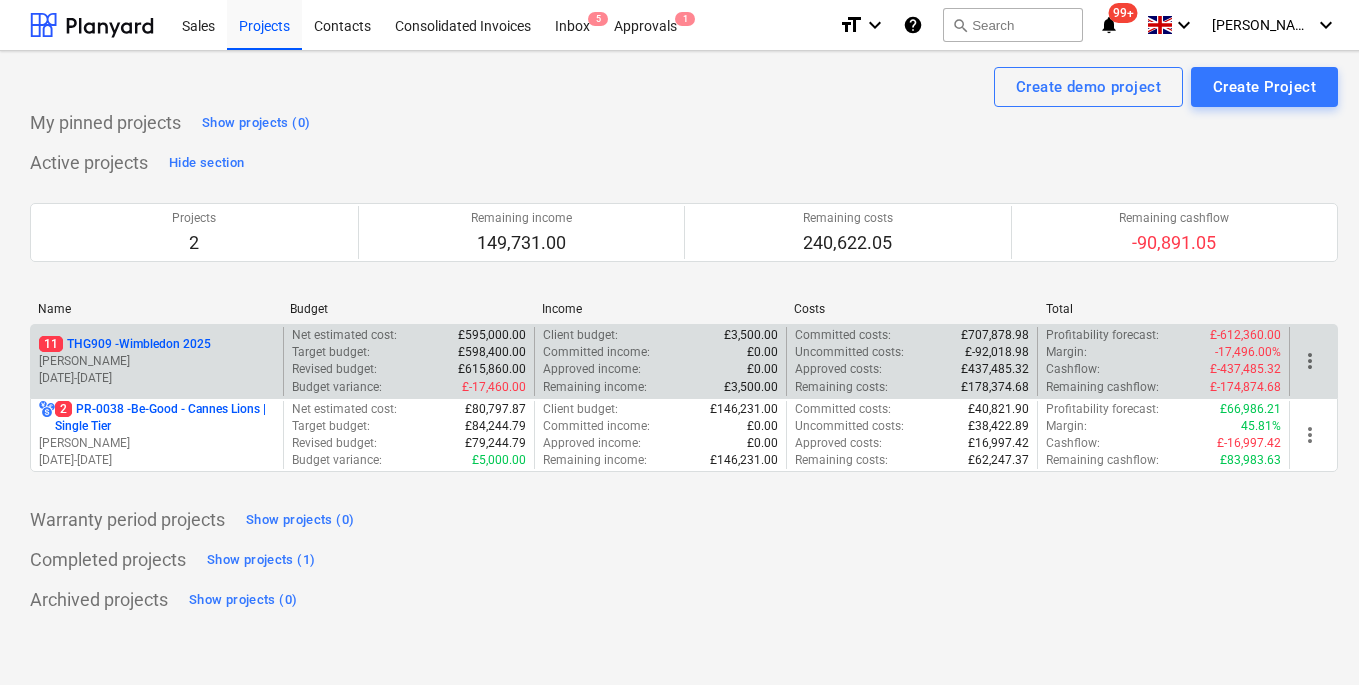 click on "[PERSON_NAME]" at bounding box center (157, 361) 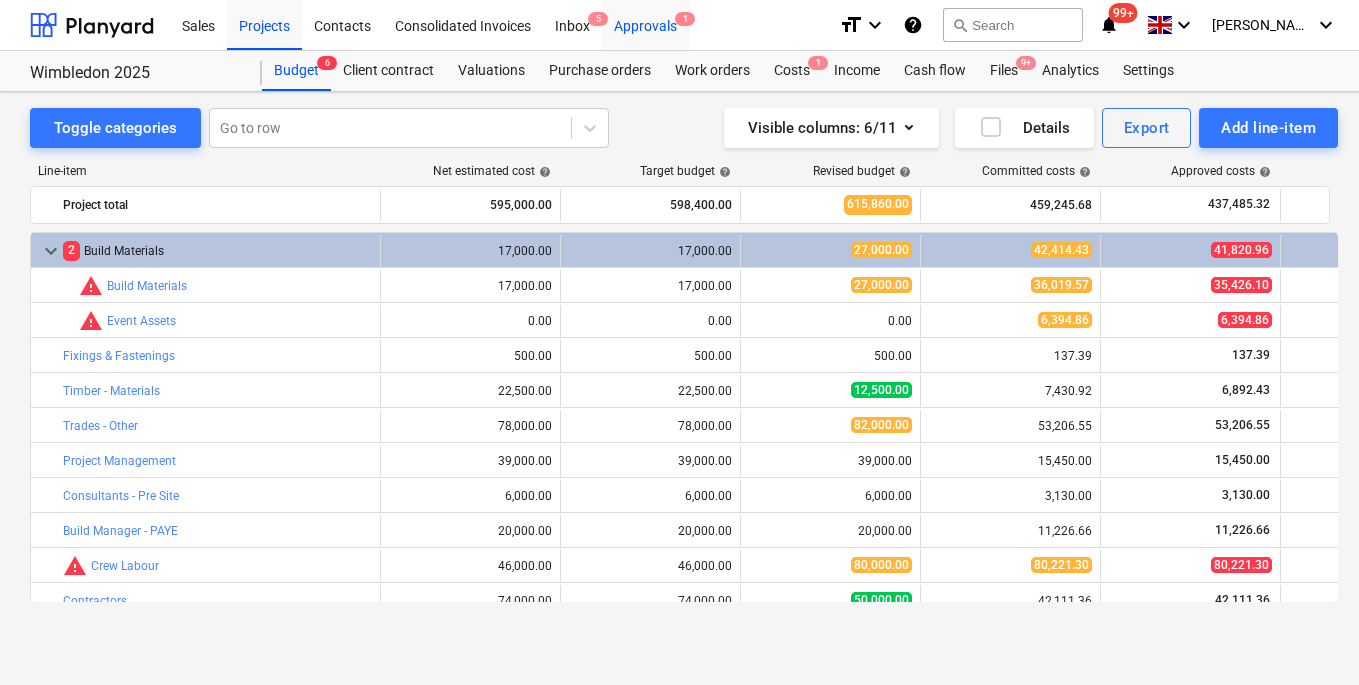 click on "Approvals 1" at bounding box center [645, 24] 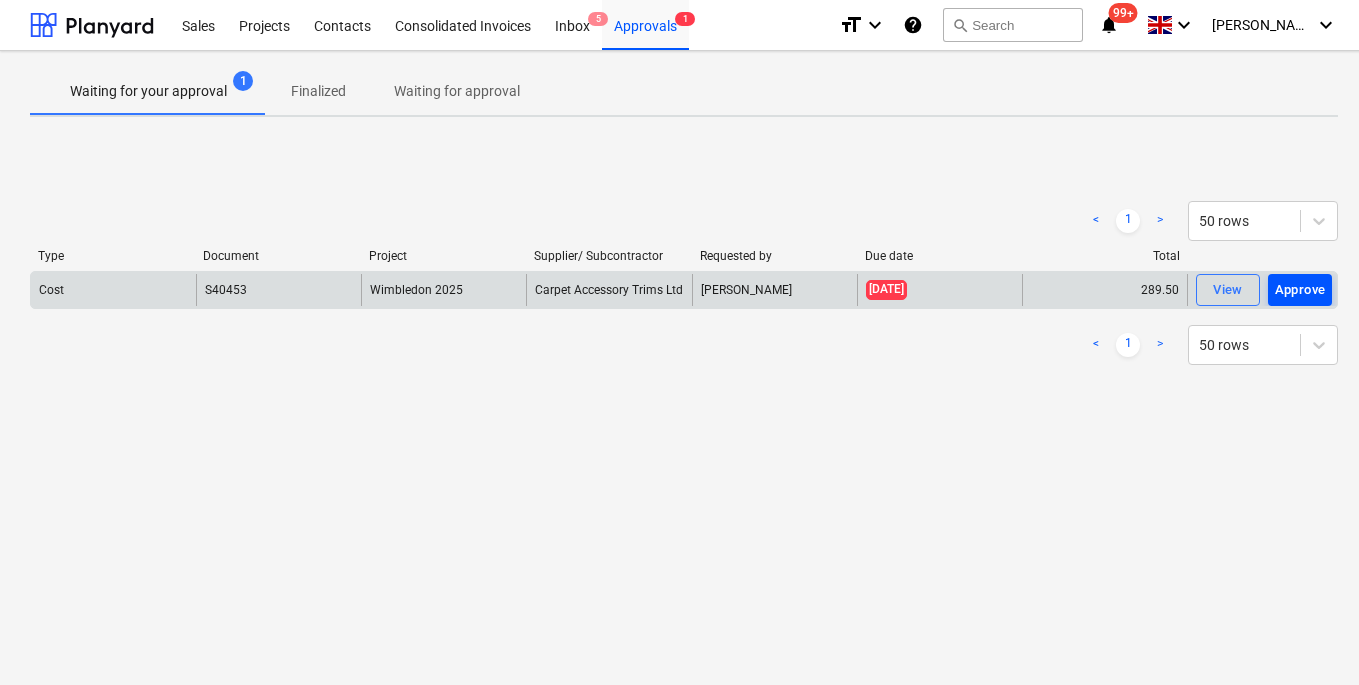click on "Approve" at bounding box center (1300, 290) 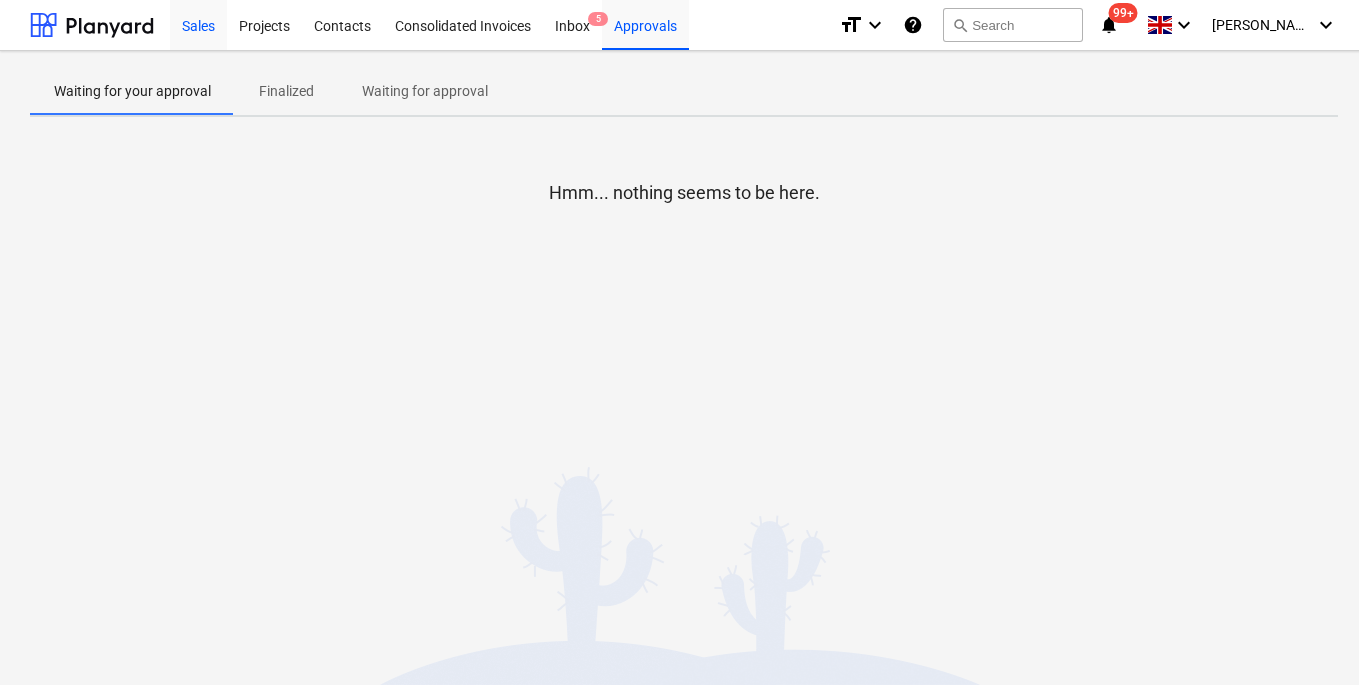 click on "Sales" at bounding box center [198, 24] 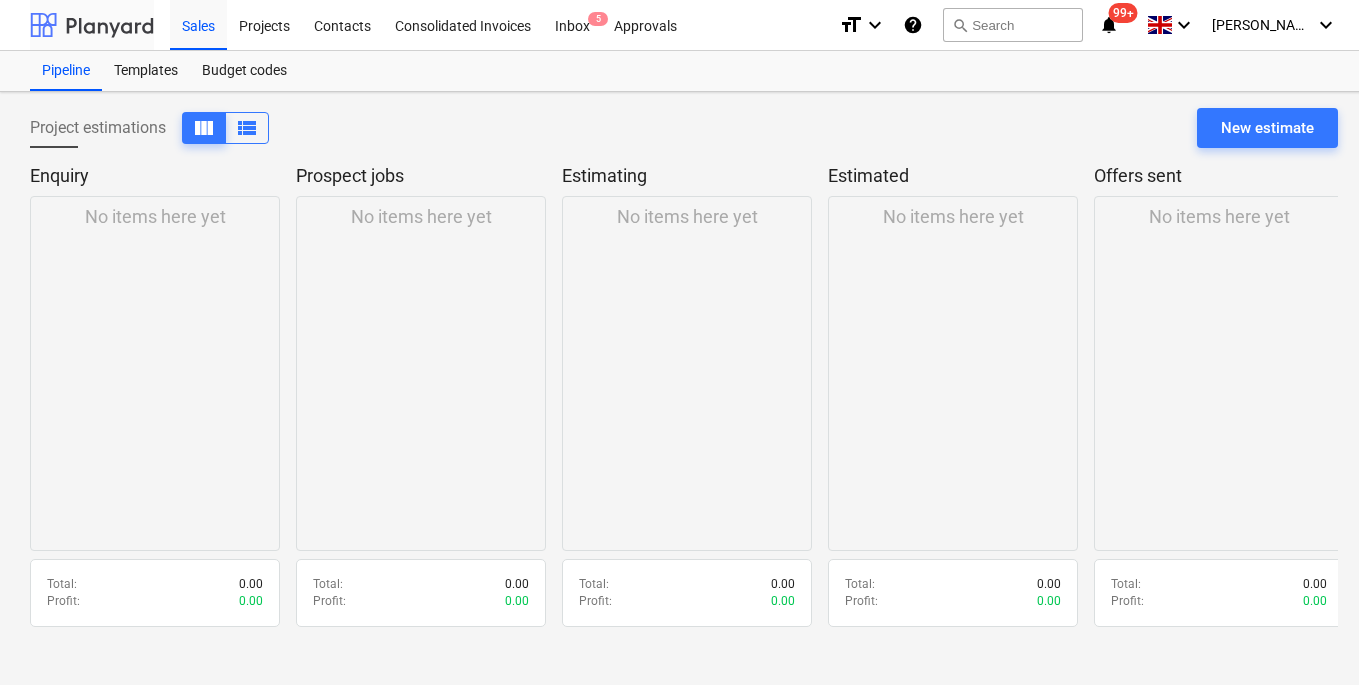 click at bounding box center [92, 25] 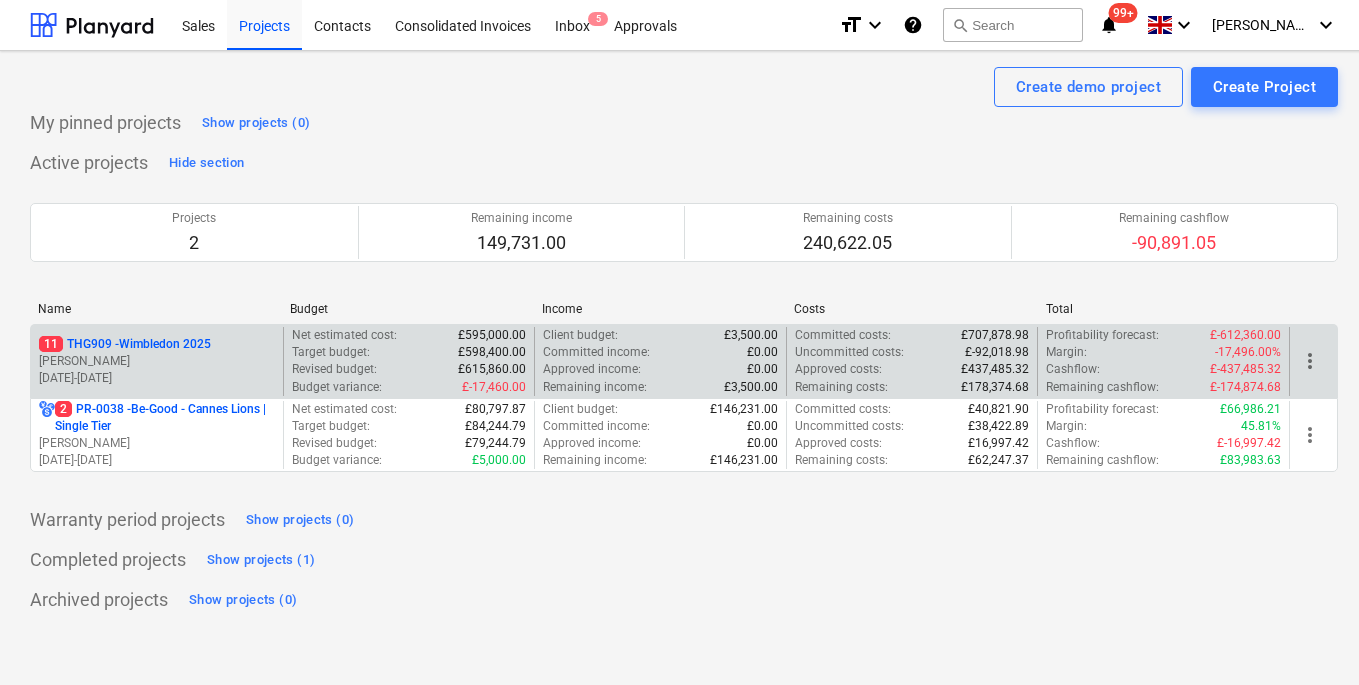 click on "11  THG909 -  Wimbledon 2025" at bounding box center [125, 344] 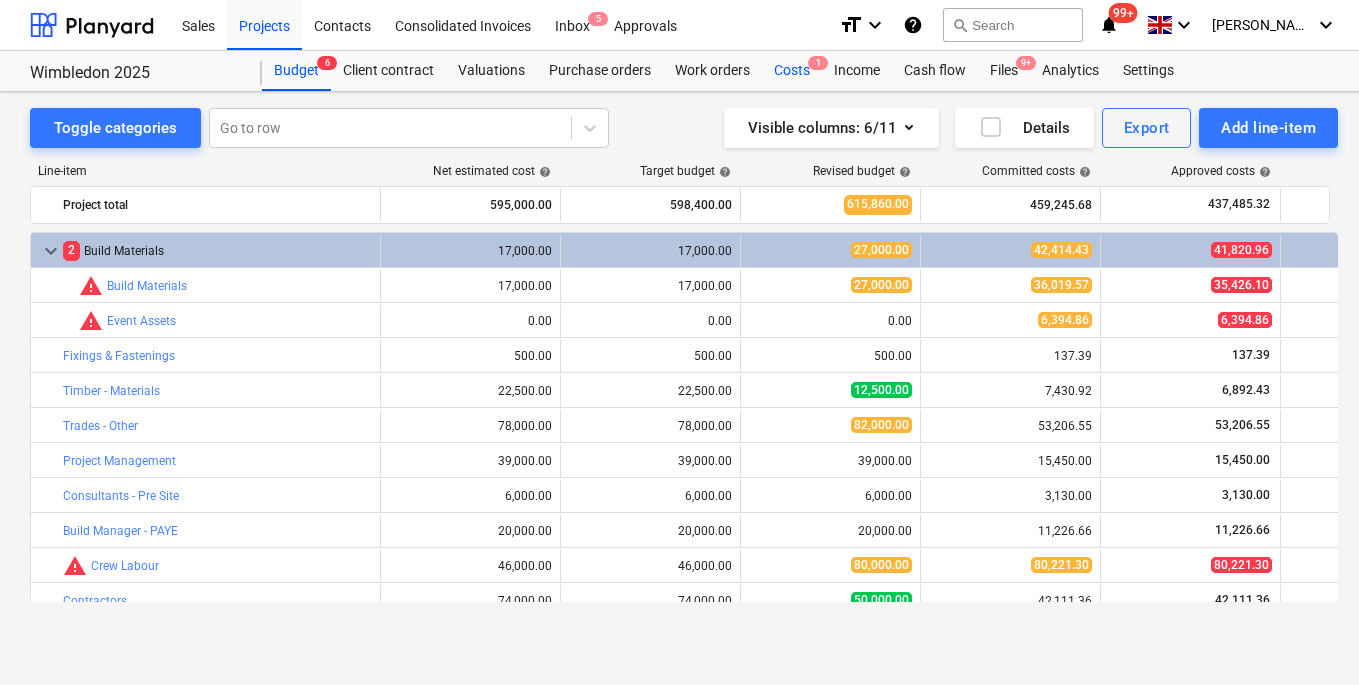 click on "Costs 1" at bounding box center (792, 71) 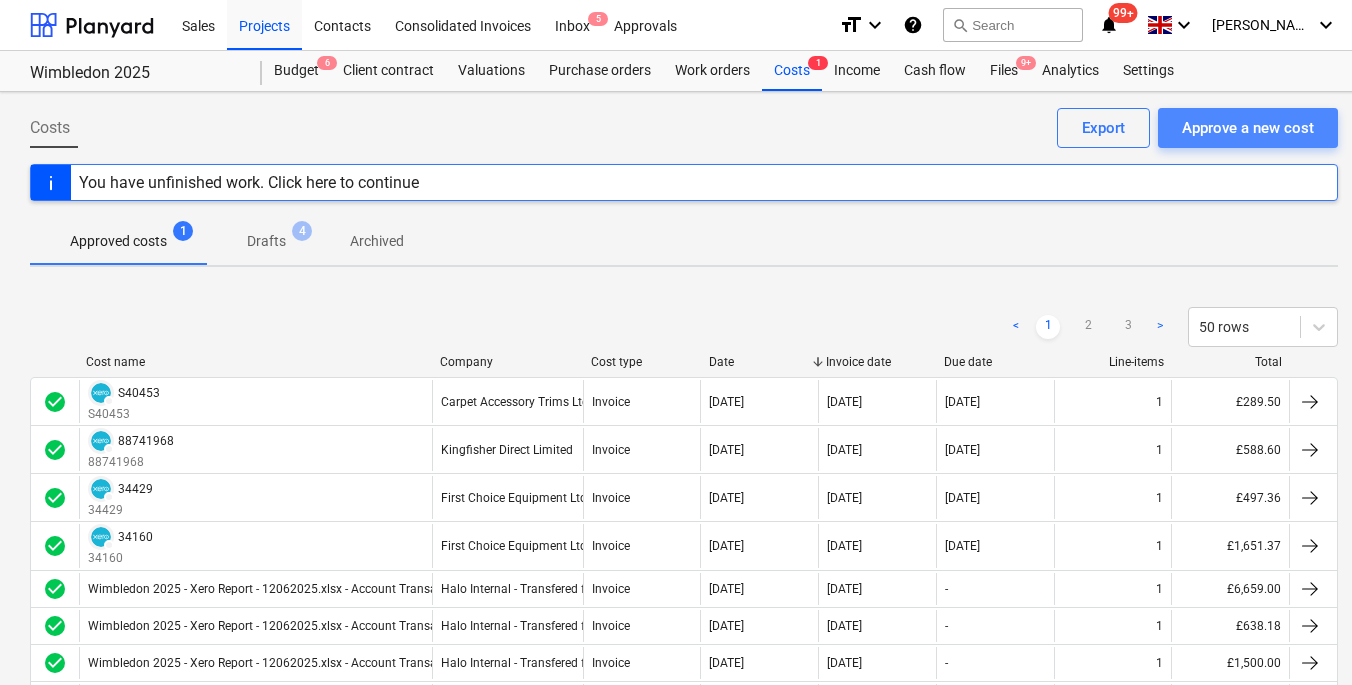 click on "Approve a new cost" at bounding box center (1248, 128) 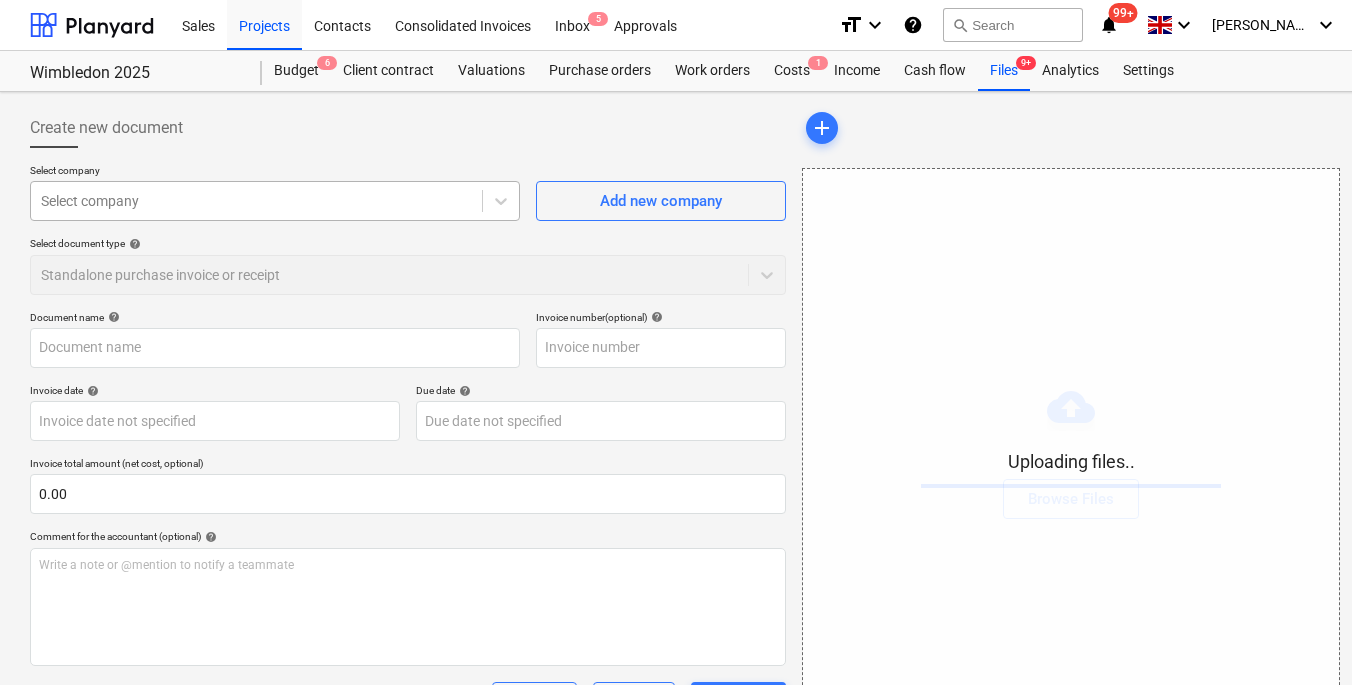click at bounding box center [256, 201] 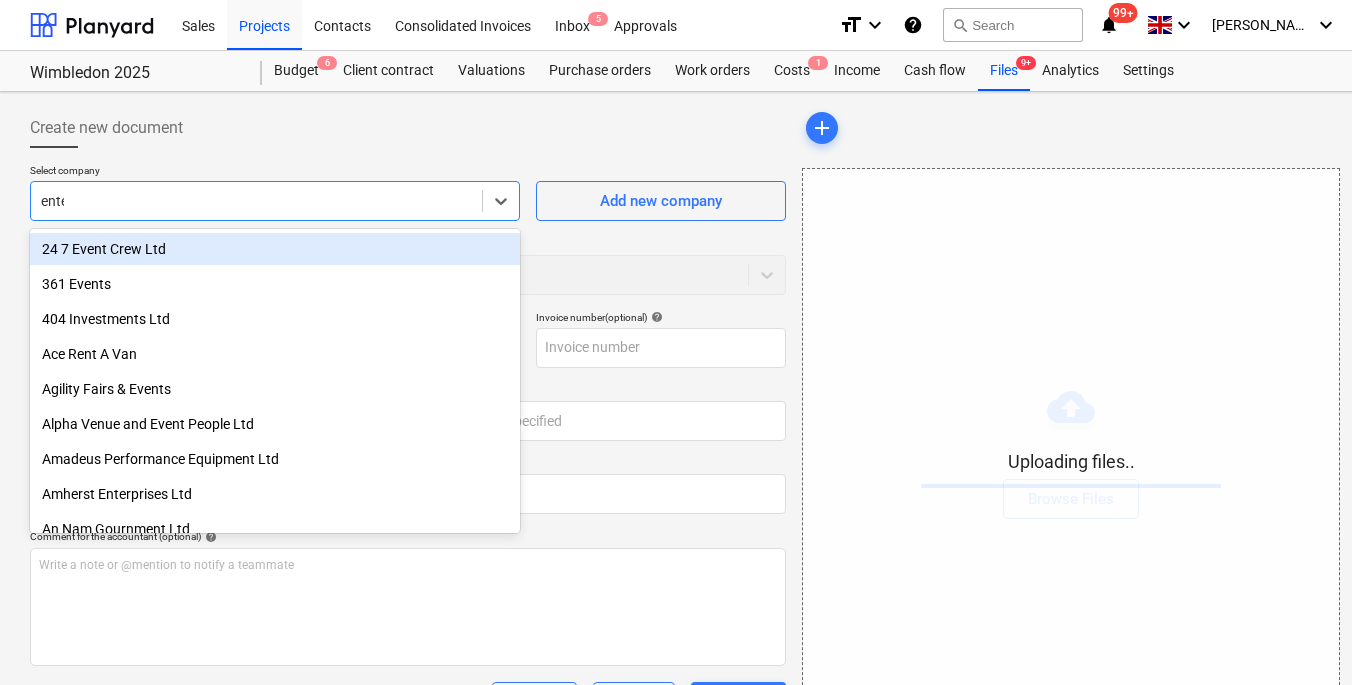 type on "enter" 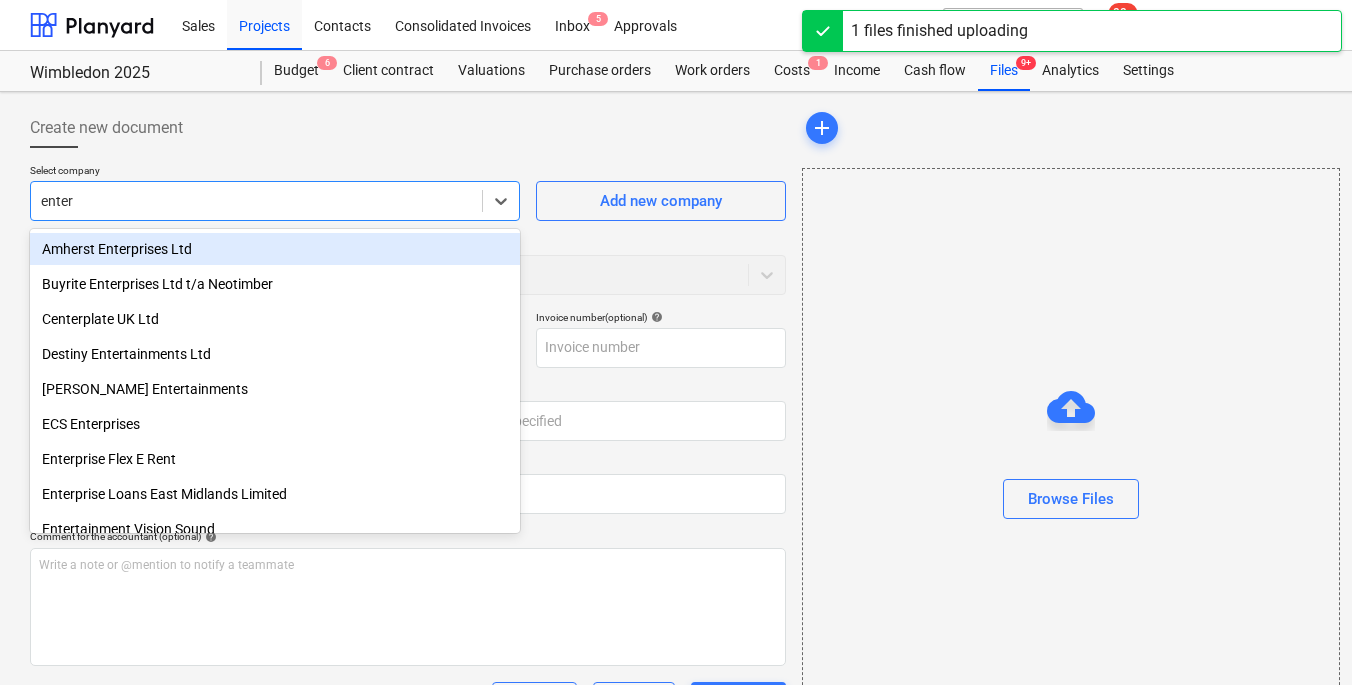 type on "H5018 HALO 002.pdf" 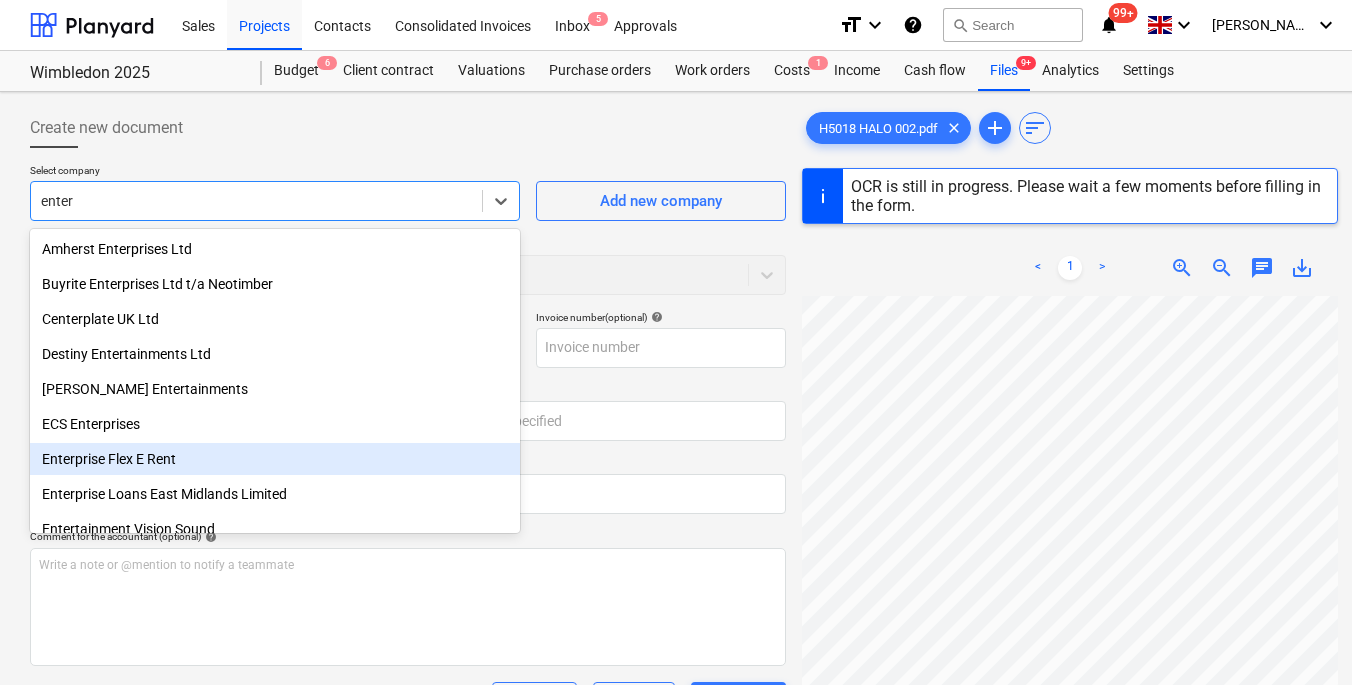 click on "Enterprise Flex E Rent" at bounding box center (275, 459) 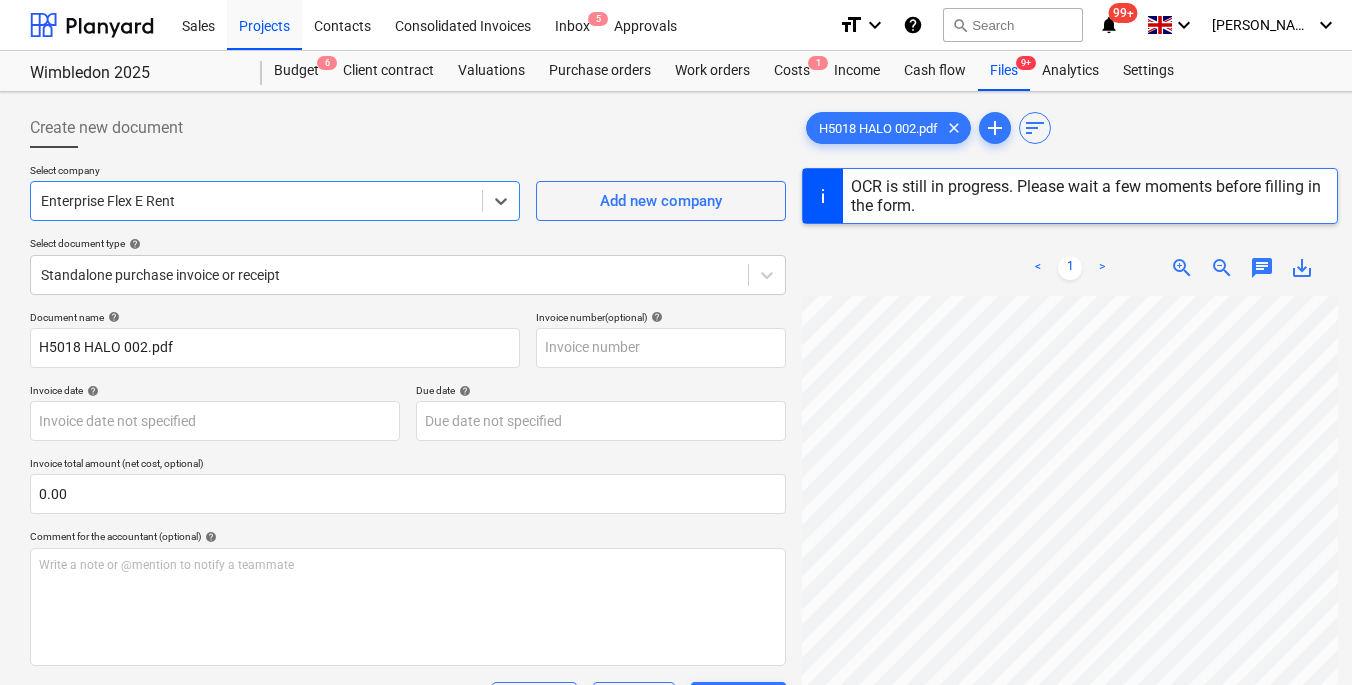 scroll, scrollTop: 178, scrollLeft: 0, axis: vertical 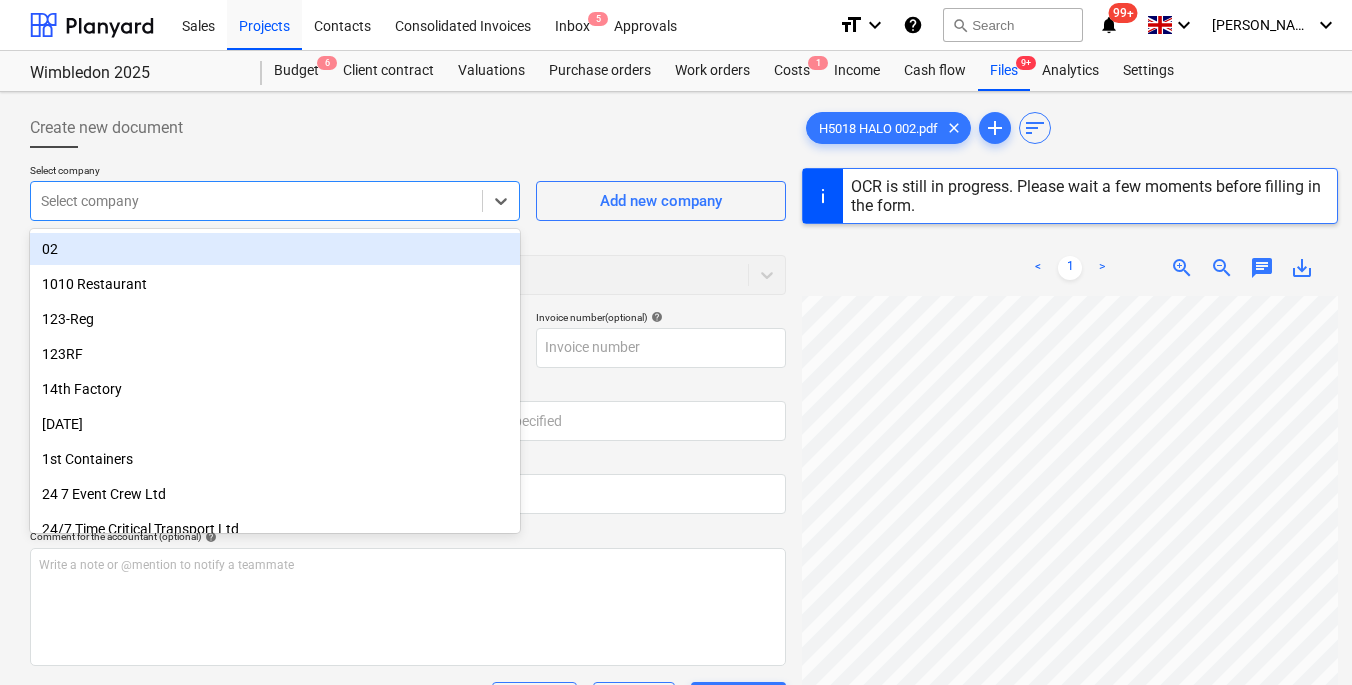 click on "Select company" at bounding box center (256, 201) 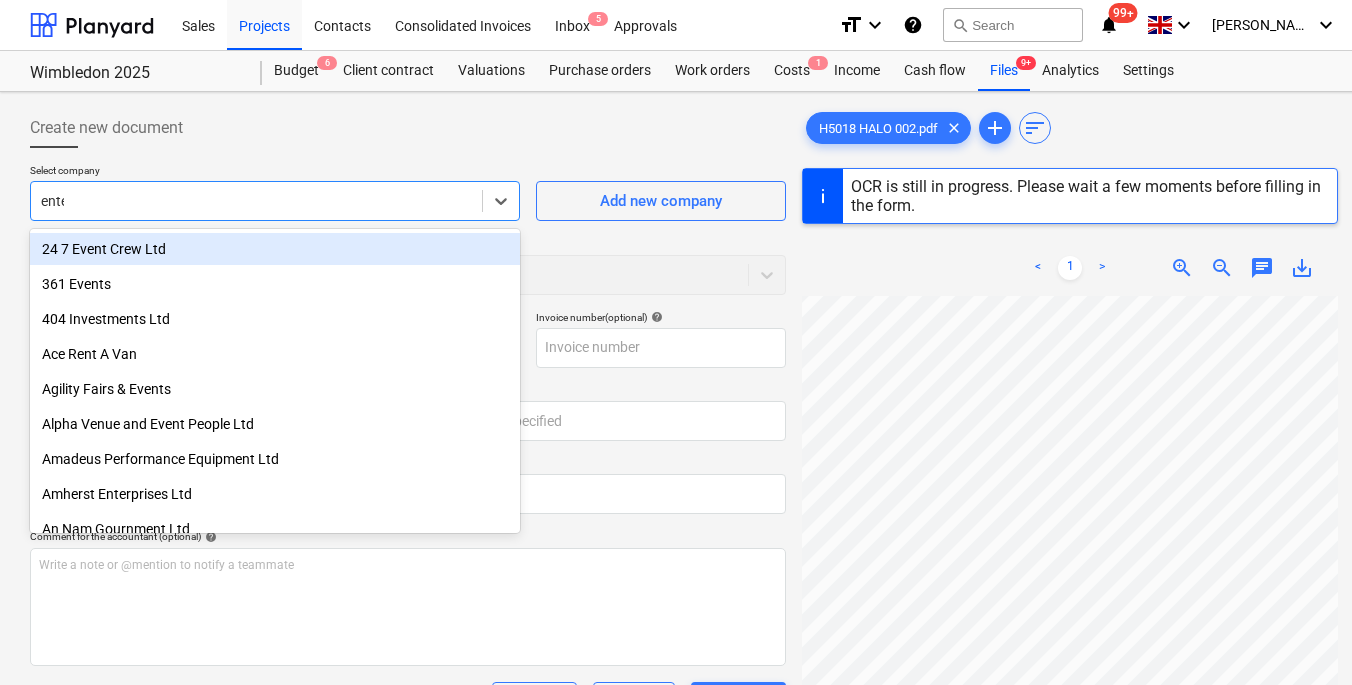 type on "enter" 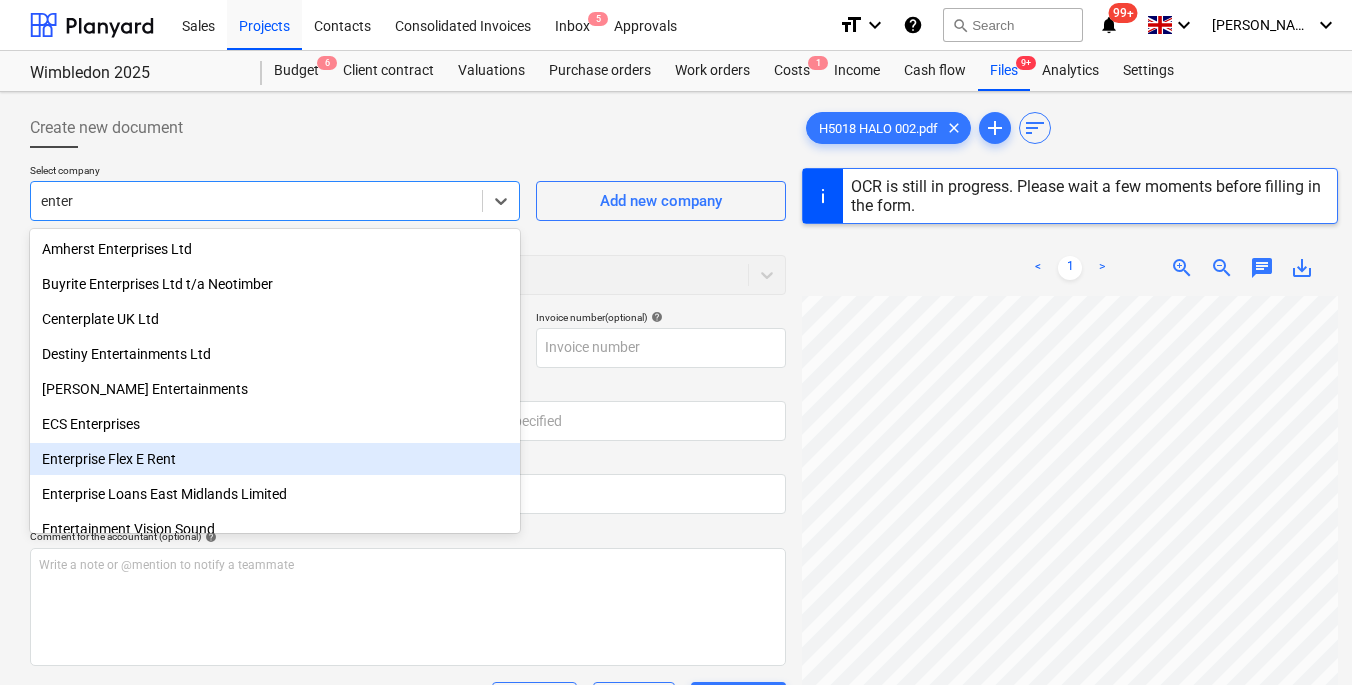 click on "Enterprise Flex E Rent" at bounding box center (275, 459) 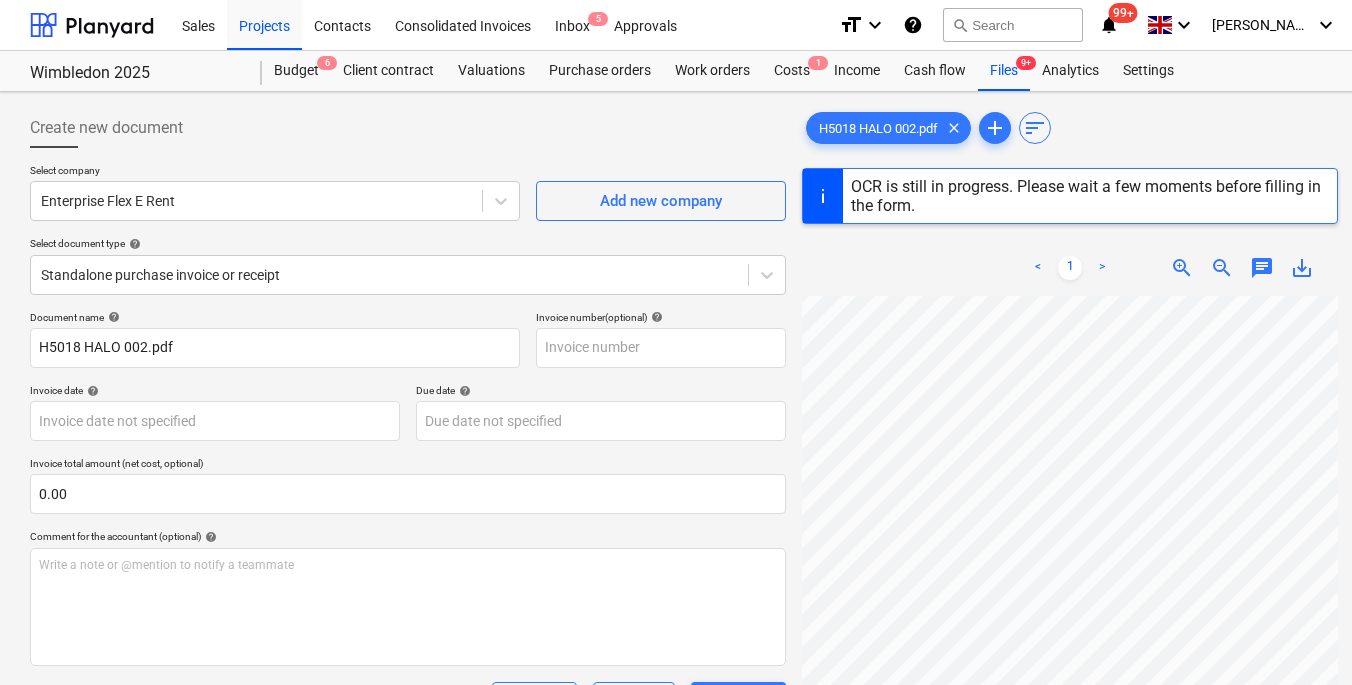 click on "Document name help H5018 HALO 002.pdf Invoice number  (optional) help Invoice date help Press the down arrow key to interact with the calendar and
select a date. Press the question mark key to get the keyboard shortcuts for changing dates. Due date help Press the down arrow key to interact with the calendar and
select a date. Press the question mark key to get the keyboard shortcuts for changing dates. Invoice total amount (net cost, optional) 0.00 Comment for the accountant (optional) help Write a note or @mention to notify a teammate ﻿ Do not send to accounting integration Clear Save Submit Allocated costs (net) £0.00 Select line-items to add help Search or select a line-item Select bulk" at bounding box center [408, 572] 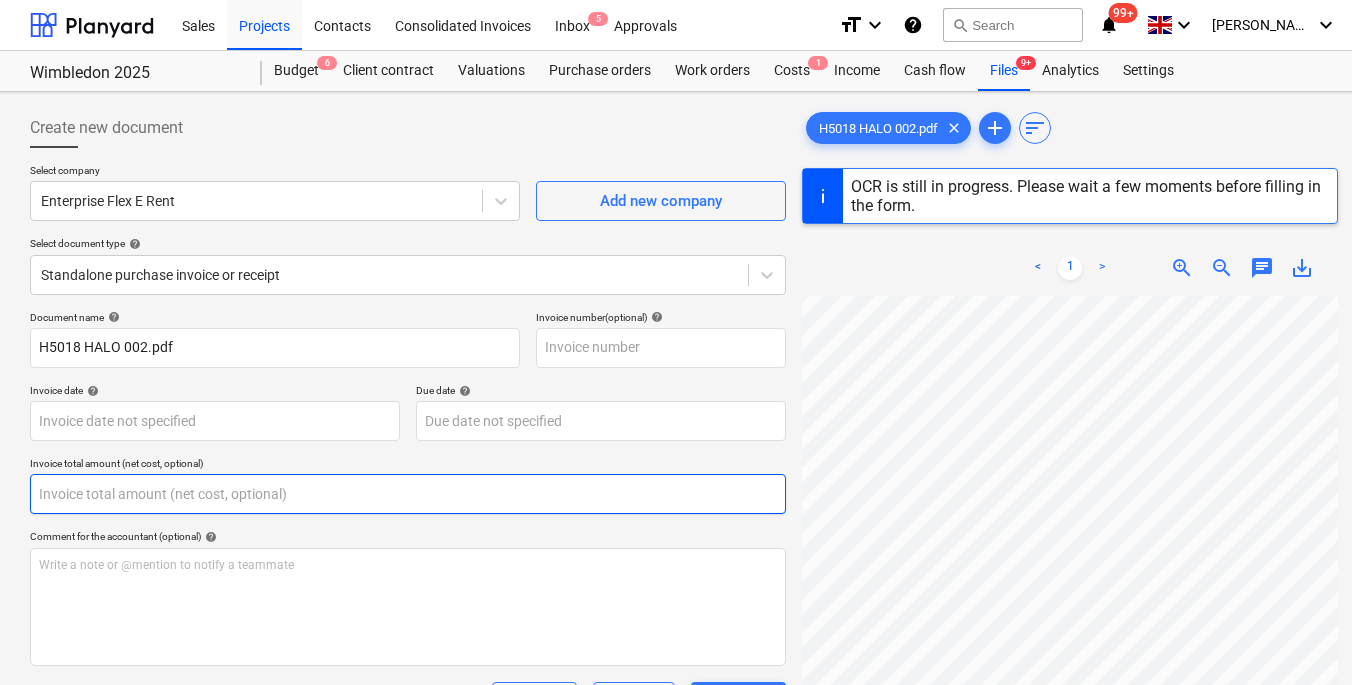 click at bounding box center [408, 494] 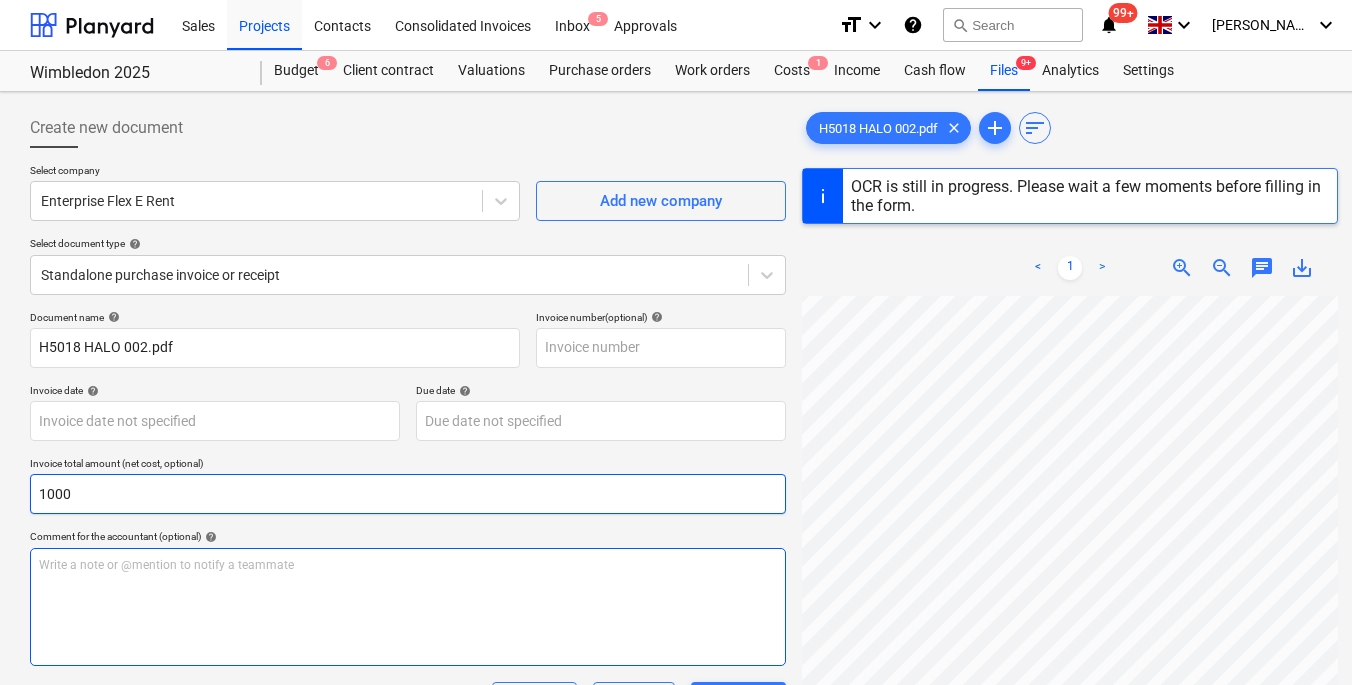 type on "1000" 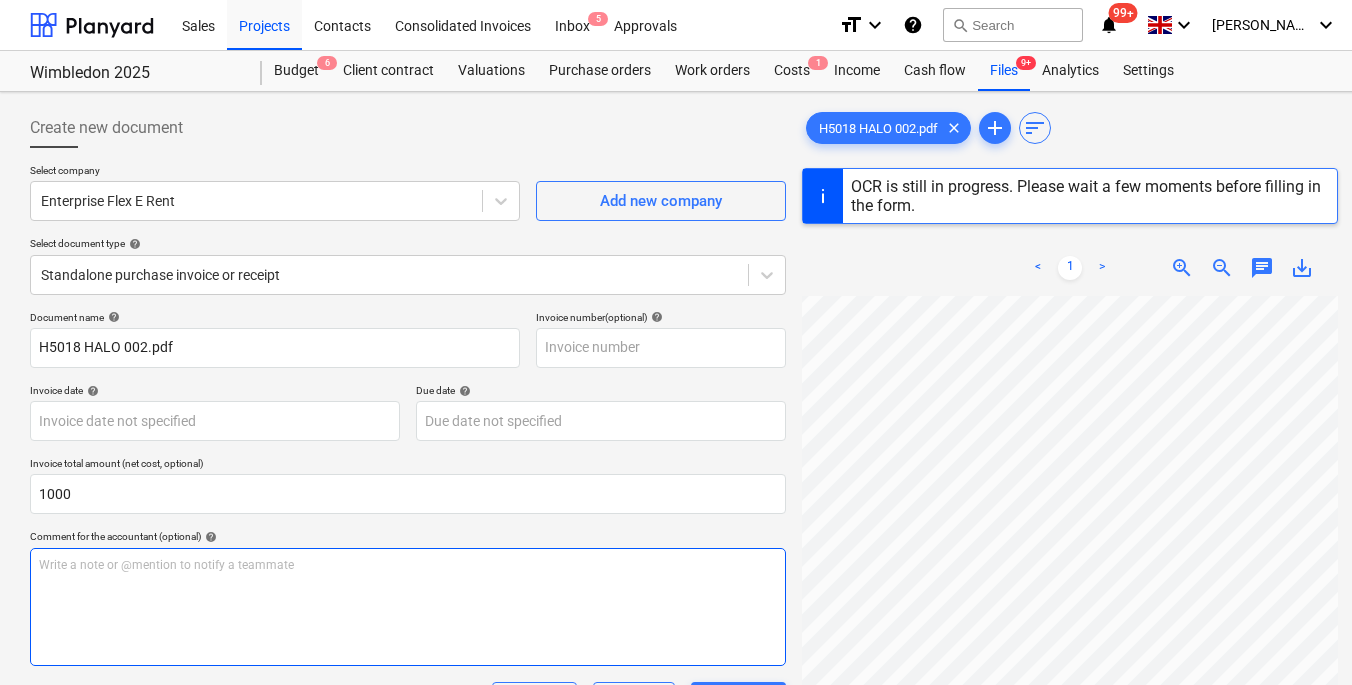click on "Write a note or @mention to notify a teammate [PERSON_NAME]" at bounding box center (408, 607) 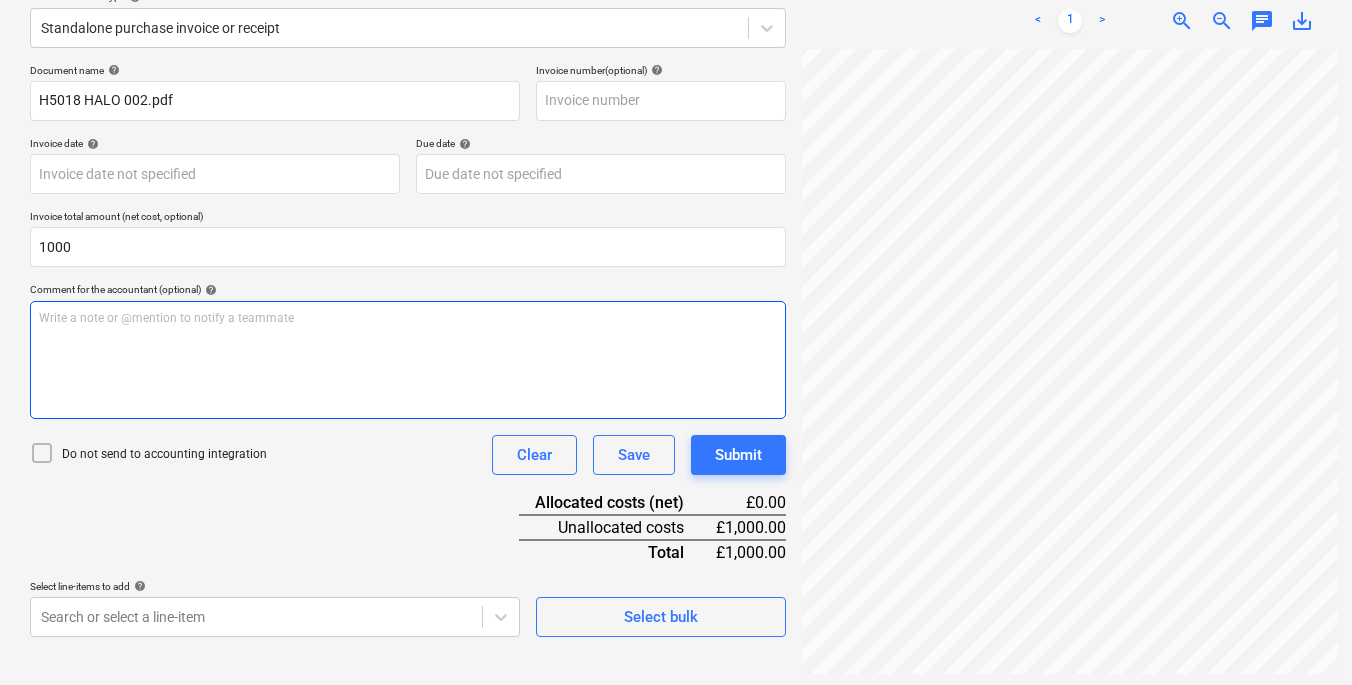 scroll, scrollTop: 249, scrollLeft: 0, axis: vertical 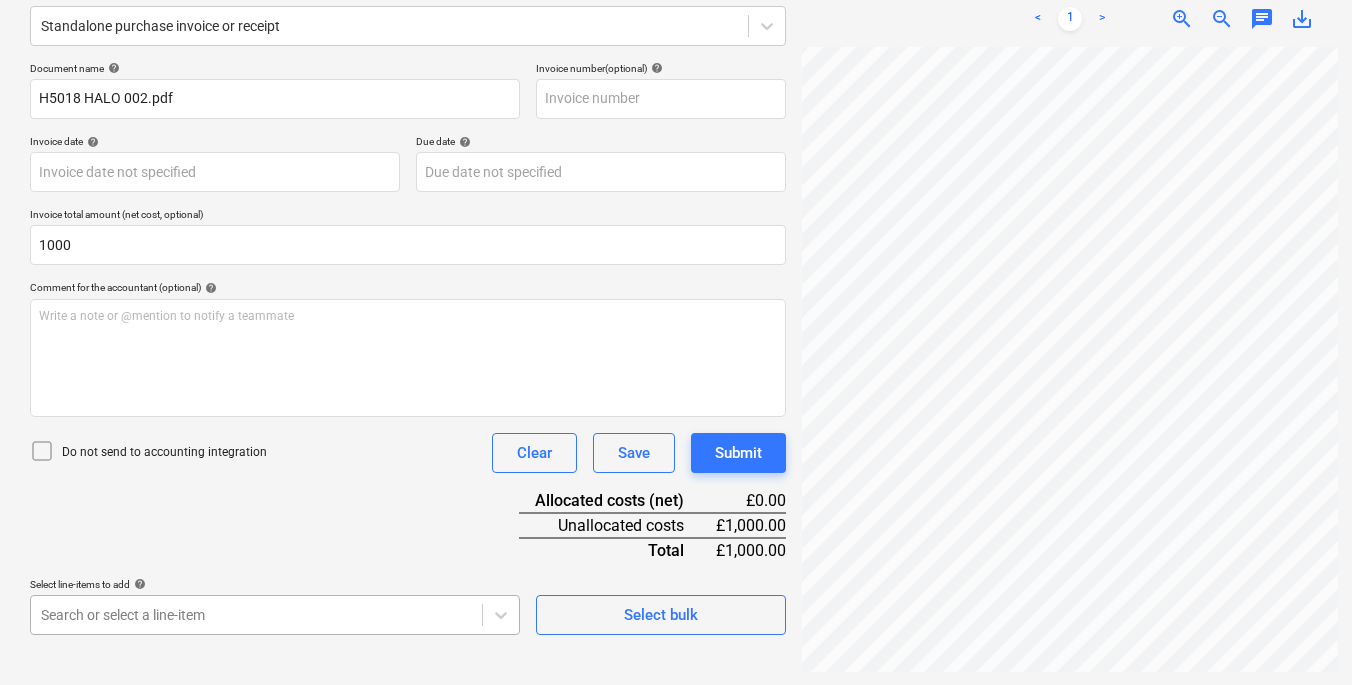 click on "Sales Projects Contacts Consolidated Invoices Inbox 5 Approvals format_size keyboard_arrow_down help search Search notifications 99+ keyboard_arrow_down [PERSON_NAME] keyboard_arrow_down Wimbledon 2025 Budget 6 Client contract Valuations Purchase orders Work orders Costs 1 Income Cash flow Files 9+ Analytics Settings Create new document Select company Enterprise Flex E Rent   Add new company Select document type help Standalone purchase invoice or receipt Document name help H5018 HALO 002.pdf Invoice number  (optional) help Invoice date help Press the down arrow key to interact with the calendar and
select a date. Press the question mark key to get the keyboard shortcuts for changing dates. Due date help Press the down arrow key to interact with the calendar and
select a date. Press the question mark key to get the keyboard shortcuts for changing dates. Invoice total amount (net cost, optional) 1000 Comment for the accountant (optional) help Write a note or @mention to notify a teammate ﻿ Clear Save <" at bounding box center (676, 93) 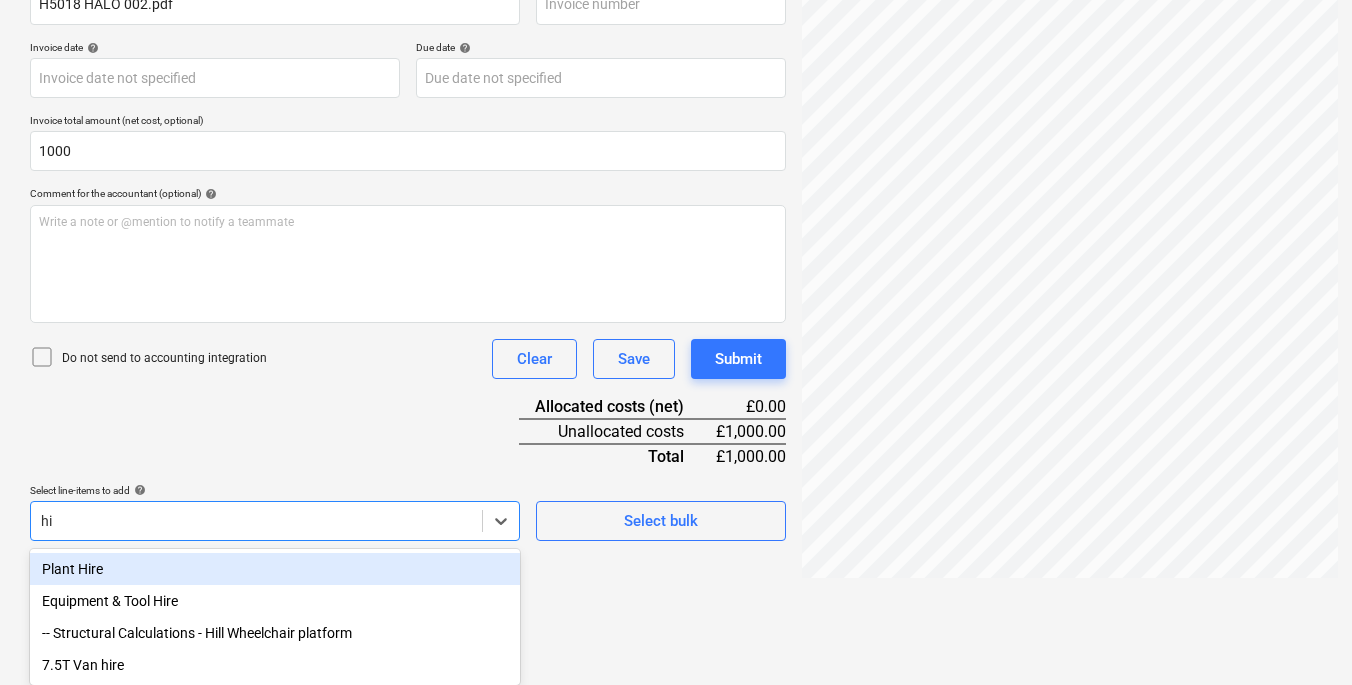 scroll, scrollTop: 312, scrollLeft: 0, axis: vertical 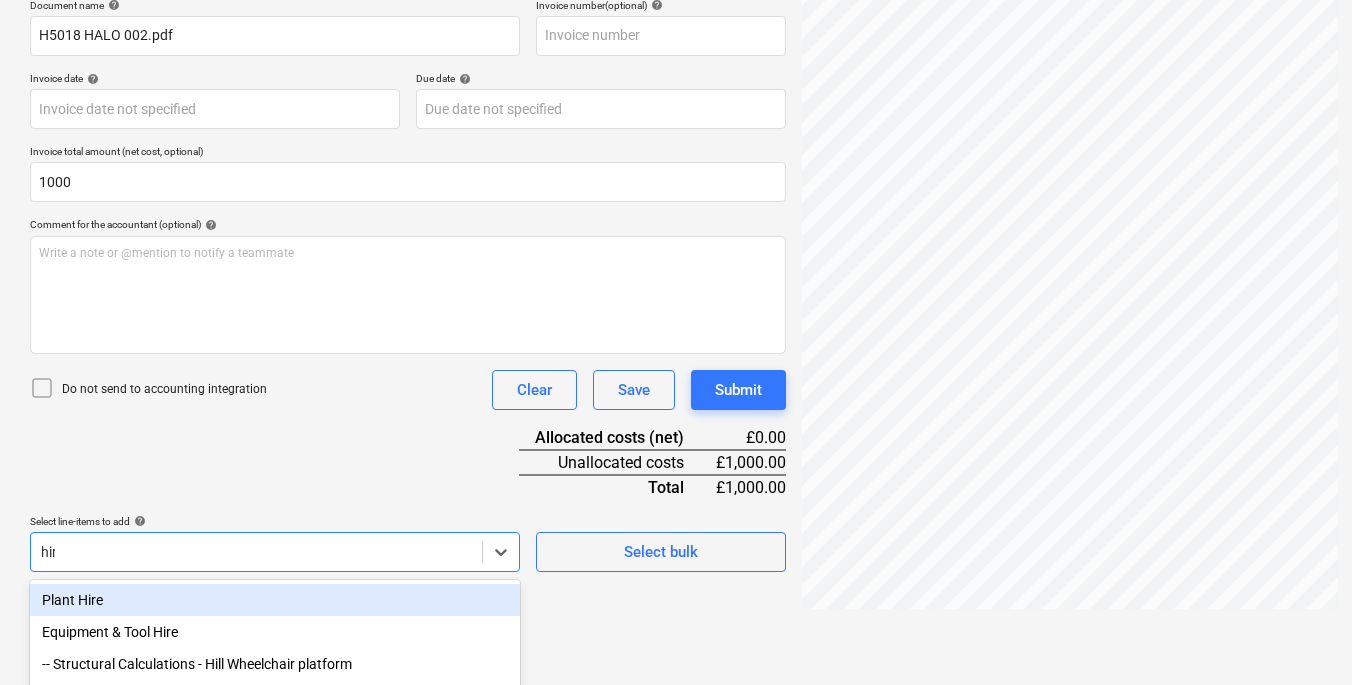 type on "hire" 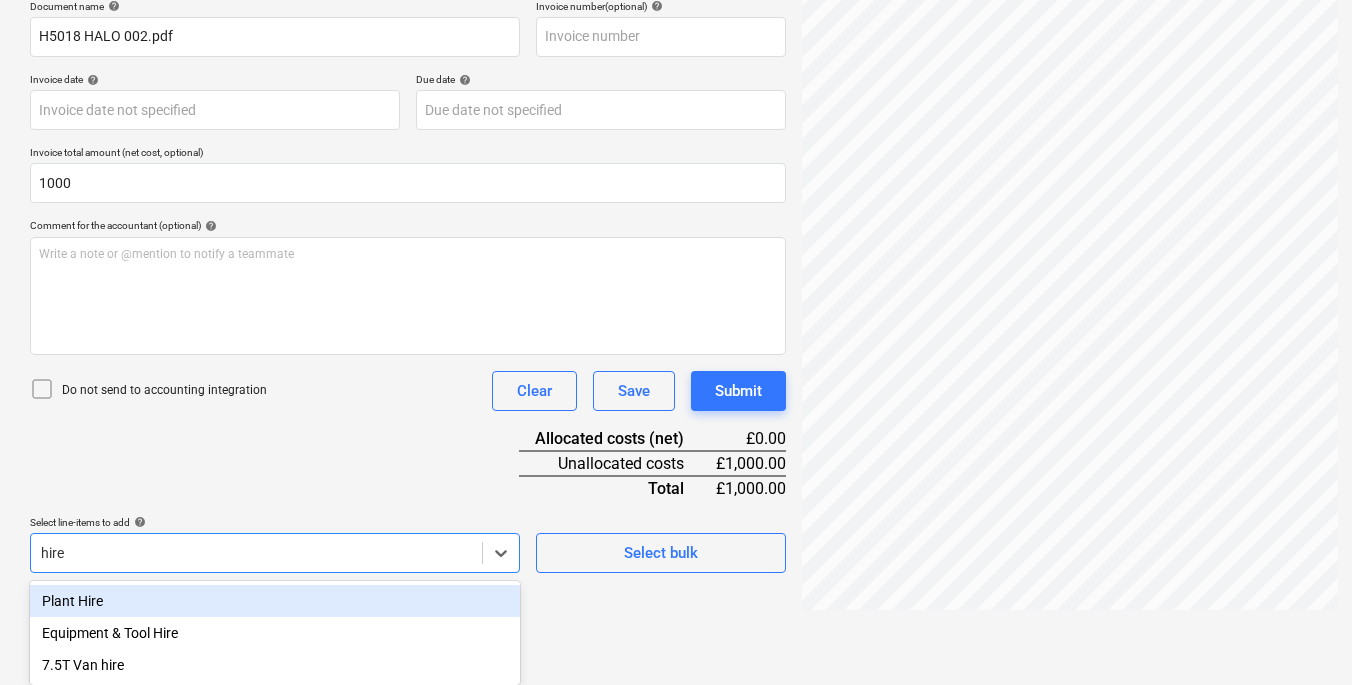 click on "Plant Hire" at bounding box center [275, 601] 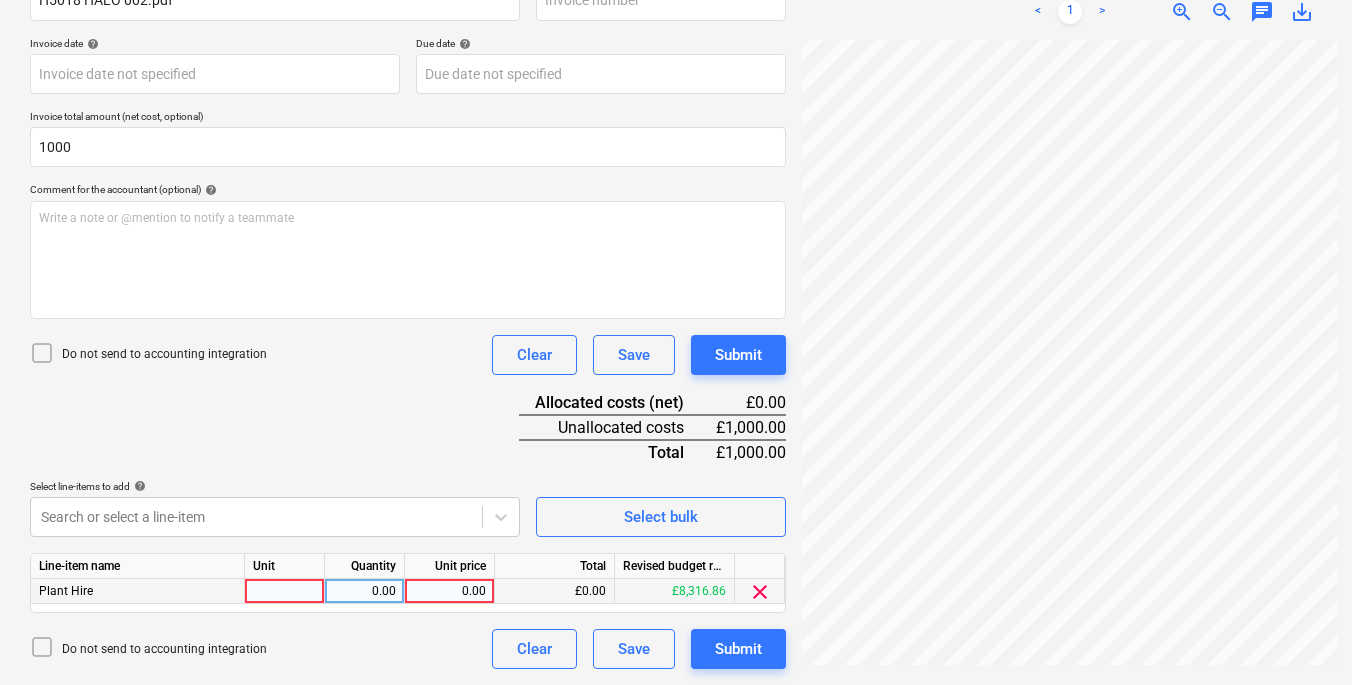click on "Sales Projects Contacts Consolidated Invoices Inbox 5 Approvals format_size keyboard_arrow_down help search Search notifications 99+ keyboard_arrow_down [PERSON_NAME] keyboard_arrow_down Wimbledon 2025 Budget 6 Client contract Valuations Purchase orders Work orders Costs 1 Income Cash flow Files 9+ Analytics Settings Create new document Select company Enterprise Flex E Rent   Add new company Select document type help Standalone purchase invoice or receipt Document name help H5018 HALO 002.pdf Invoice number  (optional) help Invoice date help Press the down arrow key to interact with the calendar and
select a date. Press the question mark key to get the keyboard shortcuts for changing dates. Due date help Press the down arrow key to interact with the calendar and
select a date. Press the question mark key to get the keyboard shortcuts for changing dates. Invoice total amount (net cost, optional) 1000 Comment for the accountant (optional) help Write a note or @mention to notify a teammate ﻿ Clear <" at bounding box center [676, -5] 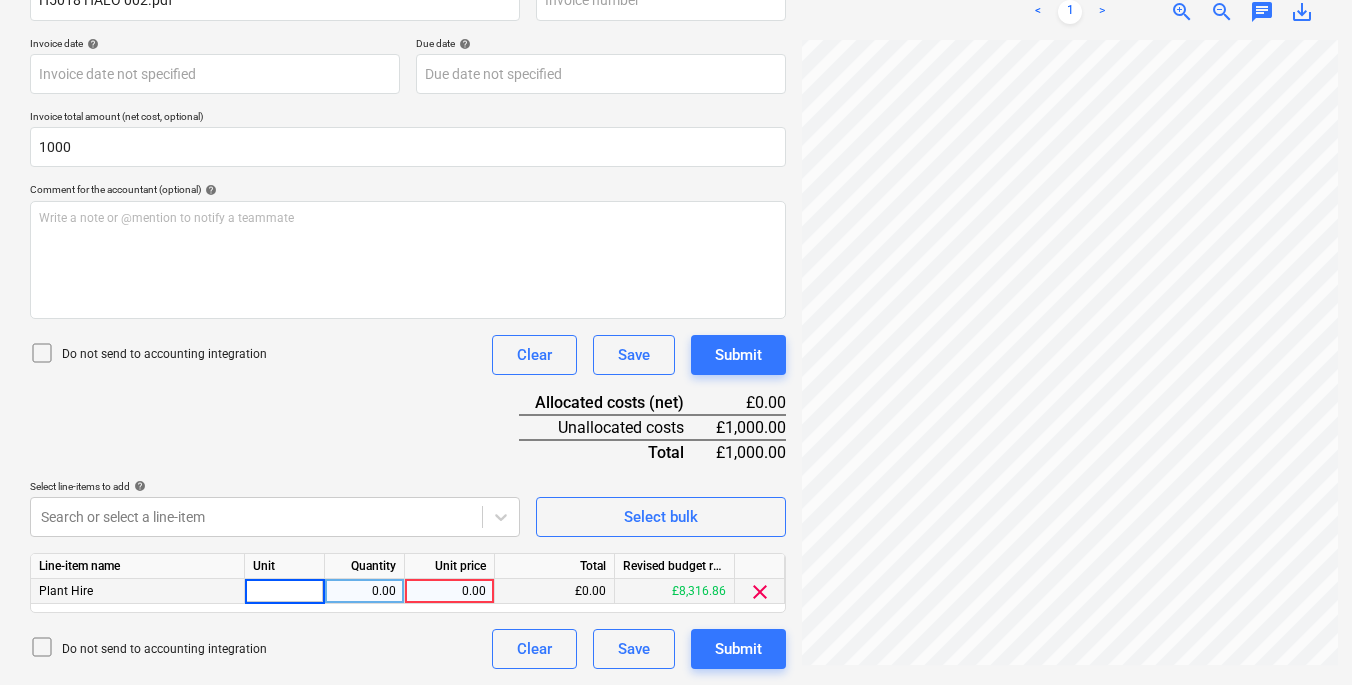 type on "1" 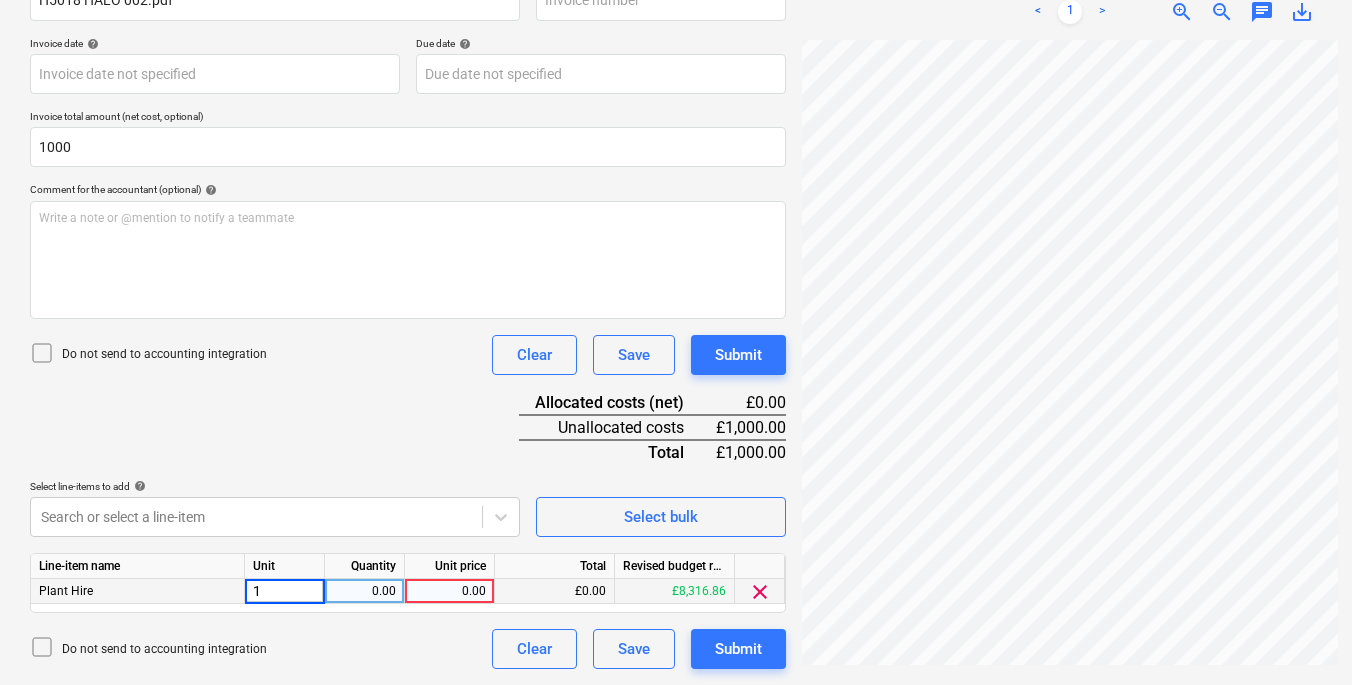 click on "0.00" at bounding box center (364, 591) 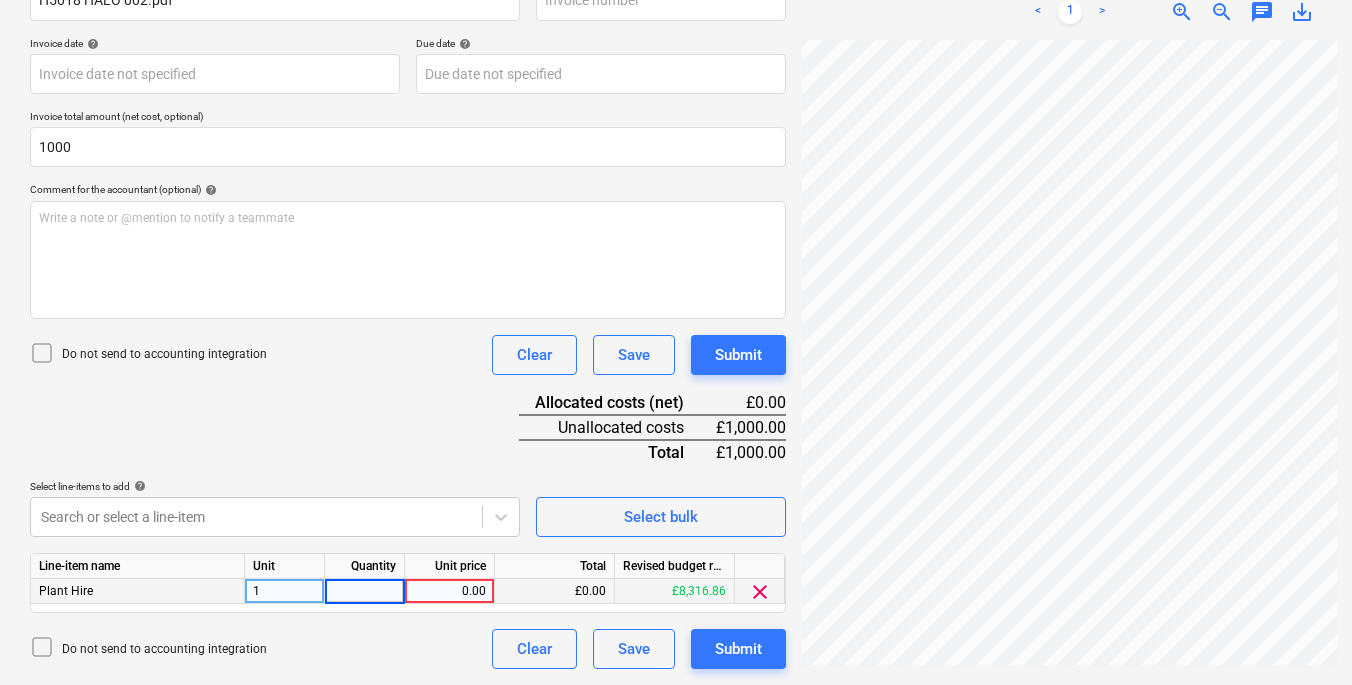 type on "1" 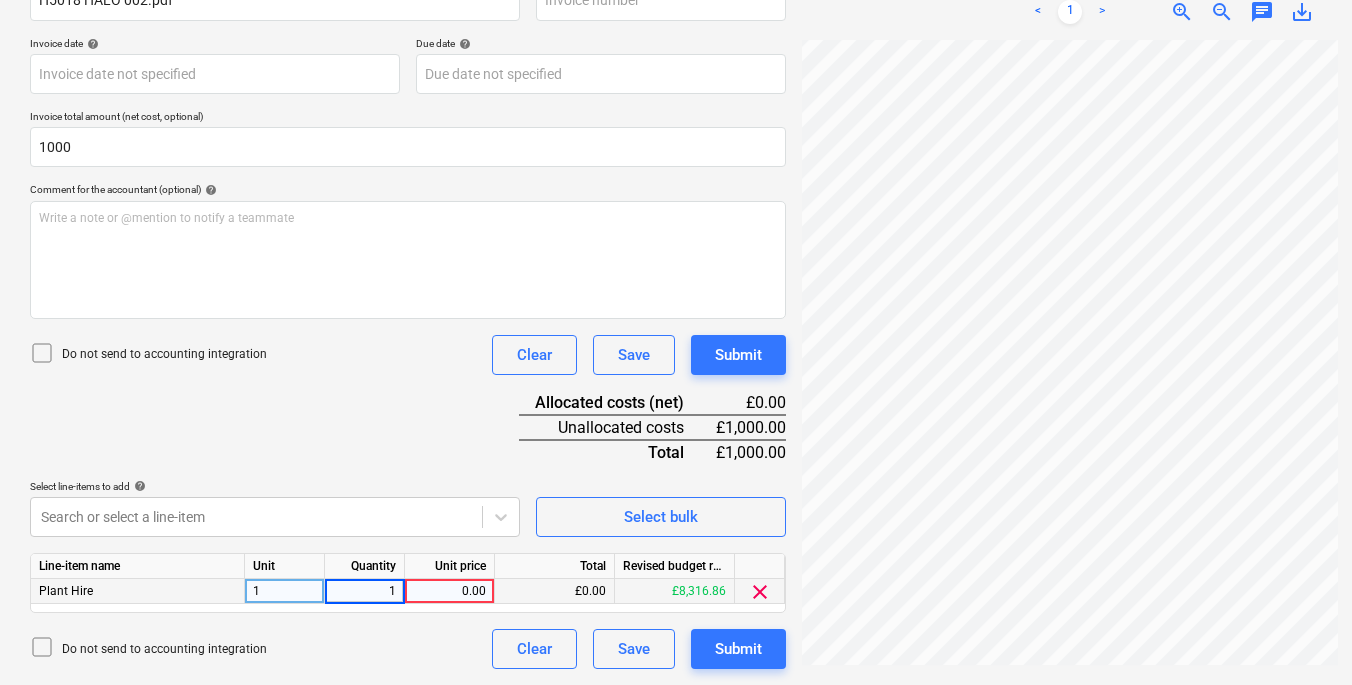 click on "0.00" at bounding box center (449, 591) 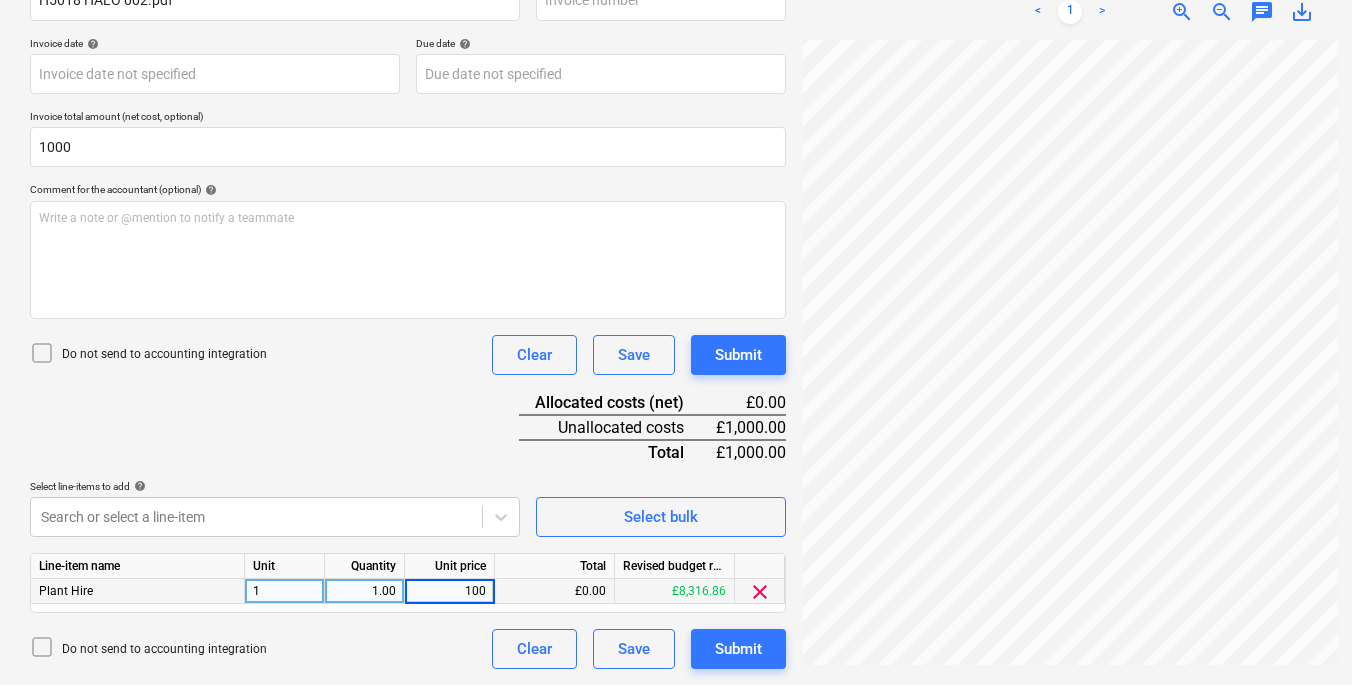 type on "1000" 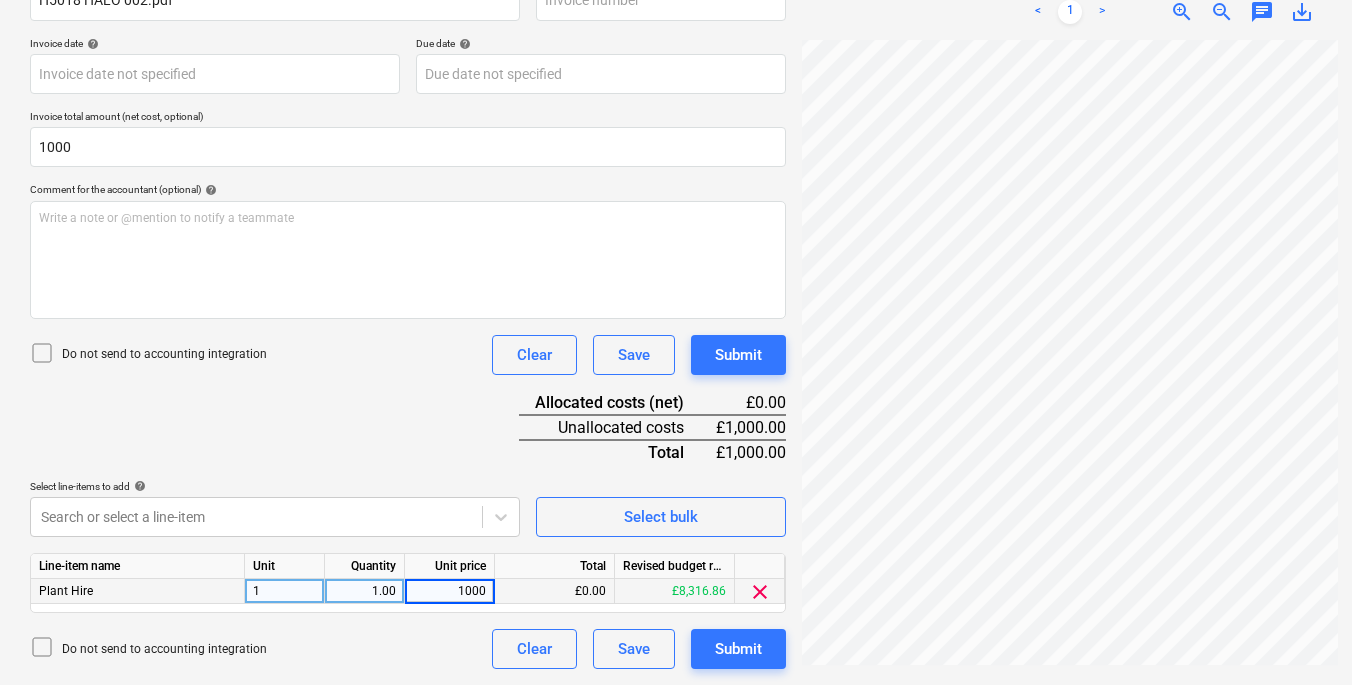 click on "Do not send to accounting integration Clear Save Submit" at bounding box center (408, 649) 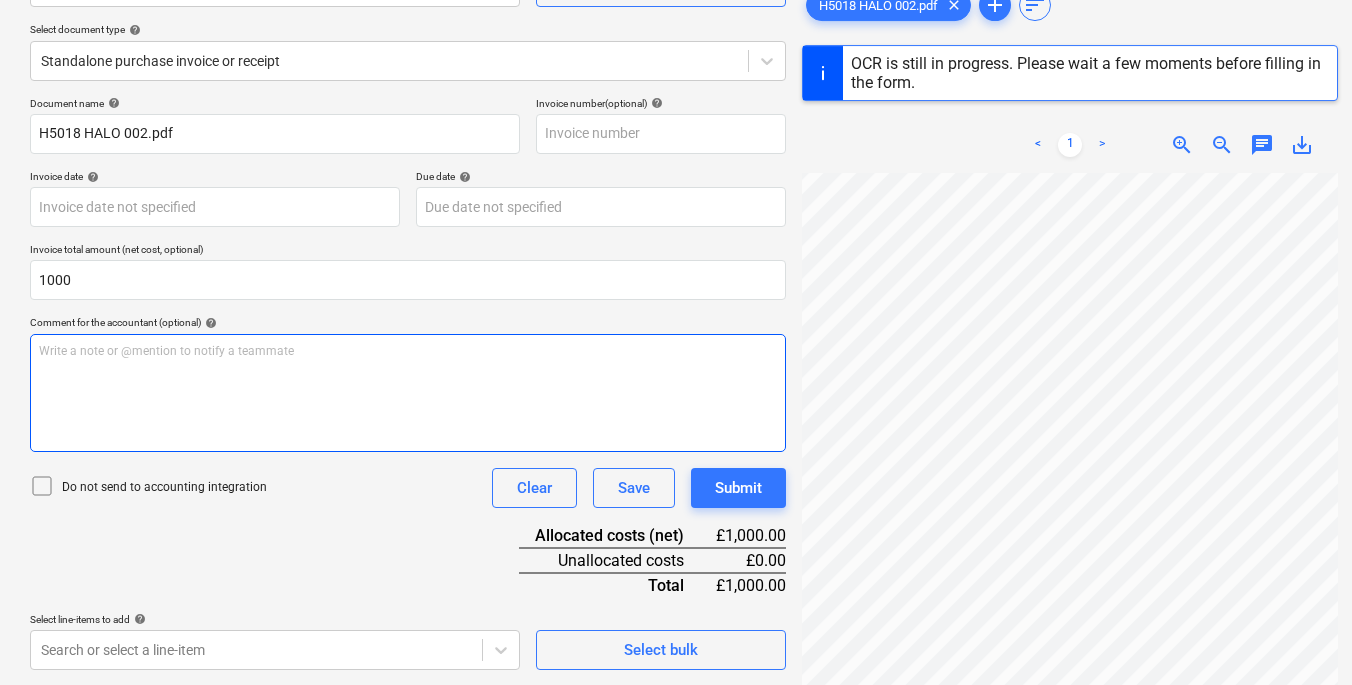 scroll, scrollTop: 179, scrollLeft: 0, axis: vertical 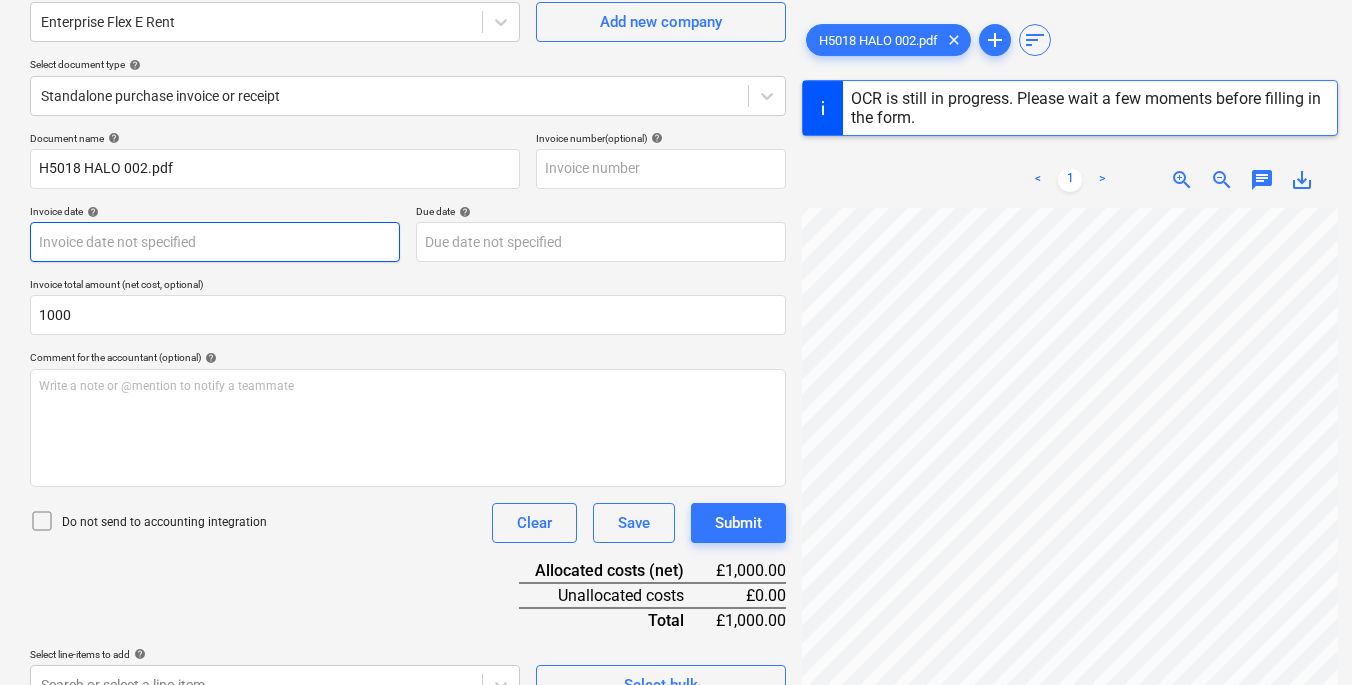 click on "Sales Projects Contacts Consolidated Invoices Inbox 5 Approvals format_size keyboard_arrow_down help search Search notifications 99+ keyboard_arrow_down [PERSON_NAME] keyboard_arrow_down Wimbledon 2025 Budget 6 Client contract Valuations Purchase orders Work orders Costs 1 Income Cash flow Files 9+ Analytics Settings Create new document Select company Enterprise Flex E Rent   Add new company Select document type help Standalone purchase invoice or receipt Document name help H5018 HALO 002.pdf Invoice number  (optional) help Invoice date help Press the down arrow key to interact with the calendar and
select a date. Press the question mark key to get the keyboard shortcuts for changing dates. Due date help Press the down arrow key to interact with the calendar and
select a date. Press the question mark key to get the keyboard shortcuts for changing dates. Invoice total amount (net cost, optional) 1000 Comment for the accountant (optional) help Write a note or @mention to notify a teammate ﻿ Clear Save 1" at bounding box center (676, 163) 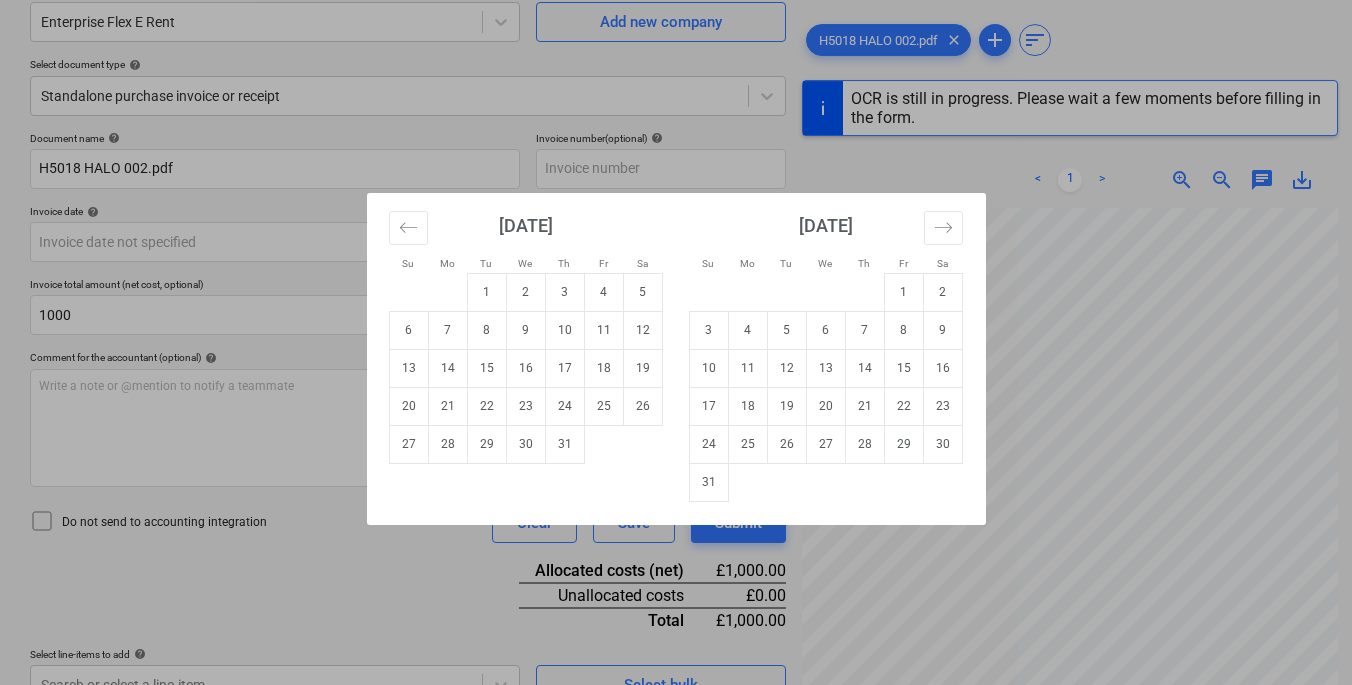 click on "Su Mo Tu We Th Fr Sa Su Mo Tu We Th Fr Sa [DATE] 1 2 3 4 5 6 7 8 9 10 11 12 13 14 15 16 17 18 19 20 21 22 23 24 25 26 27 28 29 [DATE] 1 2 3 4 5 6 7 8 9 10 11 12 13 14 15 16 17 18 19 20 21 22 23 24 25 26 27 28 29 30 [DATE] 1 2 3 4 5 6 7 8 9 10 11 12 13 14 15 16 17 18 19 20 21 22 23 24 25 26 27 28 29 30 31 [DATE] 1 2 3 4 5 6 7 8 9 10 11 12 13 14 15 16 17 18 19 20 21 22 23 24 25 26 27 28 29 30" at bounding box center (676, 342) 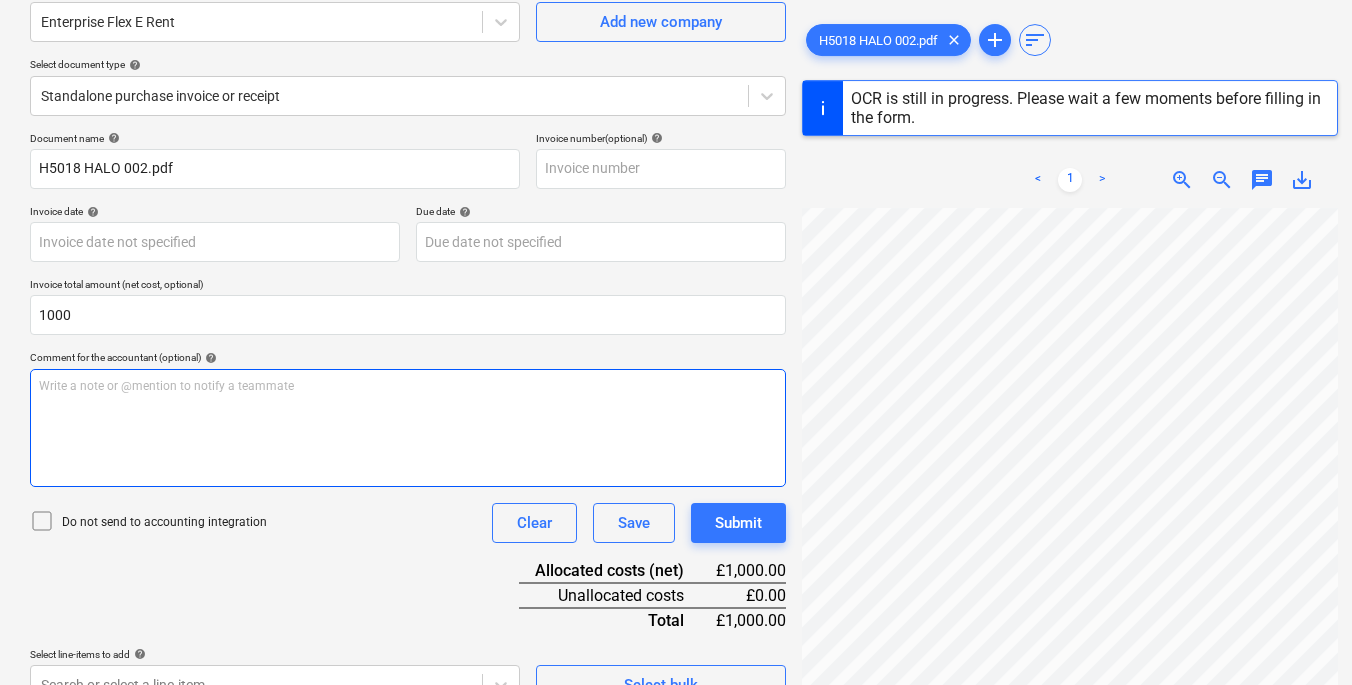 scroll, scrollTop: 178, scrollLeft: 87, axis: both 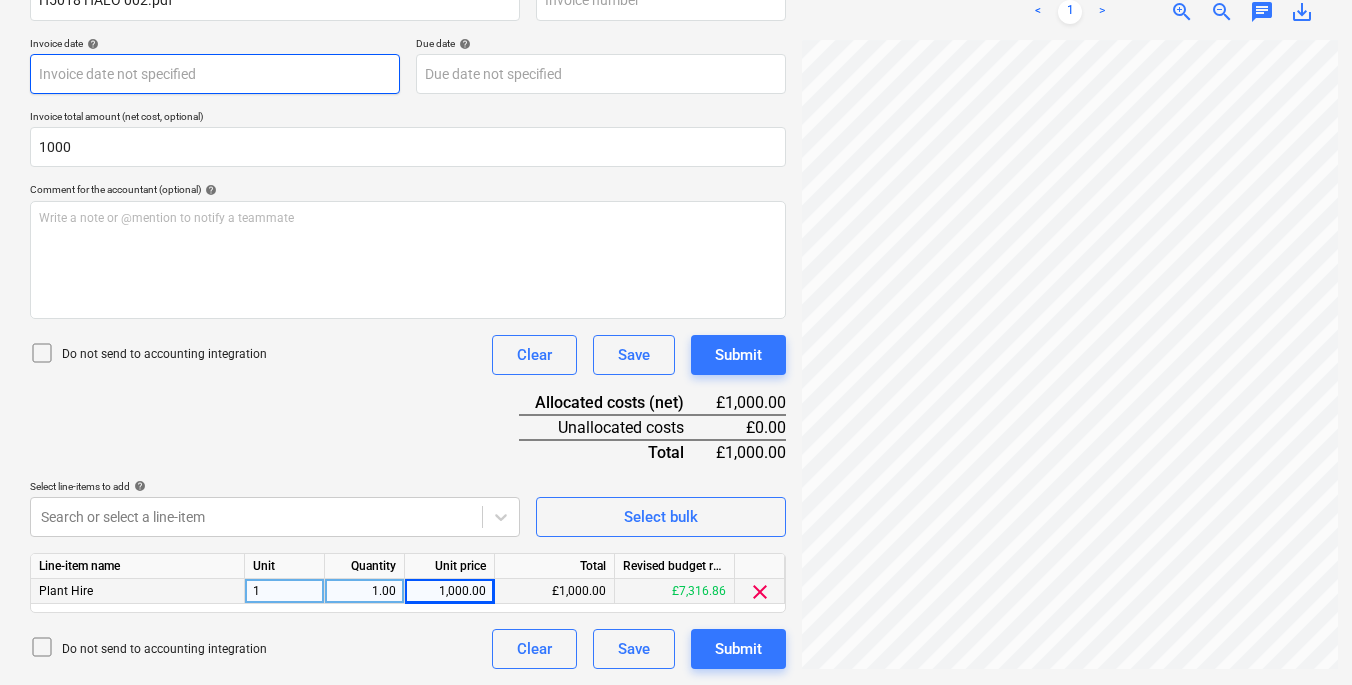 click on "Sales Projects Contacts Consolidated Invoices Inbox 5 Approvals format_size keyboard_arrow_down help search Search notifications 99+ keyboard_arrow_down [PERSON_NAME] keyboard_arrow_down Wimbledon 2025 Budget 6 Client contract Valuations Purchase orders Work orders Costs 1 Income Cash flow Files 9+ Analytics Settings Create new document Select company Enterprise Flex E Rent   Add new company Select document type help Standalone purchase invoice or receipt Document name help H5018 HALO 002.pdf Invoice number  (optional) help Invoice date help Press the down arrow key to interact with the calendar and
select a date. Press the question mark key to get the keyboard shortcuts for changing dates. Due date help Press the down arrow key to interact with the calendar and
select a date. Press the question mark key to get the keyboard shortcuts for changing dates. Invoice total amount (net cost, optional) 1000 Comment for the accountant (optional) help Write a note or @mention to notify a teammate ﻿ Clear Save 1" at bounding box center (676, -5) 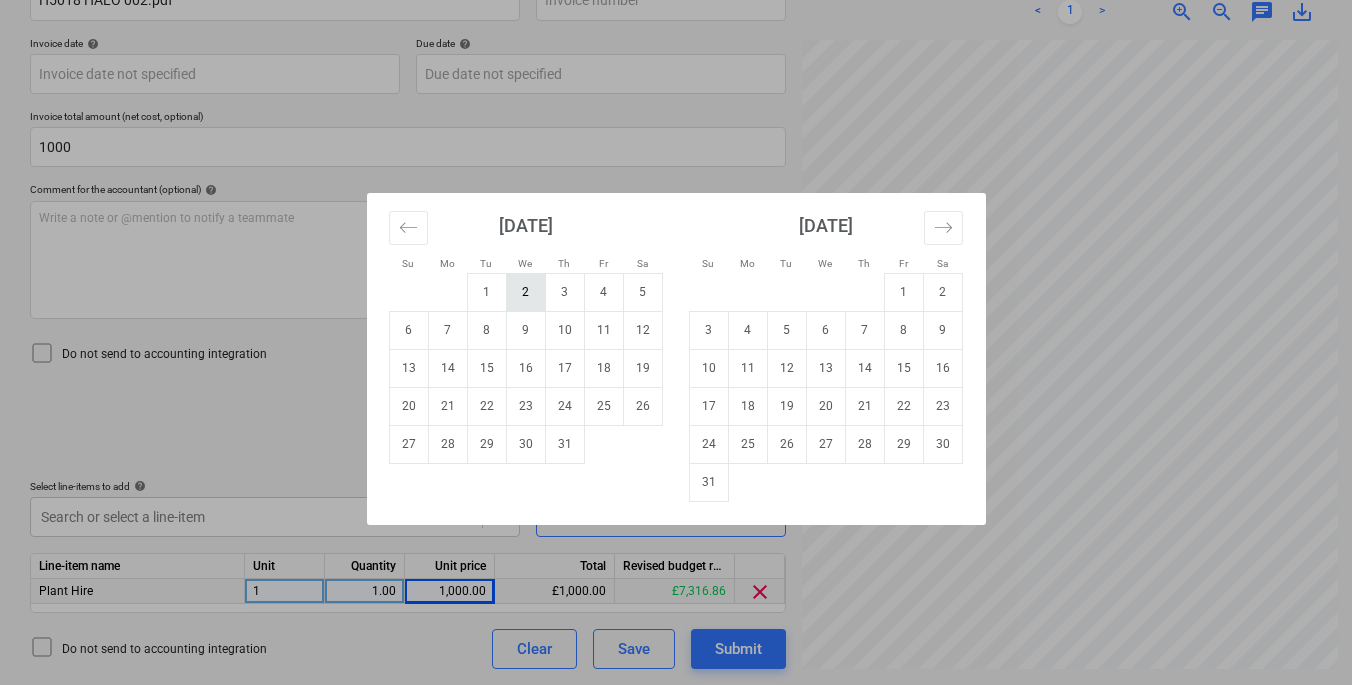 click on "2" at bounding box center (525, 292) 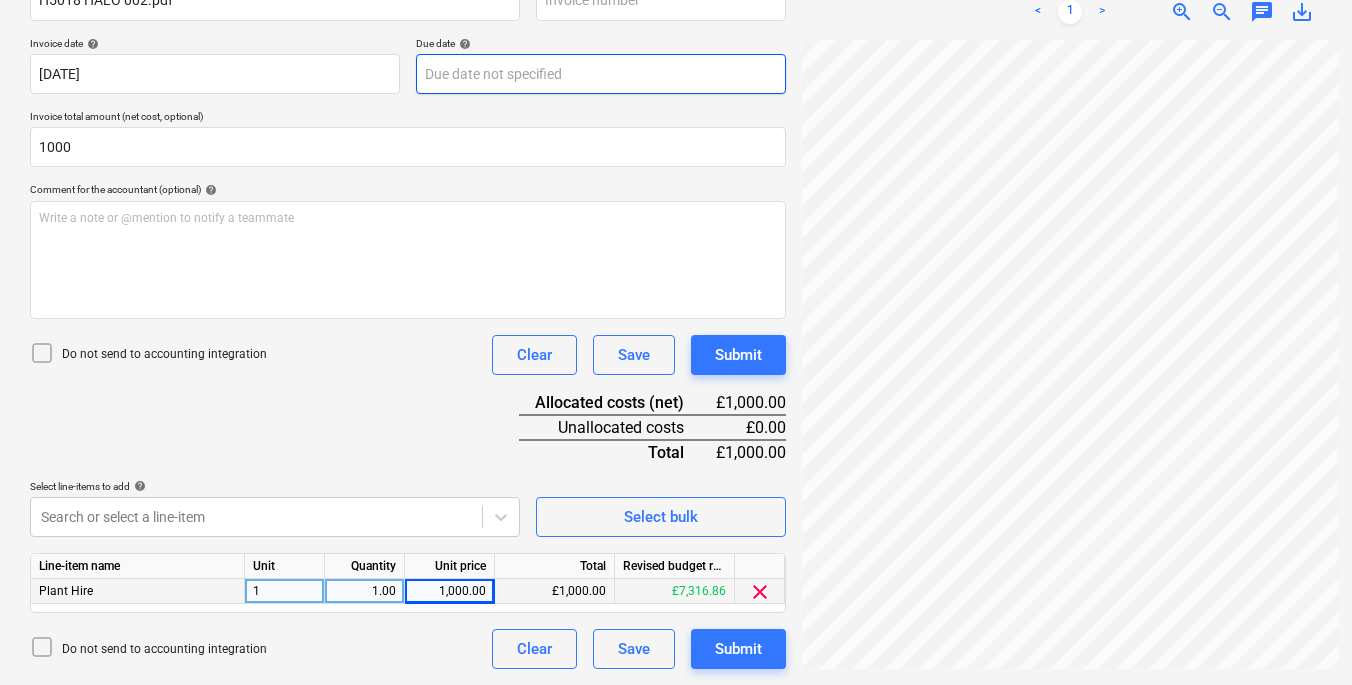 click on "Sales Projects Contacts Consolidated Invoices Inbox 5 Approvals format_size keyboard_arrow_down help search Search notifications 99+ keyboard_arrow_down [PERSON_NAME] keyboard_arrow_down Wimbledon 2025 Budget 6 Client contract Valuations Purchase orders Work orders Costs 1 Income Cash flow Files 9+ Analytics Settings Create new document Select company Enterprise Flex E Rent   Add new company Select document type help Standalone purchase invoice or receipt Document name help H5018 HALO 002.pdf Invoice number  (optional) help Invoice date help [DATE] 02.07.2025 Press the down arrow key to interact with the calendar and
select a date. Press the question mark key to get the keyboard shortcuts for changing dates. Due date help Press the down arrow key to interact with the calendar and
select a date. Press the question mark key to get the keyboard shortcuts for changing dates. Invoice total amount (net cost, optional) 1000 Comment for the accountant (optional) help ﻿ Clear Save Submit £1,000.00 £0.00" at bounding box center [676, -5] 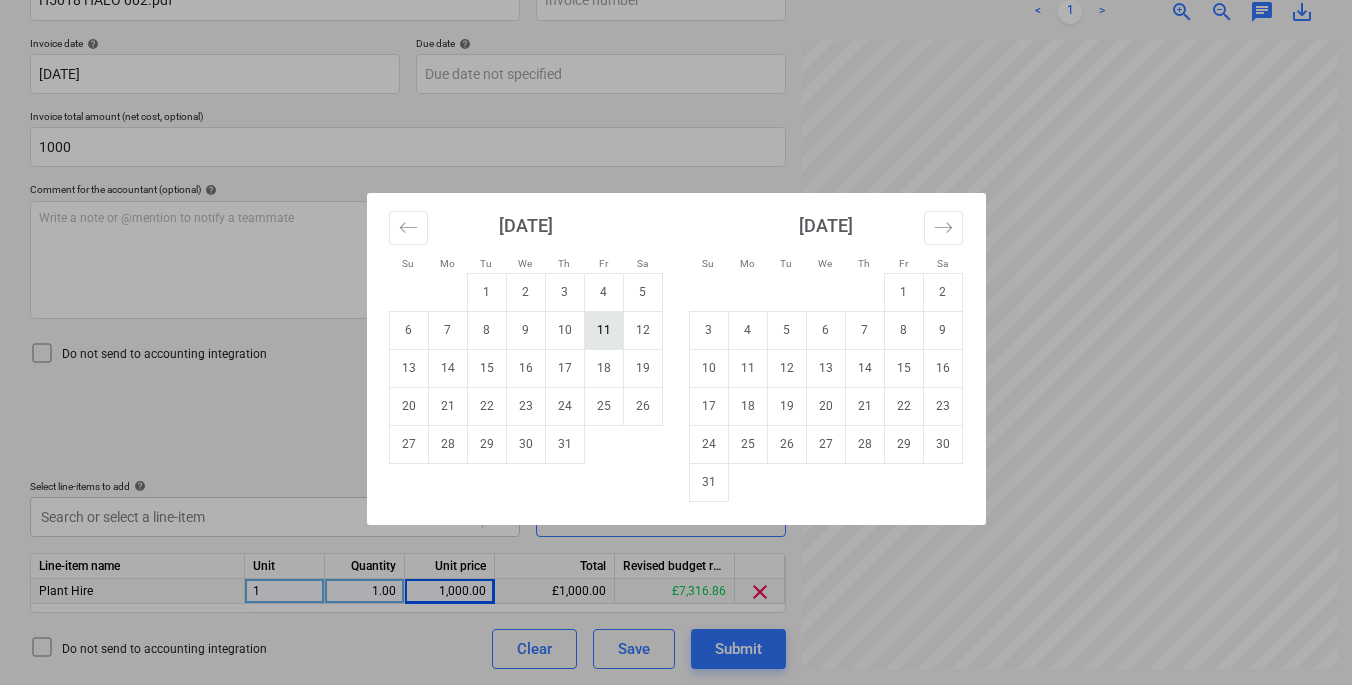 click on "11" at bounding box center [603, 330] 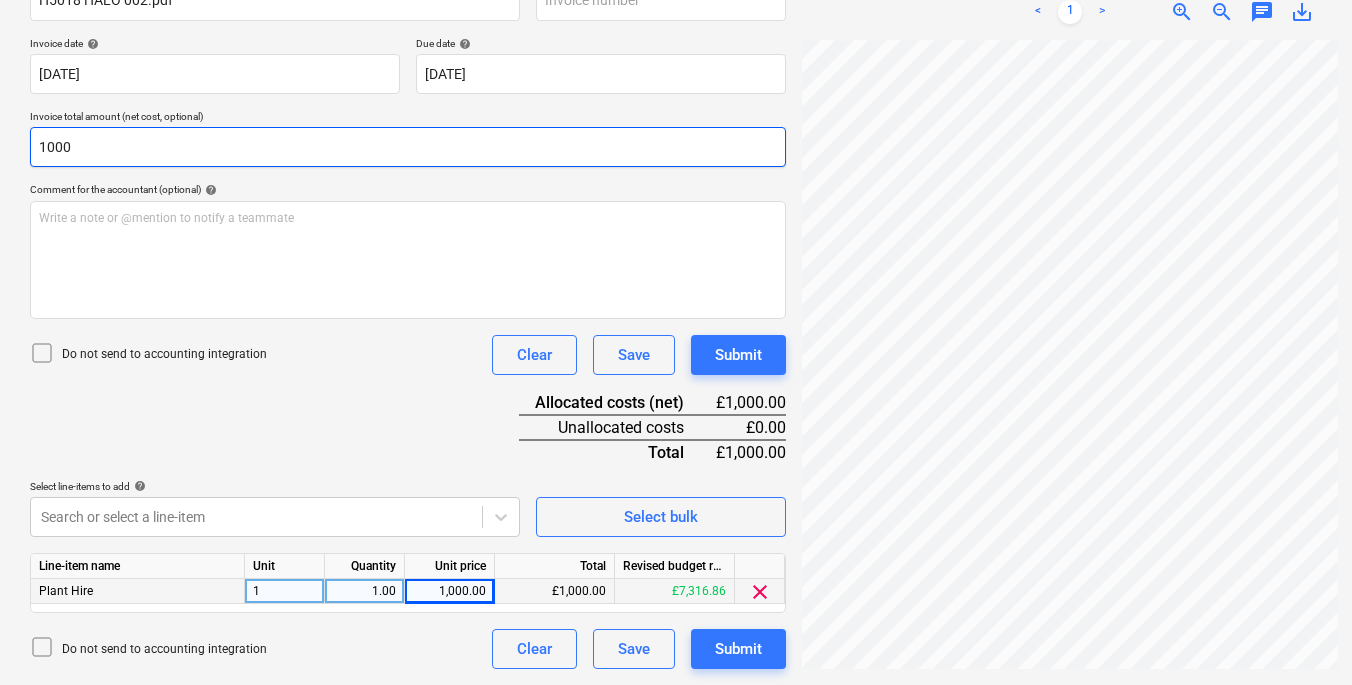click on "1000" at bounding box center [408, 147] 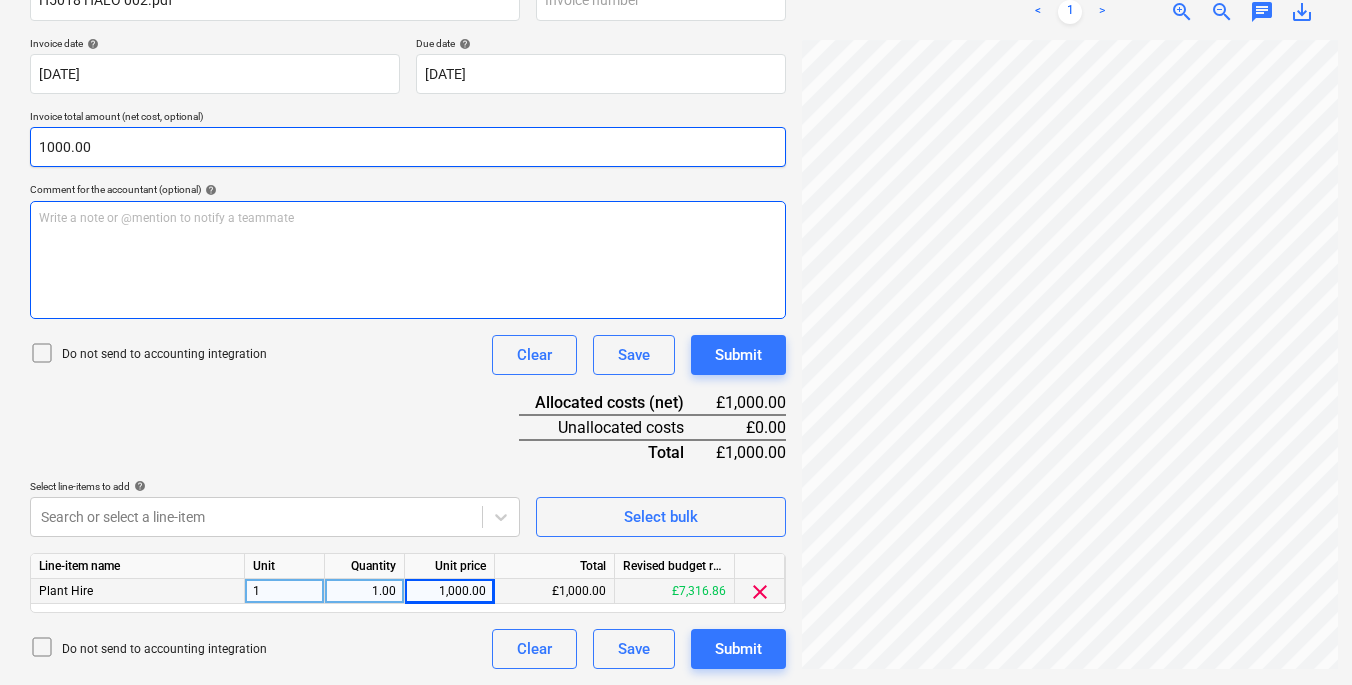 type on "1000.00" 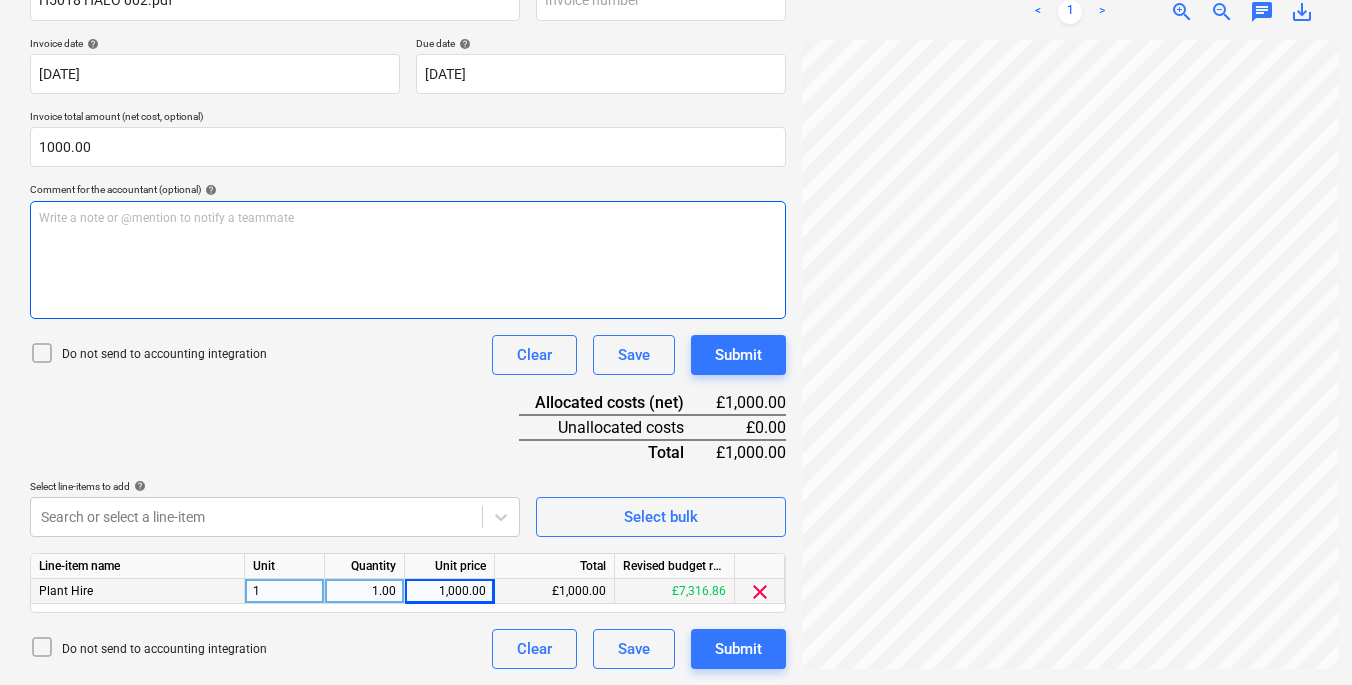 click on "Write a note or @mention to notify a teammate [PERSON_NAME]" at bounding box center [408, 260] 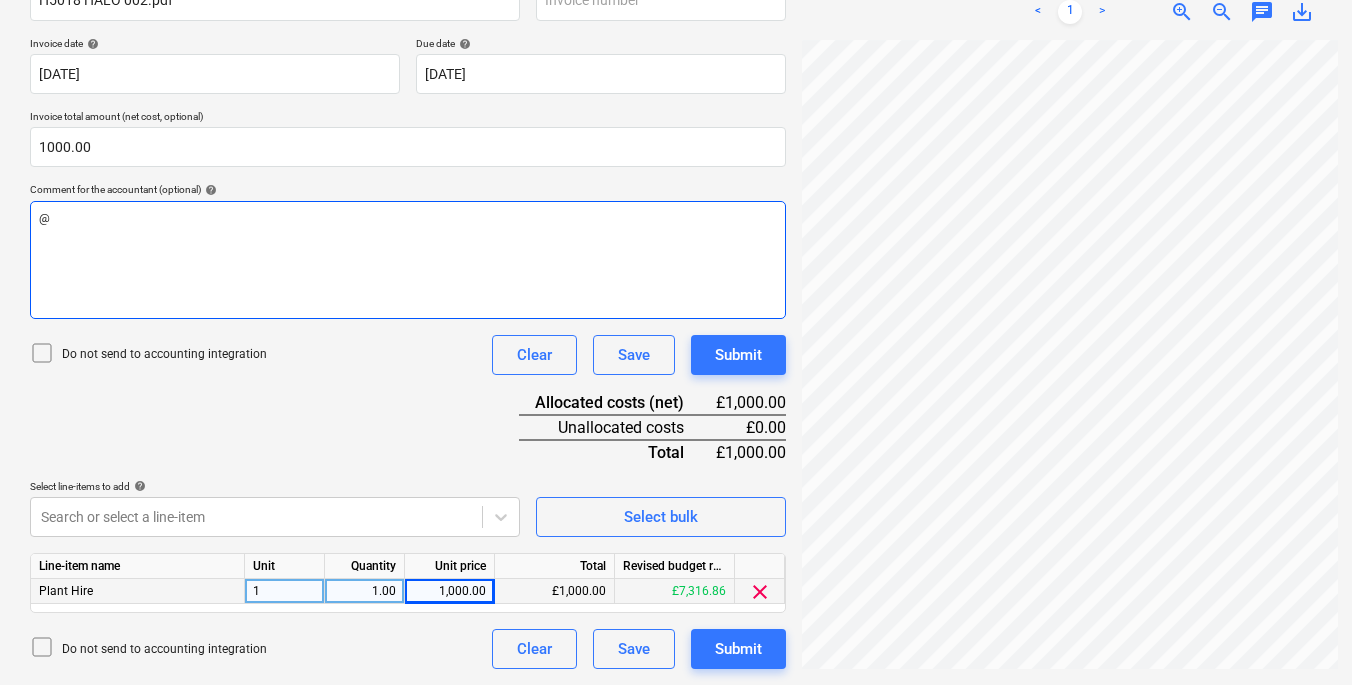 type 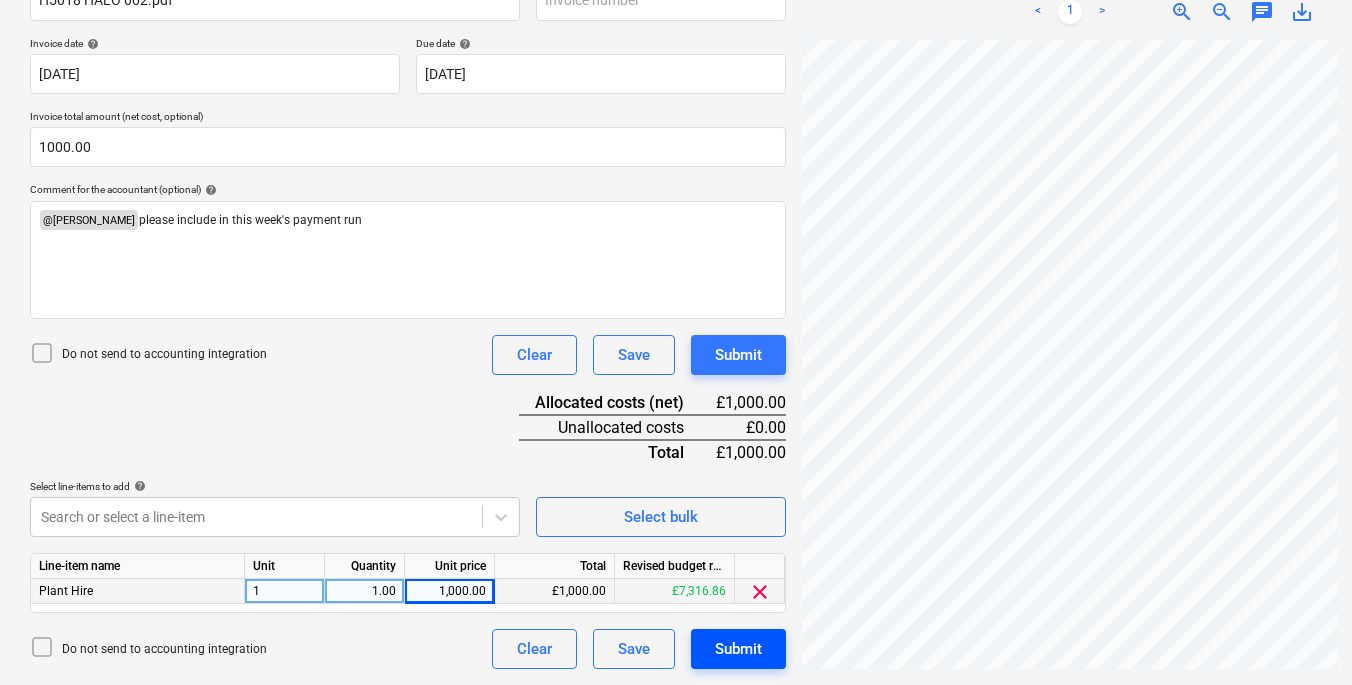click on "Submit" at bounding box center [738, 649] 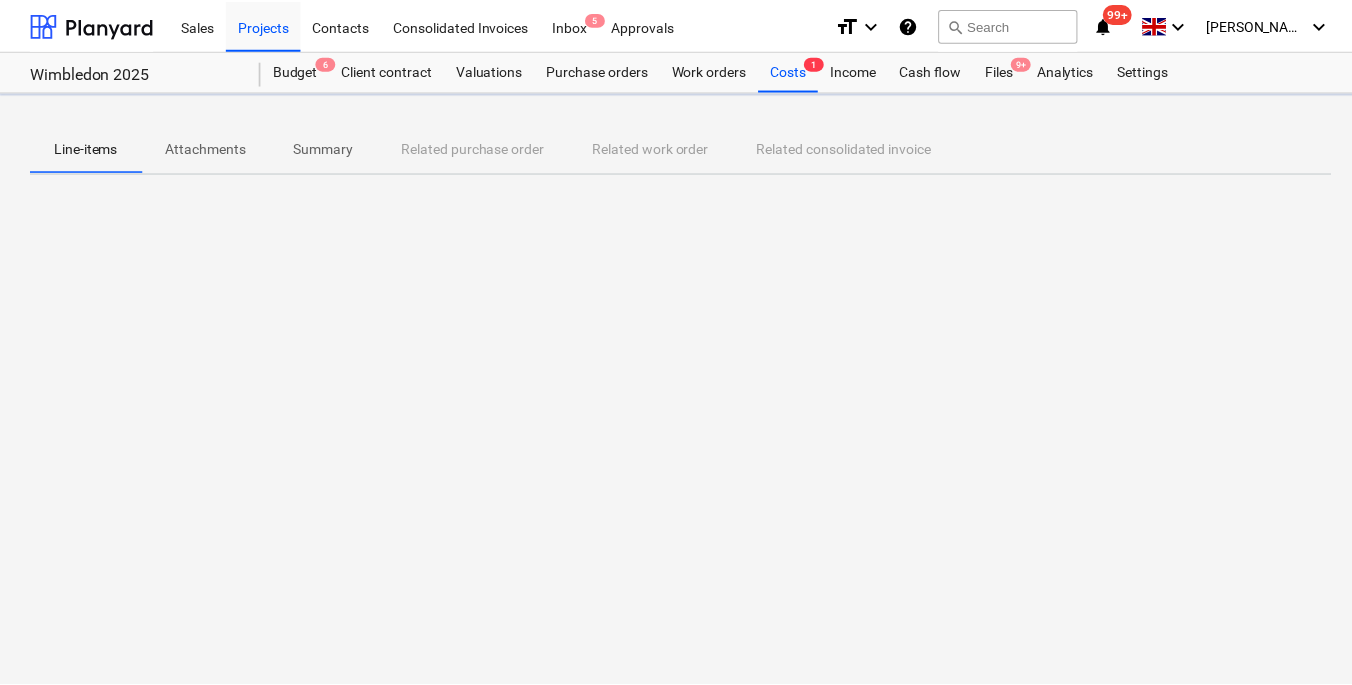 scroll, scrollTop: 0, scrollLeft: 0, axis: both 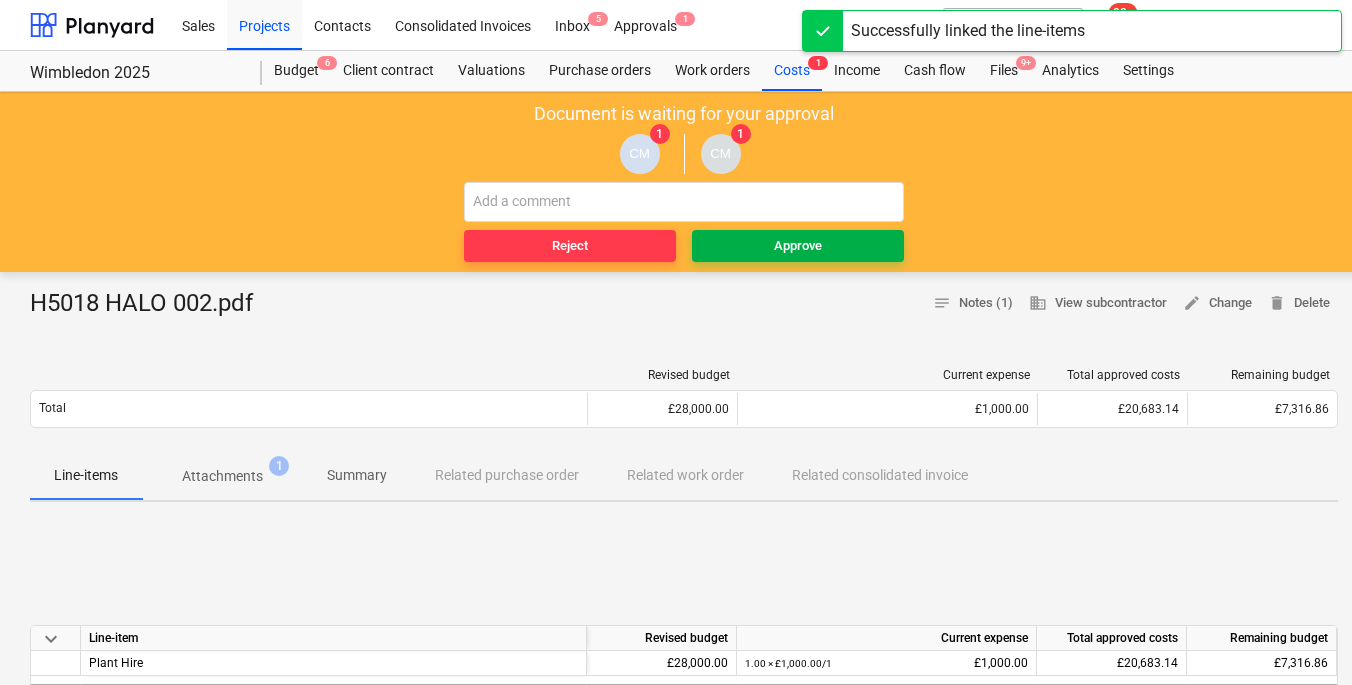 click on "Approve" at bounding box center (798, 246) 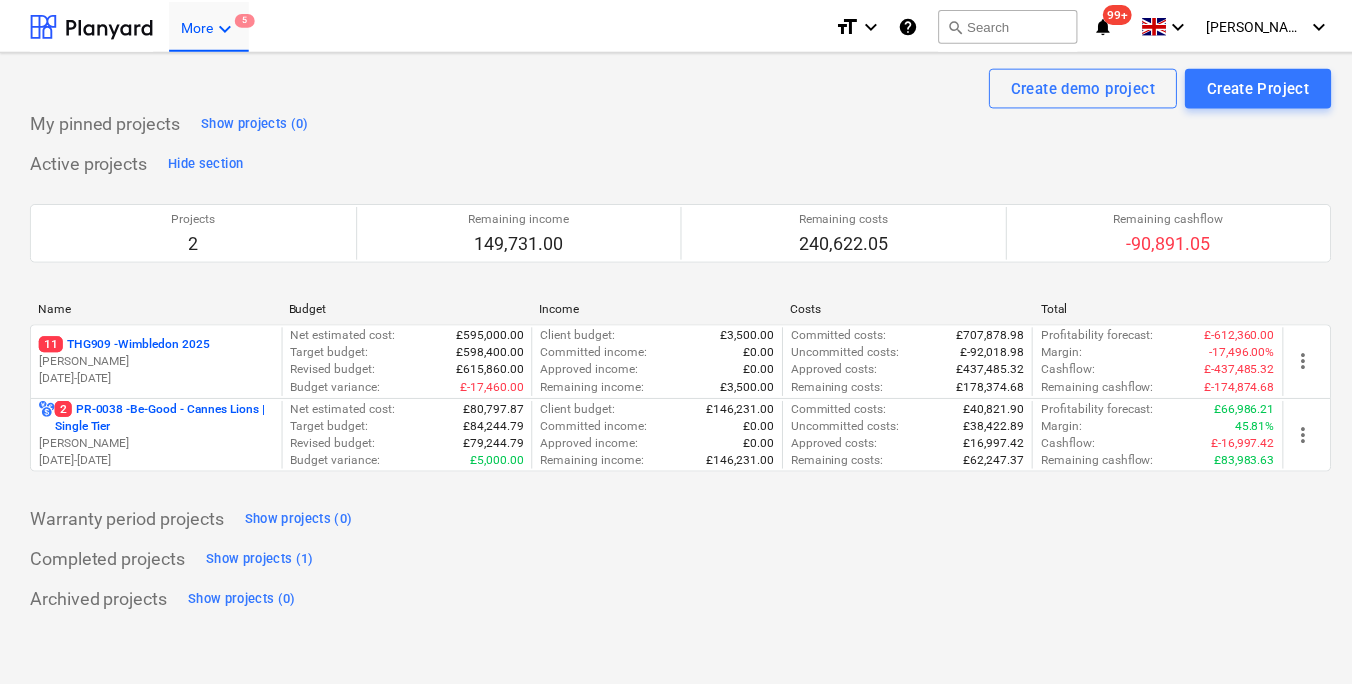 scroll, scrollTop: 0, scrollLeft: 0, axis: both 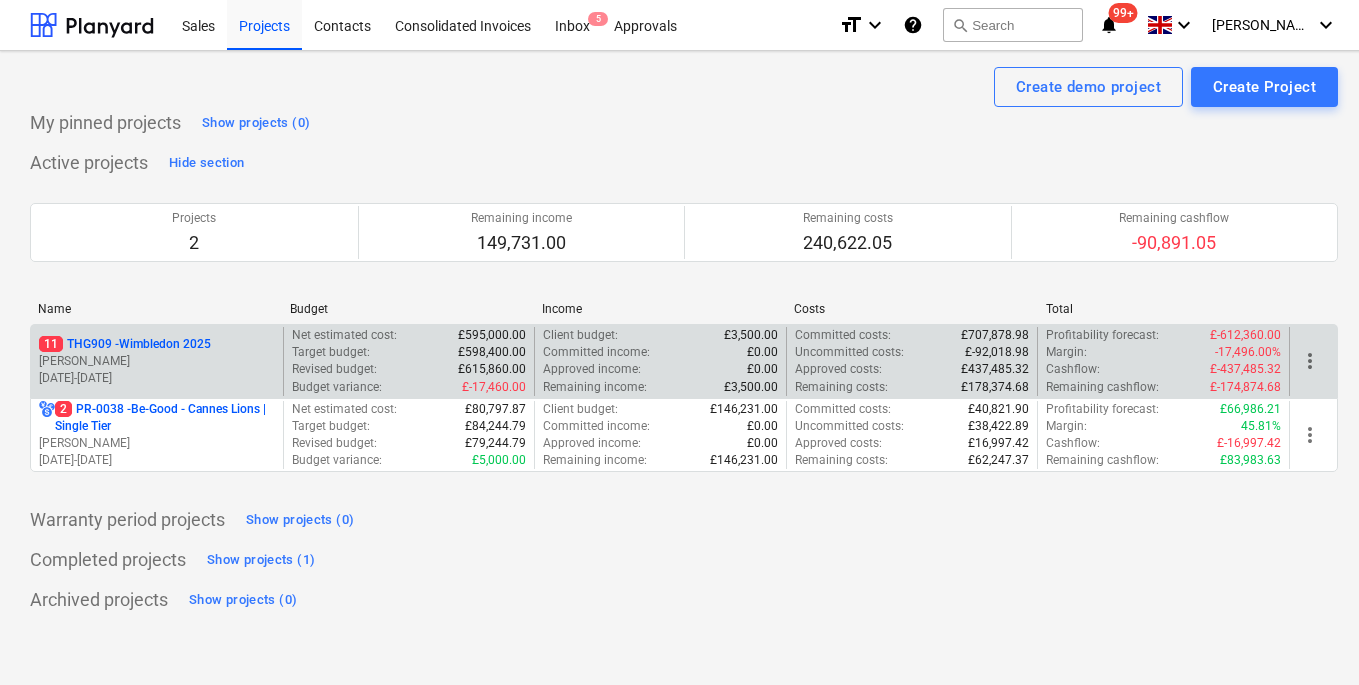 click on "[PERSON_NAME]" at bounding box center [157, 361] 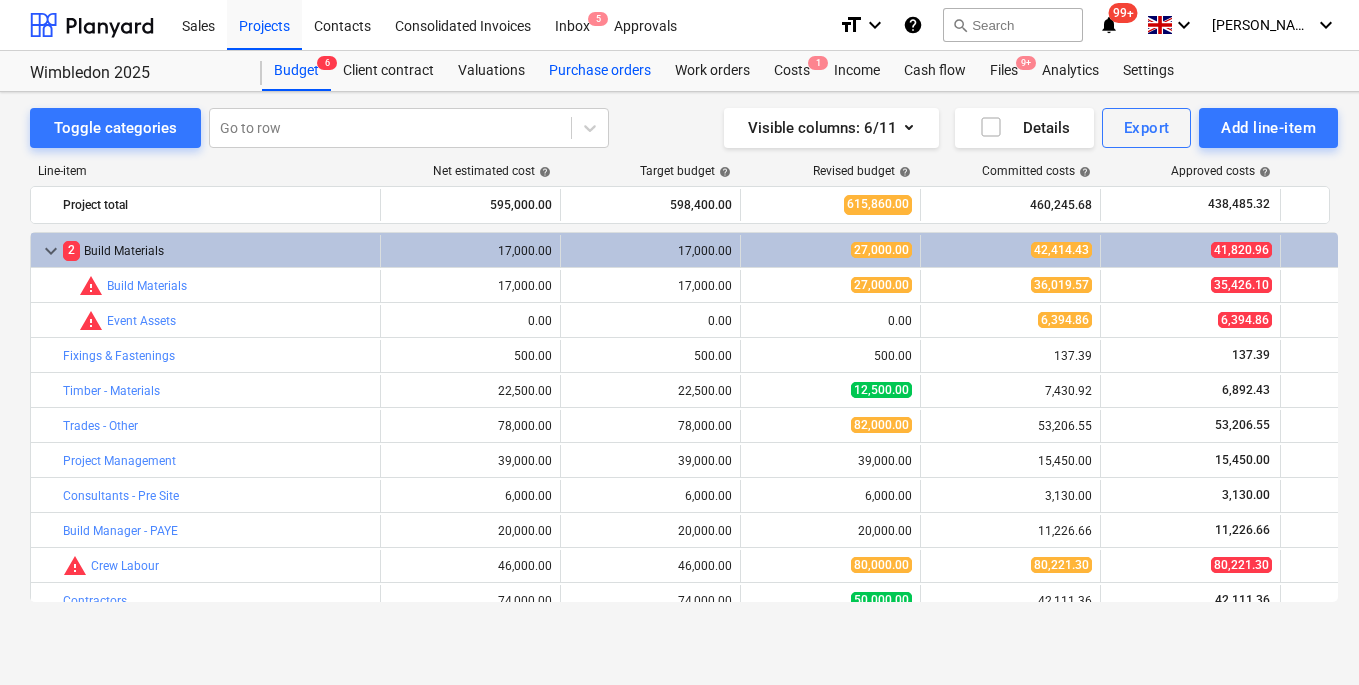 click on "Purchase orders" at bounding box center [600, 71] 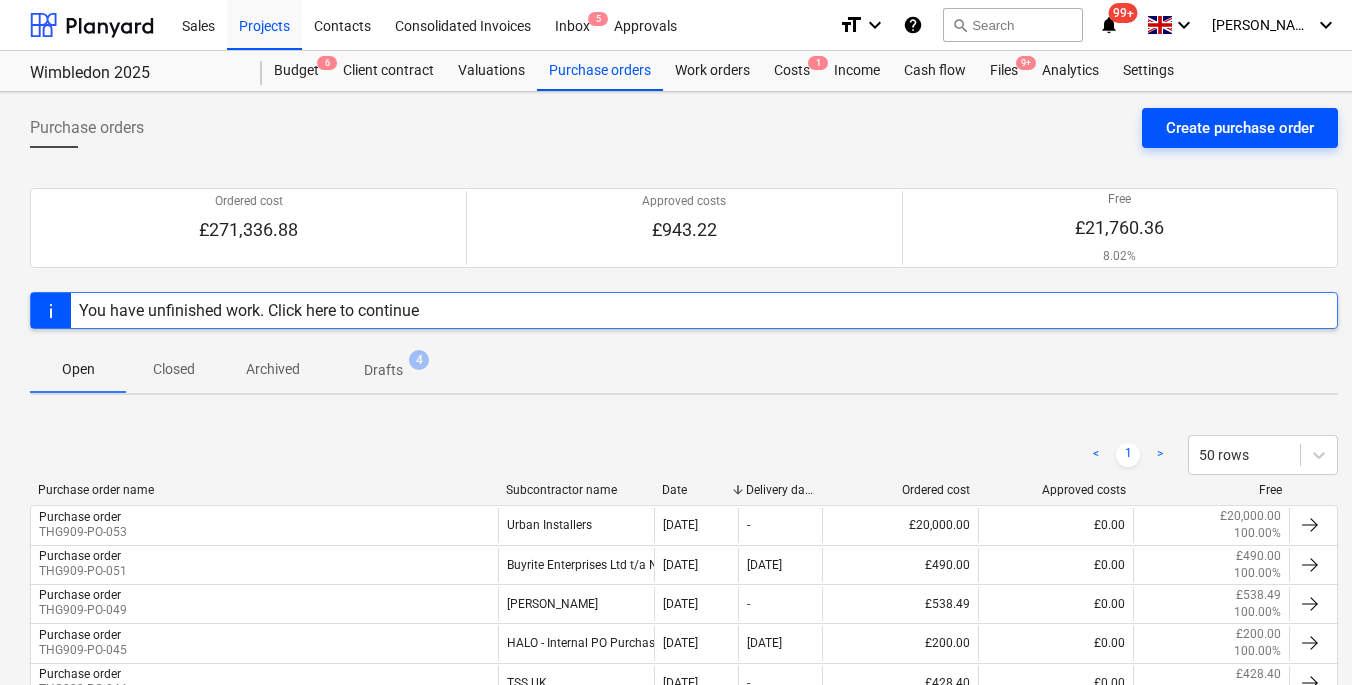 click on "Create purchase order" at bounding box center [1240, 128] 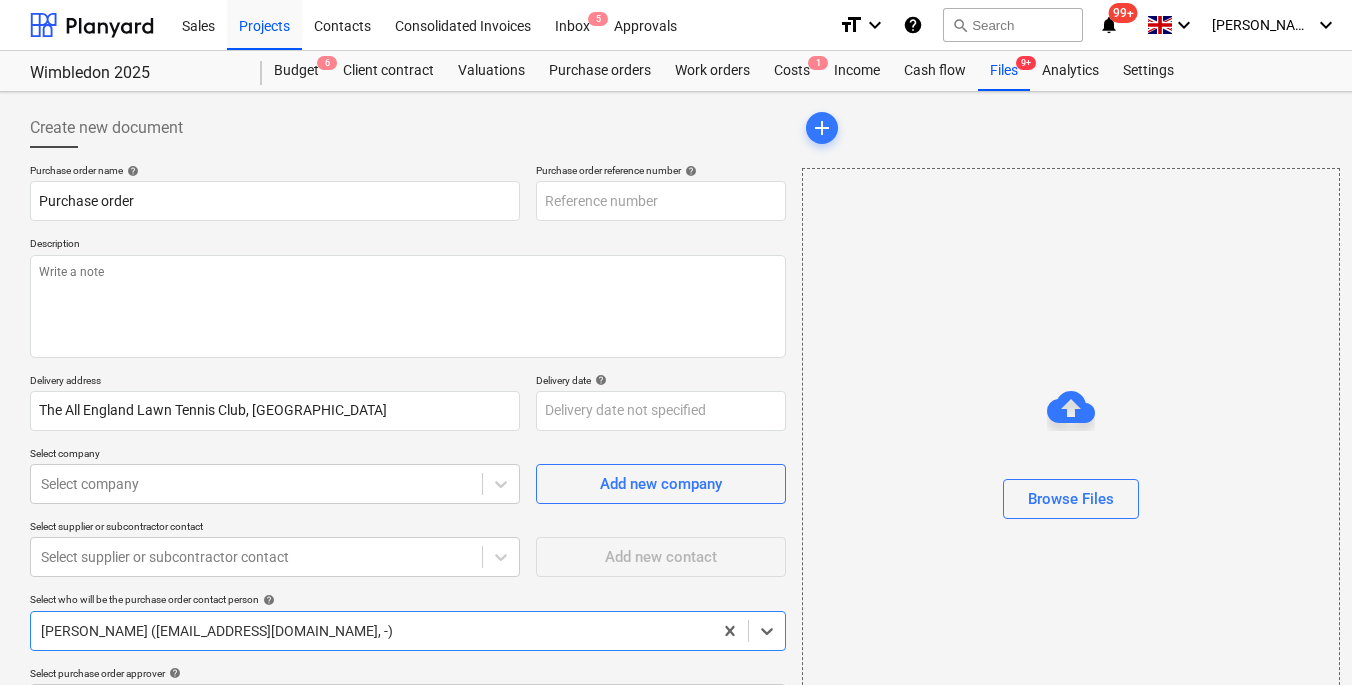 type on "x" 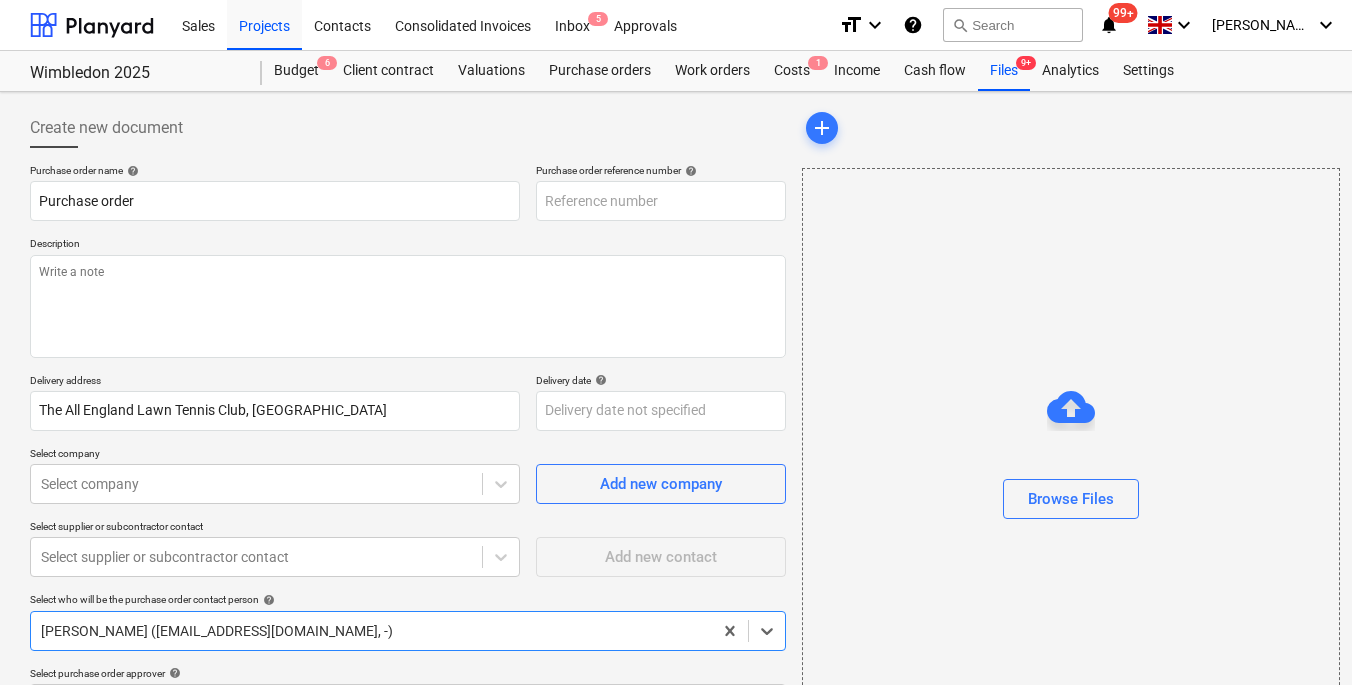 type on "THG909-PO-054" 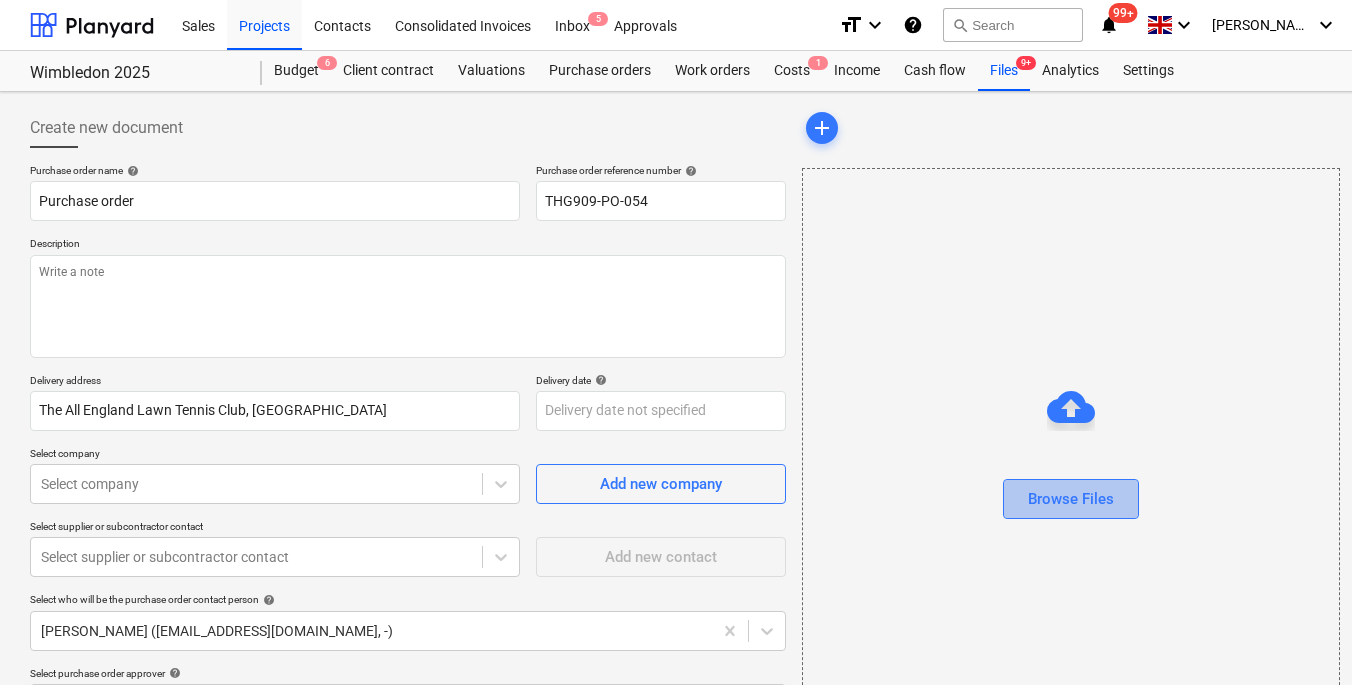 click on "Browse Files" at bounding box center (1071, 499) 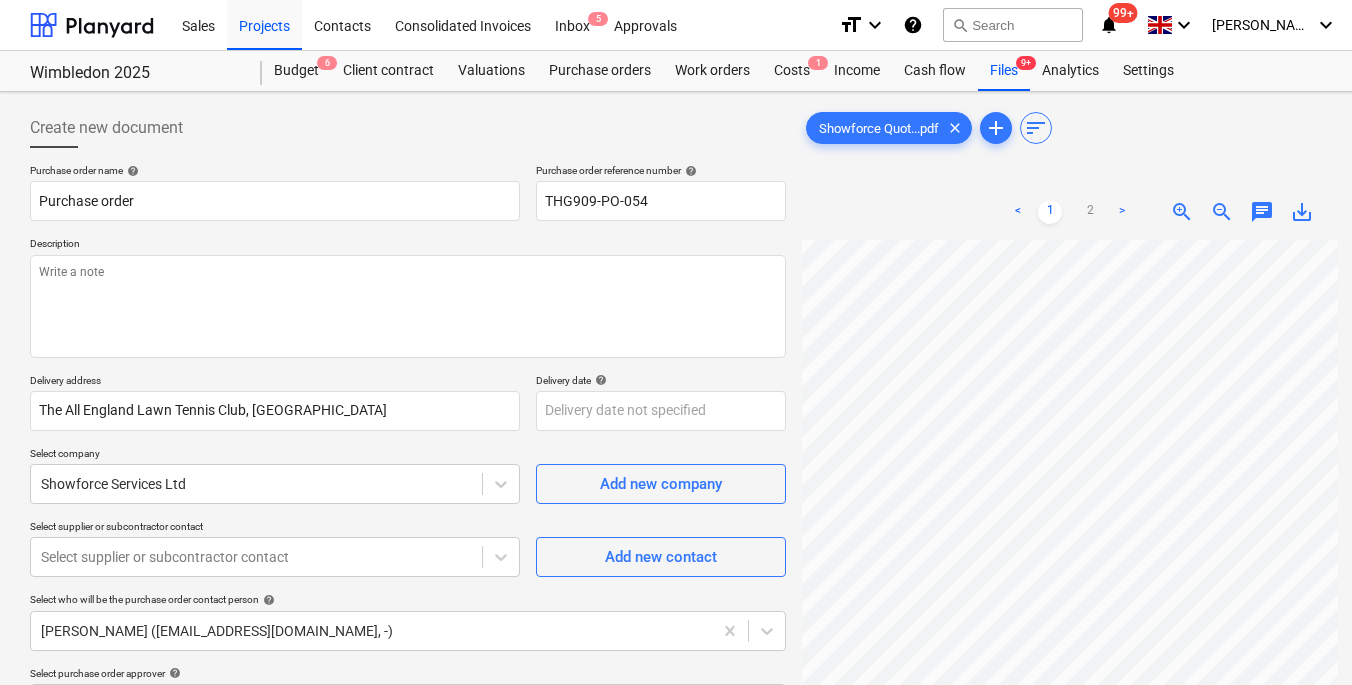scroll, scrollTop: 228, scrollLeft: 0, axis: vertical 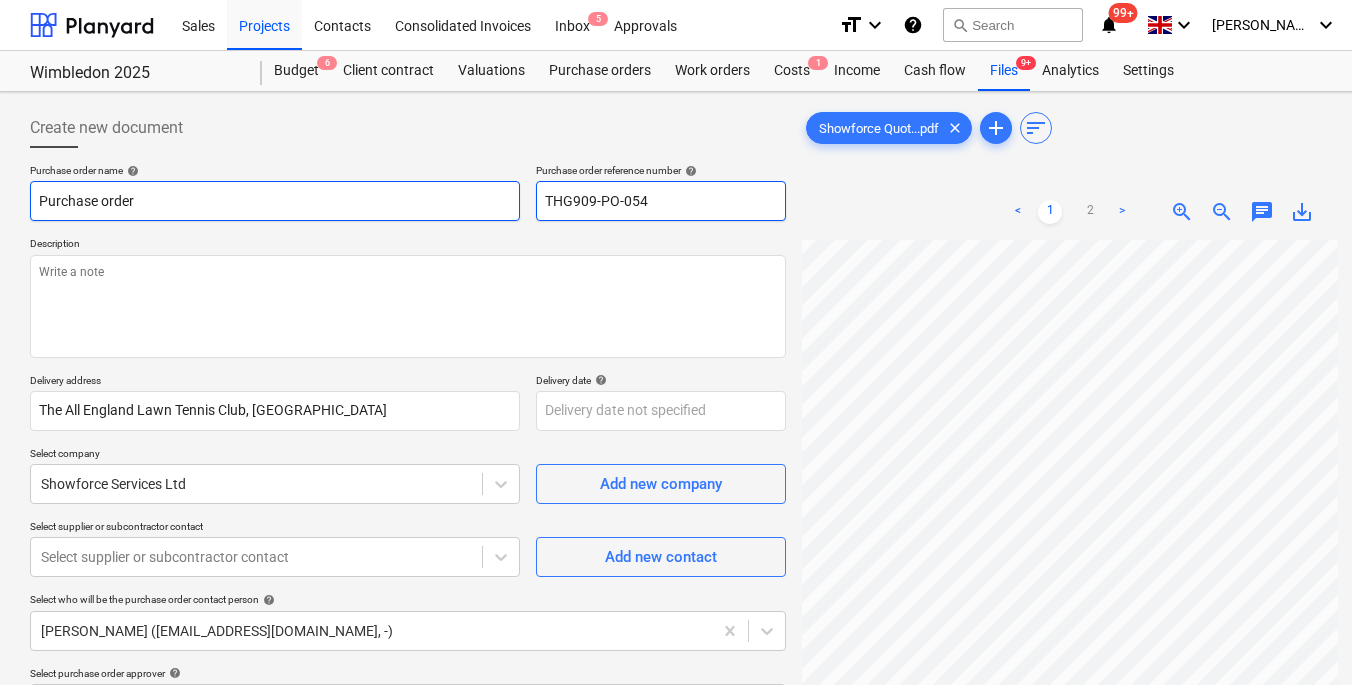 drag, startPoint x: 703, startPoint y: 198, endPoint x: 508, endPoint y: 196, distance: 195.01025 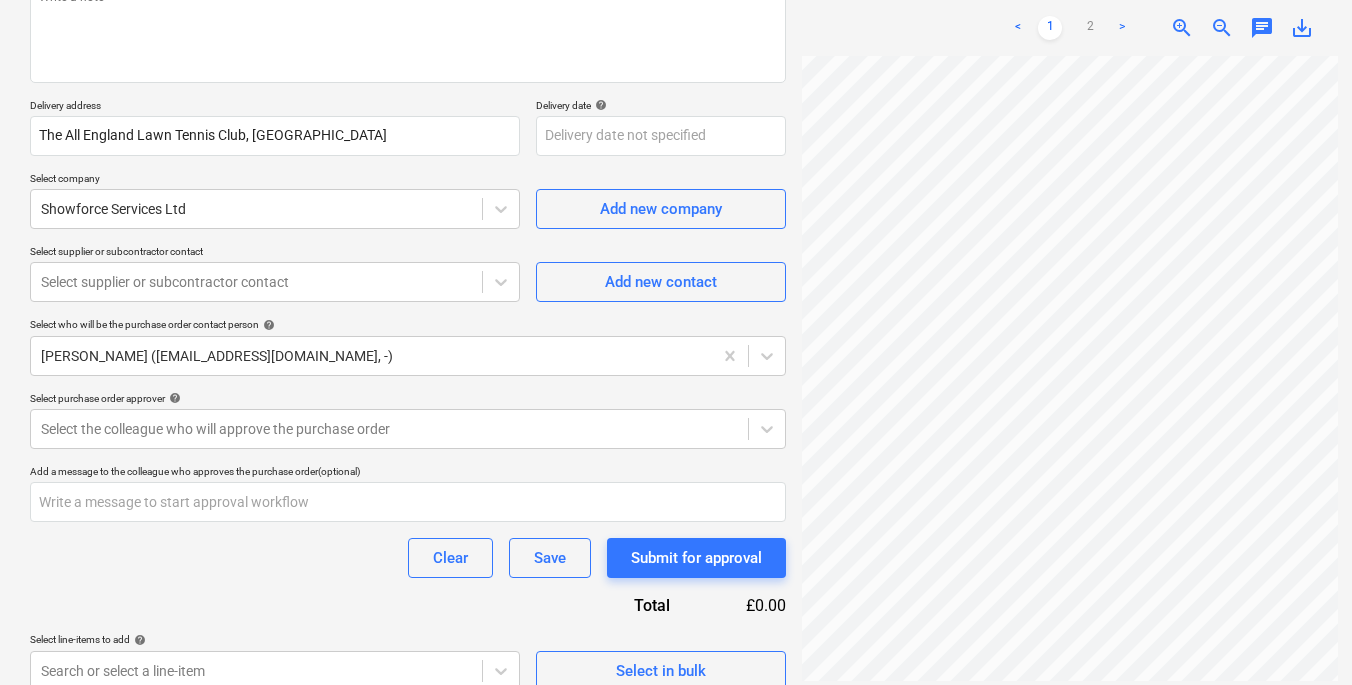 scroll, scrollTop: 288, scrollLeft: 0, axis: vertical 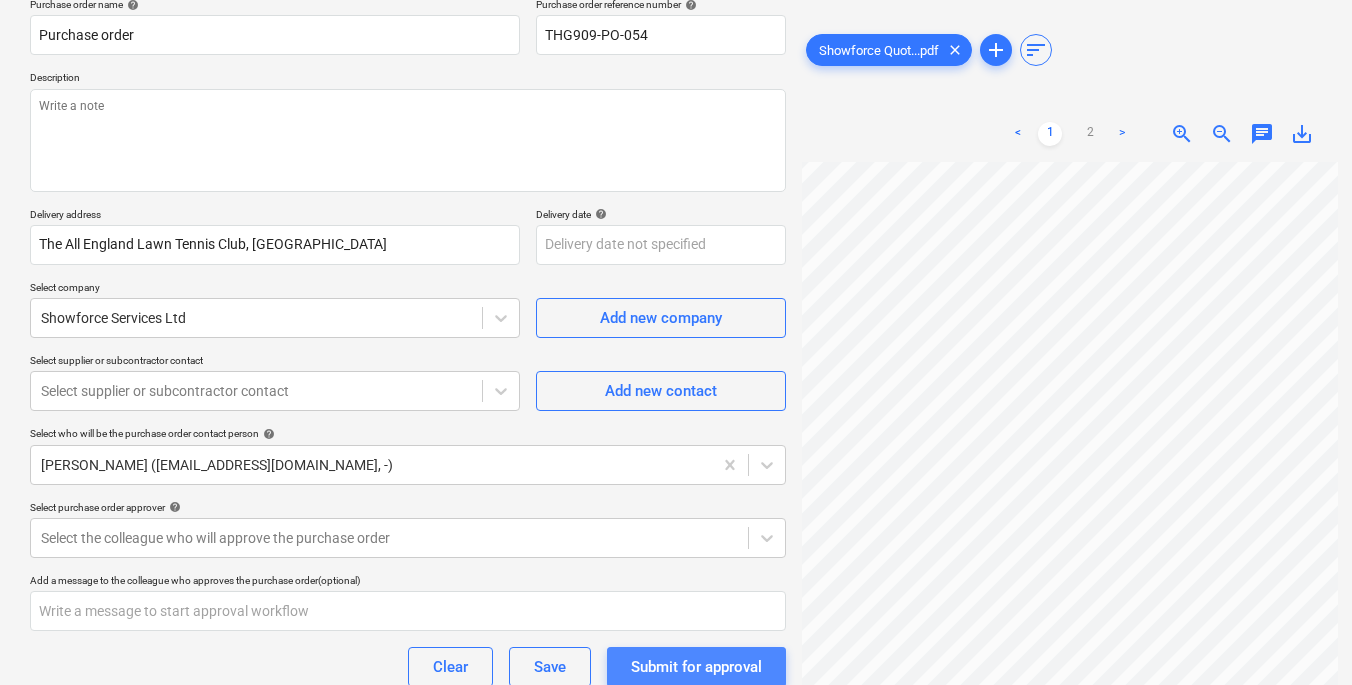 click on "Submit for approval" at bounding box center [696, 667] 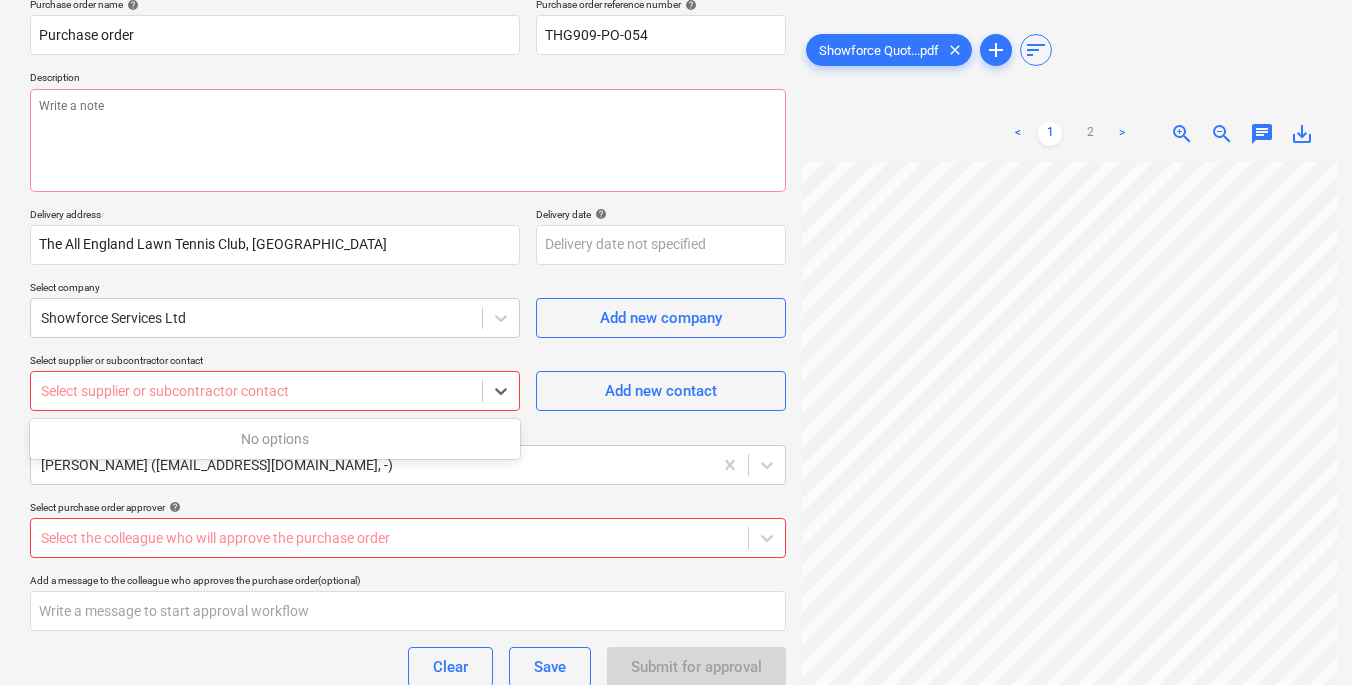 click at bounding box center (256, 391) 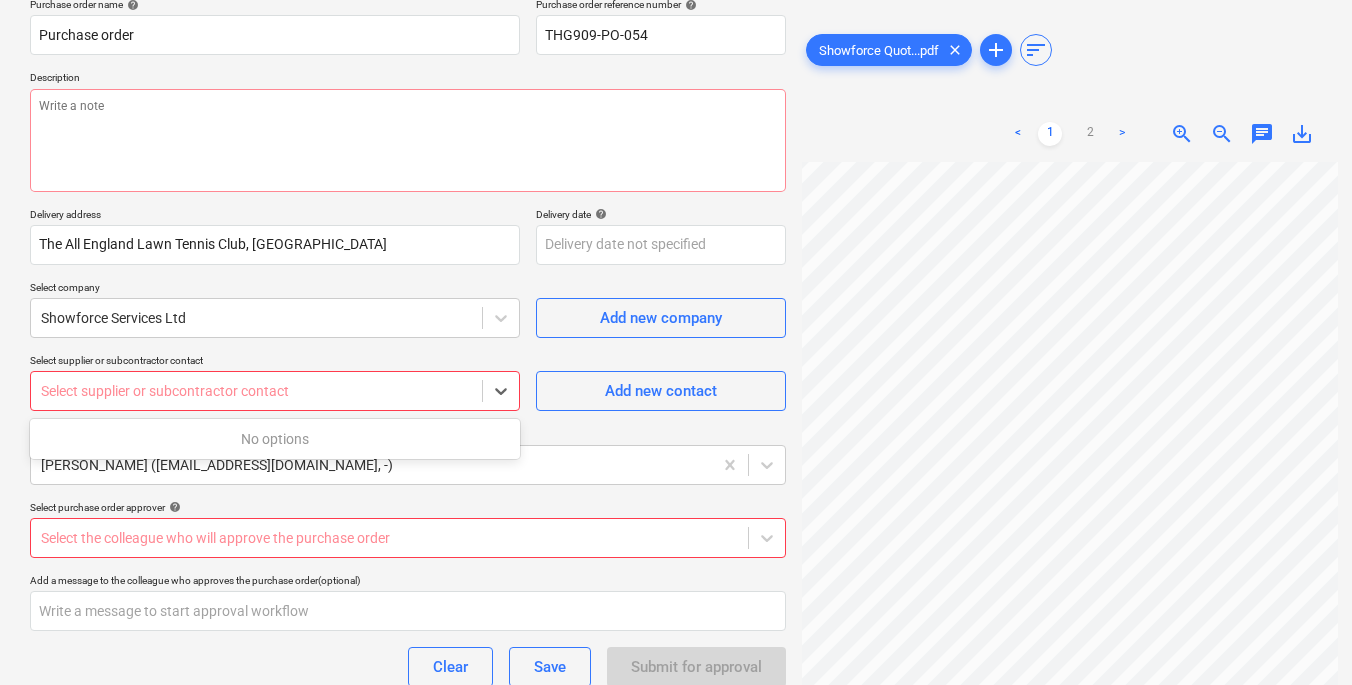 click on "Select supplier or subcontractor contact" at bounding box center (275, 362) 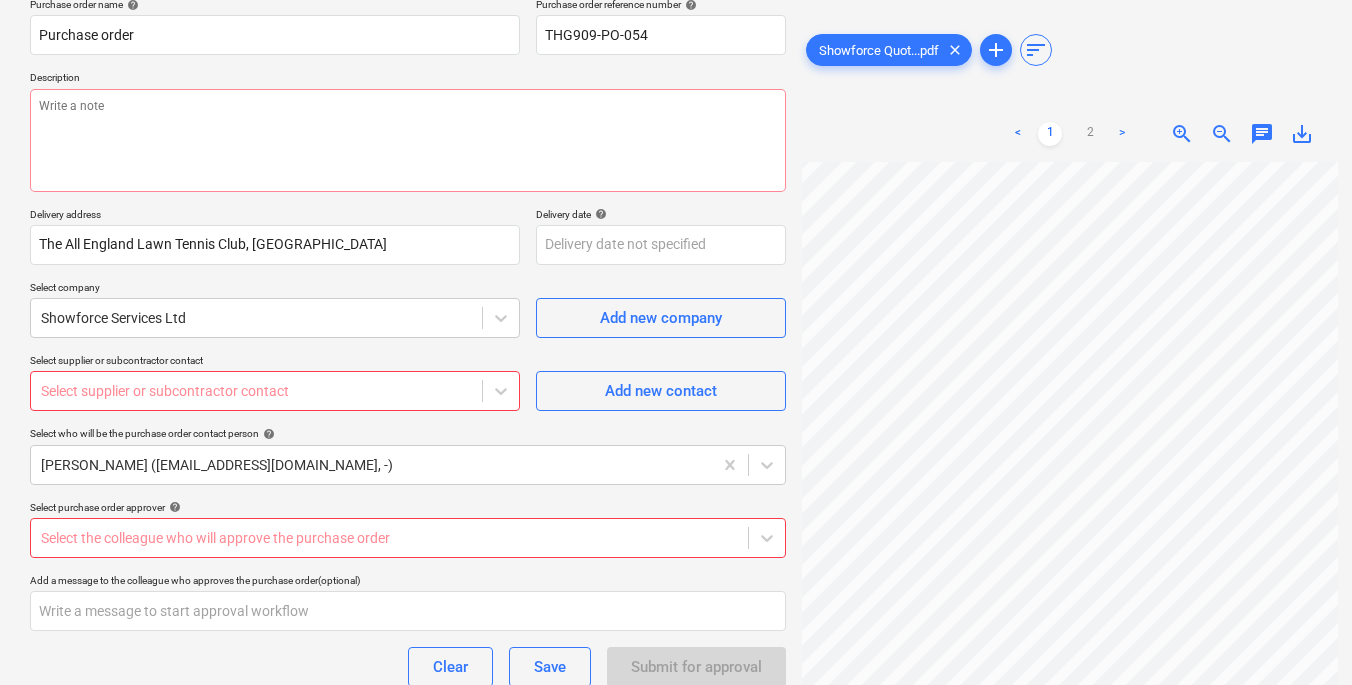 click on "Sales Projects Contacts Consolidated Invoices Inbox 5 Approvals format_size keyboard_arrow_down help search Search notifications 99+ keyboard_arrow_down C. Mkparu keyboard_arrow_down Wimbledon 2025 Budget 6 Client contract Valuations Purchase orders Work orders Costs 1 Income Cash flow Files 9+ Analytics Settings Create new document Purchase order name help Purchase order Purchase order reference number help THG909-PO-054 Description Delivery address The All England Lawn Tennis Club, Church Road, Wimbledon, London, SW19 5AE Delivery date help Press the down arrow key to interact with the calendar and
select a date. Press the question mark key to get the keyboard shortcuts for changing dates. Select company Showforce Services Ltd   Add new company Select supplier or subcontractor contact Select supplier or subcontractor contact Add new contact Select who will be the purchase order contact person help Claire Mkparu (claire_mkparu@thehalogroup.co.uk, -) Select purchase order approver help  (optional) add" at bounding box center [676, 176] 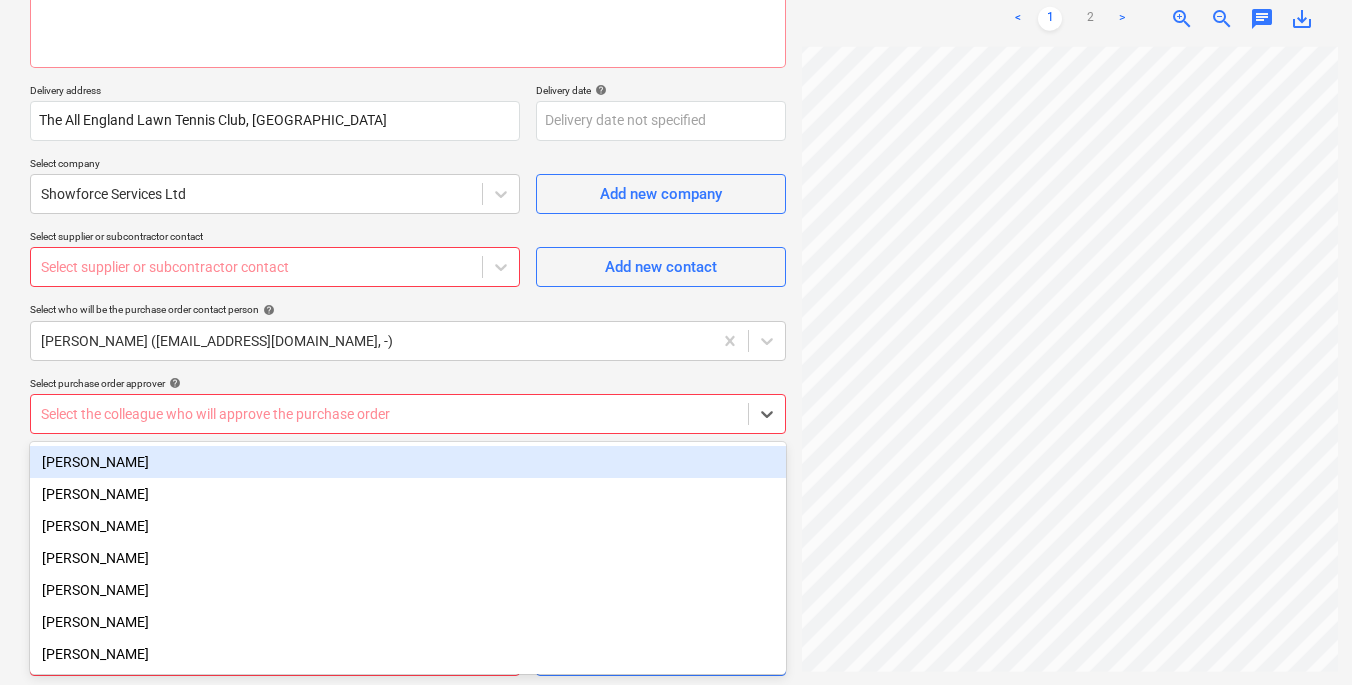click on "[PERSON_NAME]" at bounding box center [408, 462] 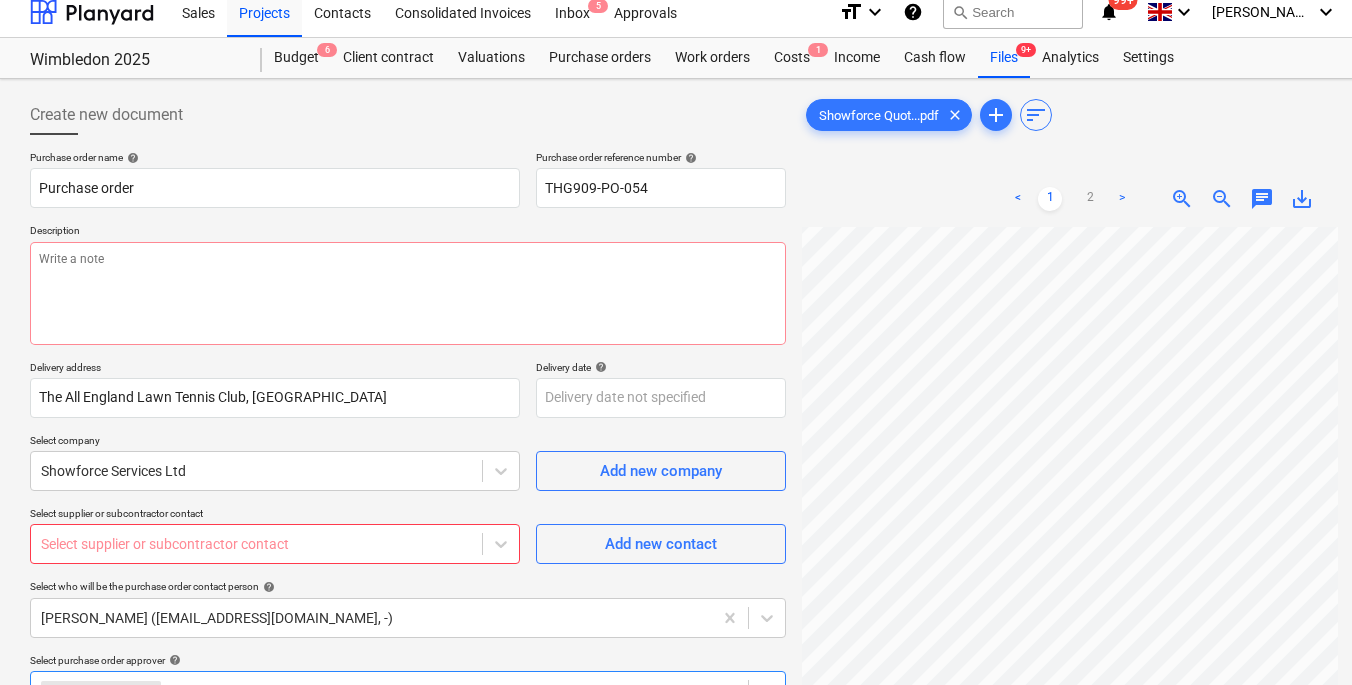 scroll, scrollTop: 0, scrollLeft: 0, axis: both 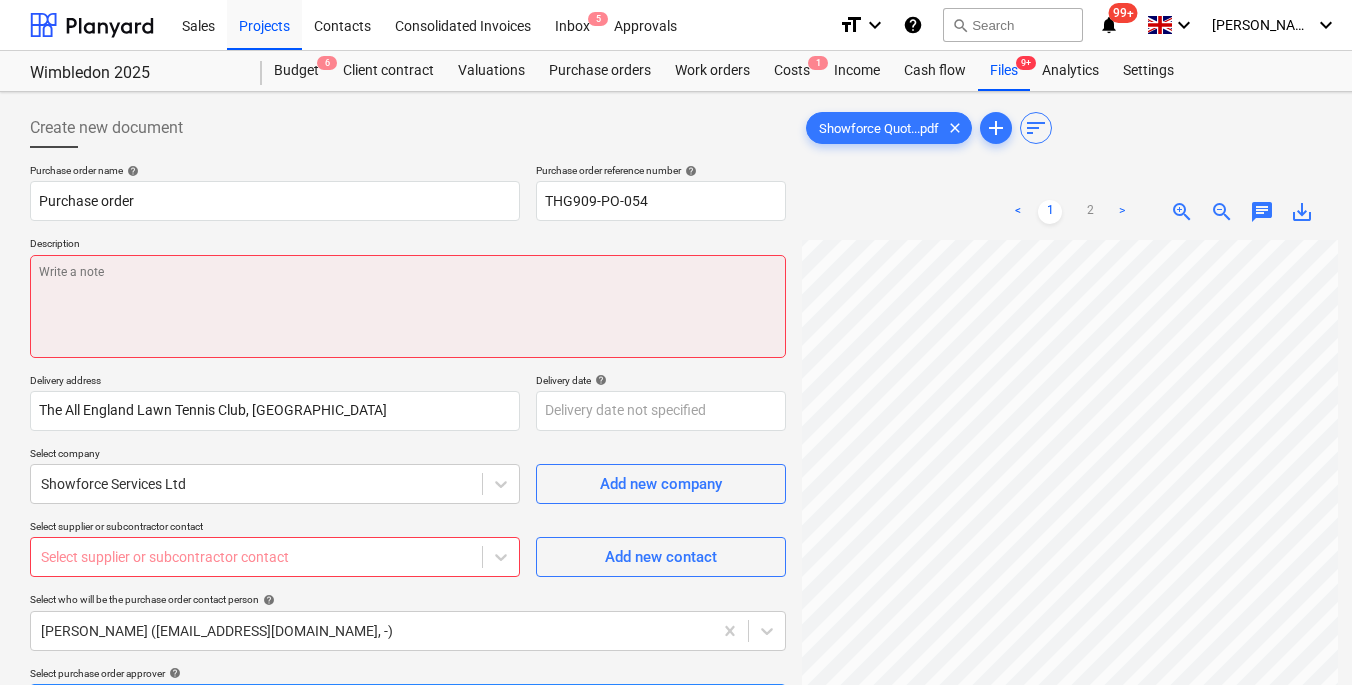click at bounding box center (408, 306) 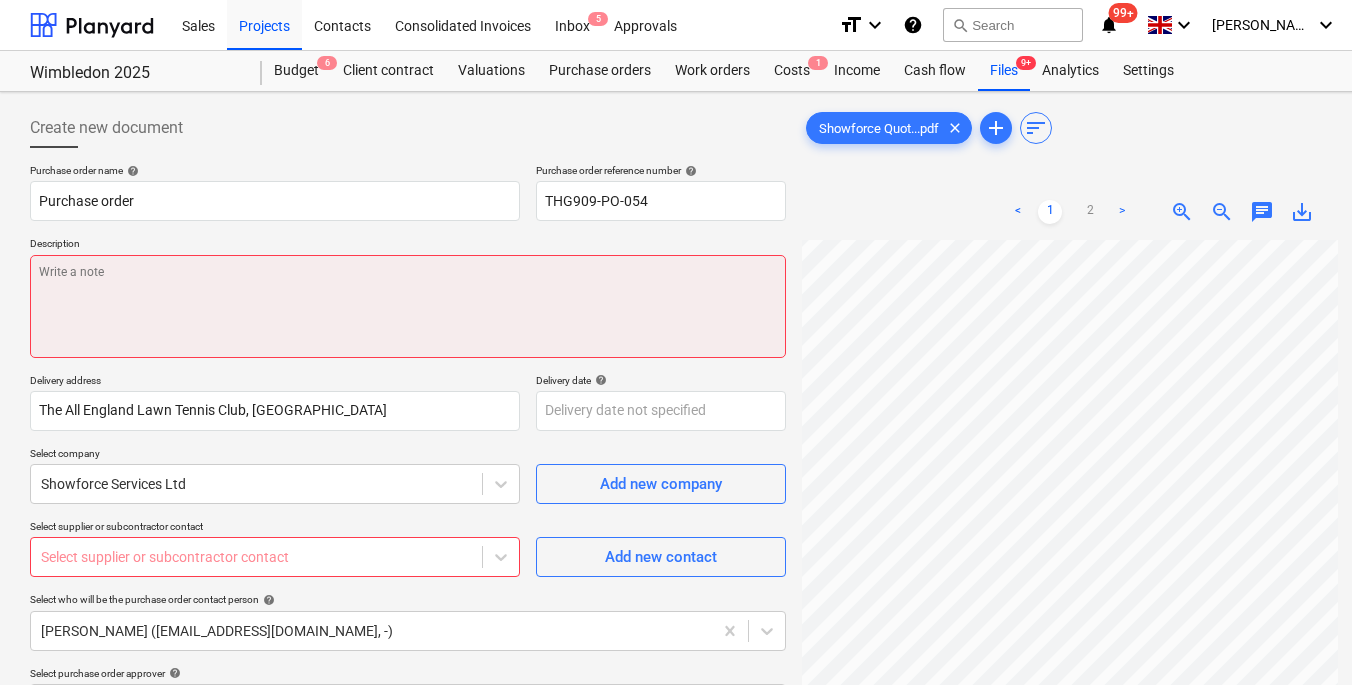 type on "x" 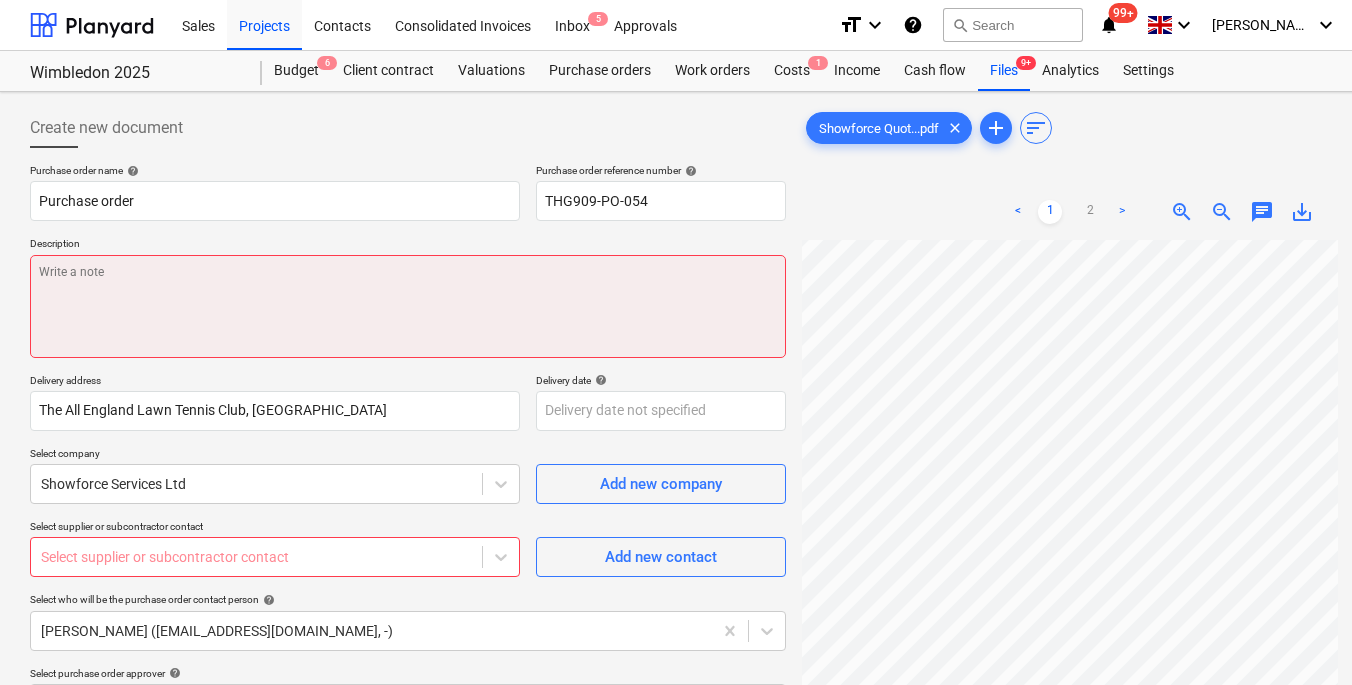 type on "S" 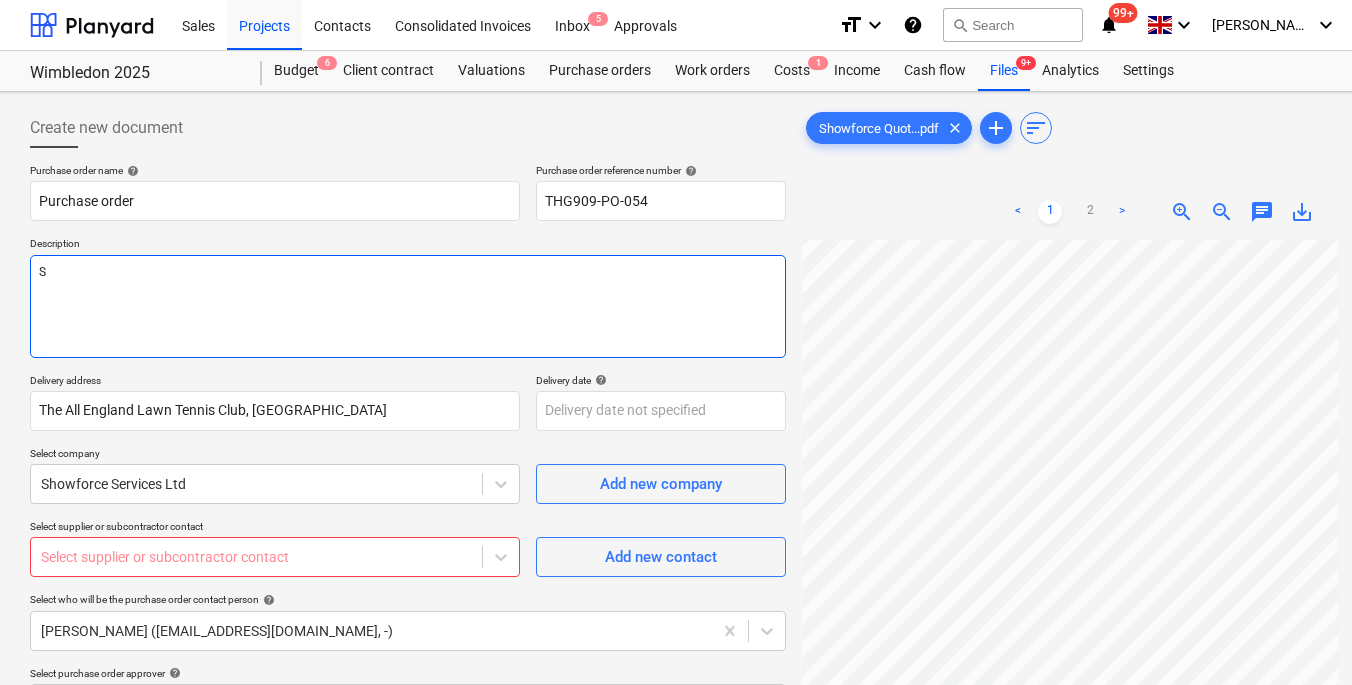 type on "x" 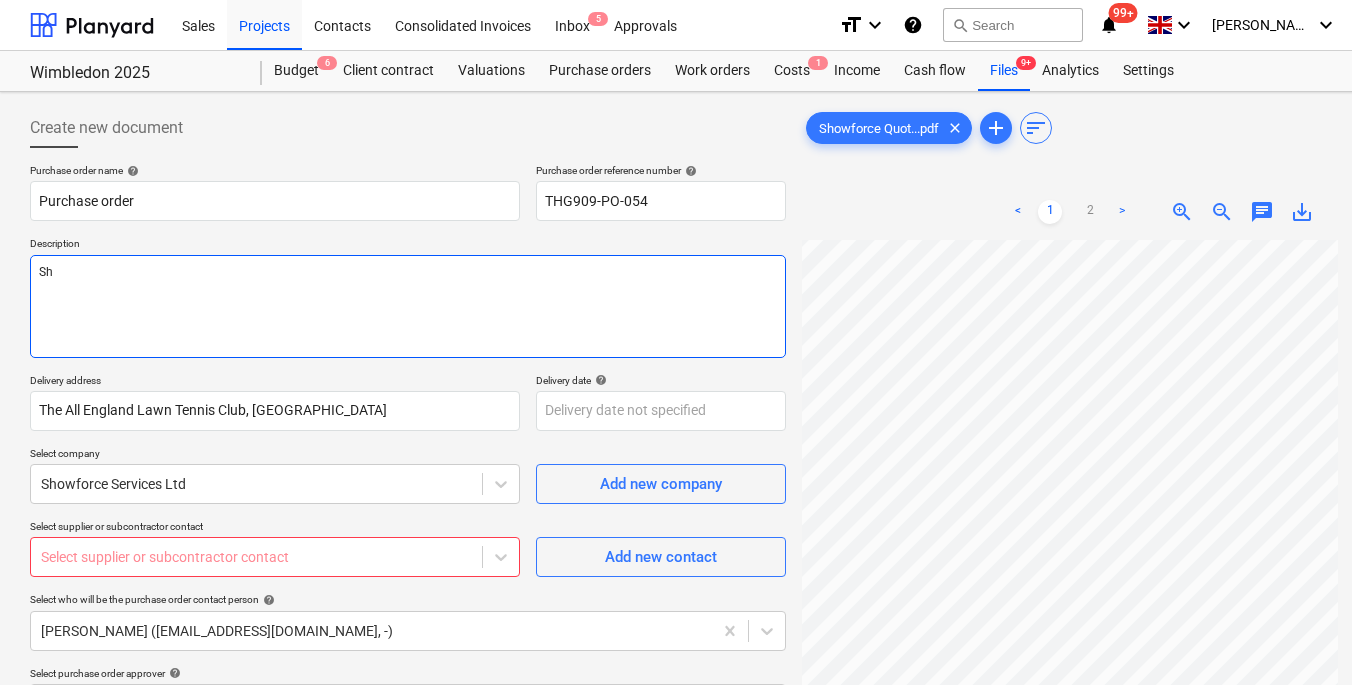 type on "x" 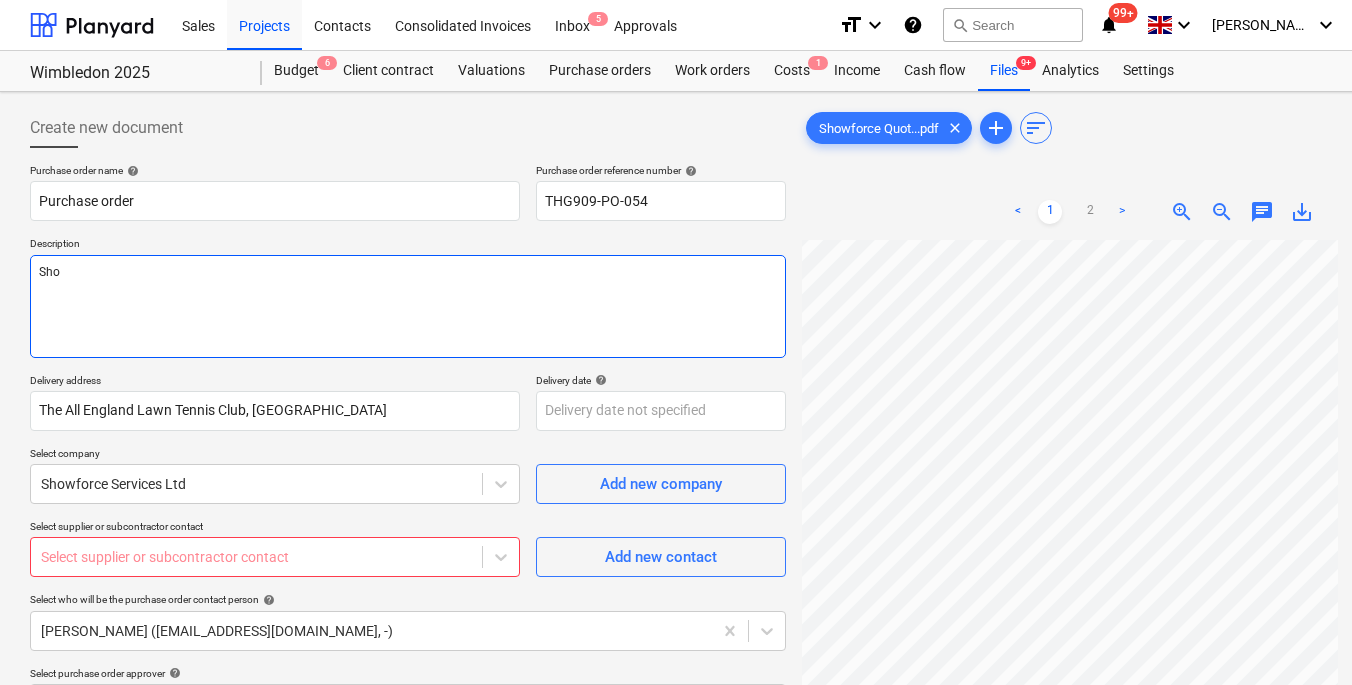 type on "x" 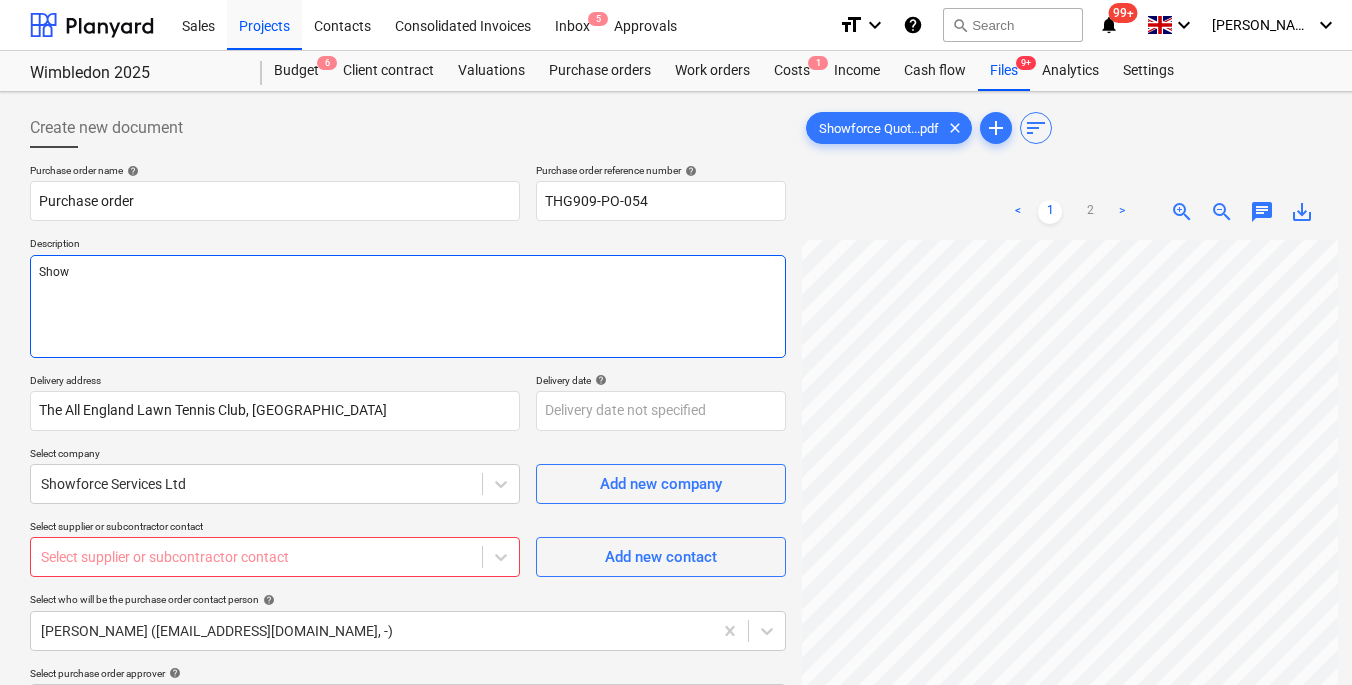 type on "x" 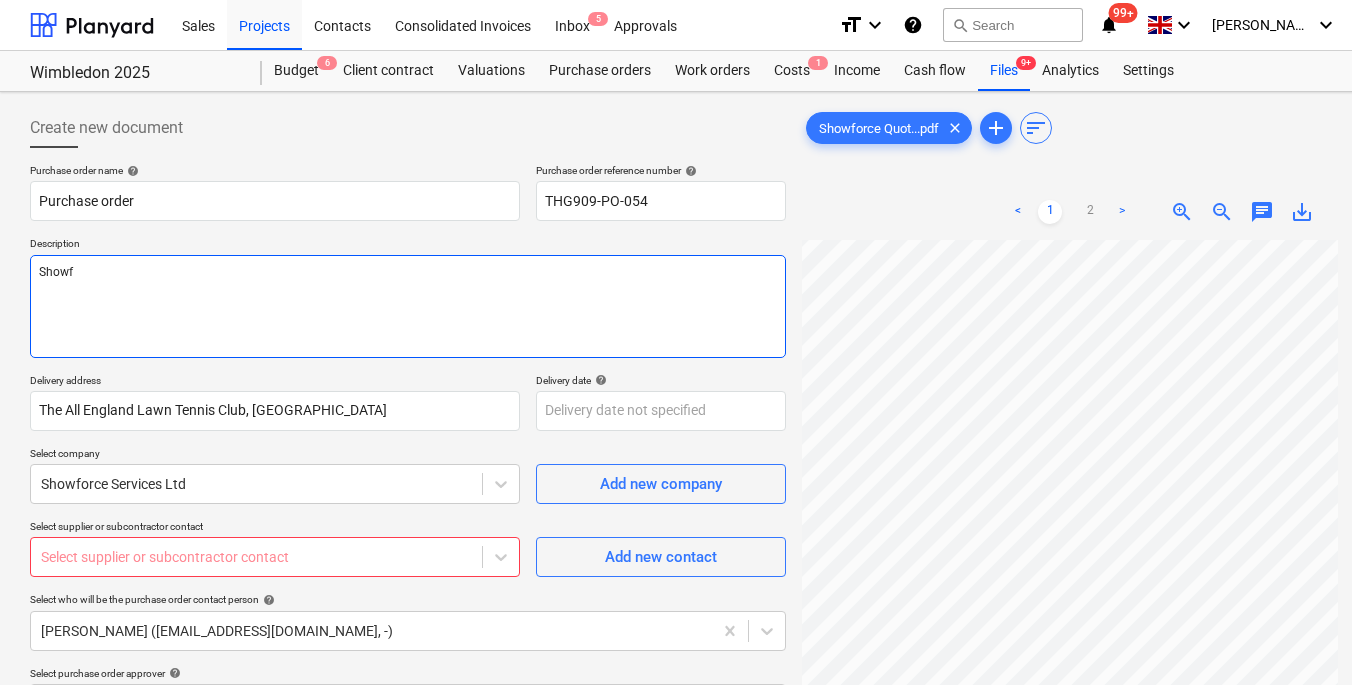 type on "x" 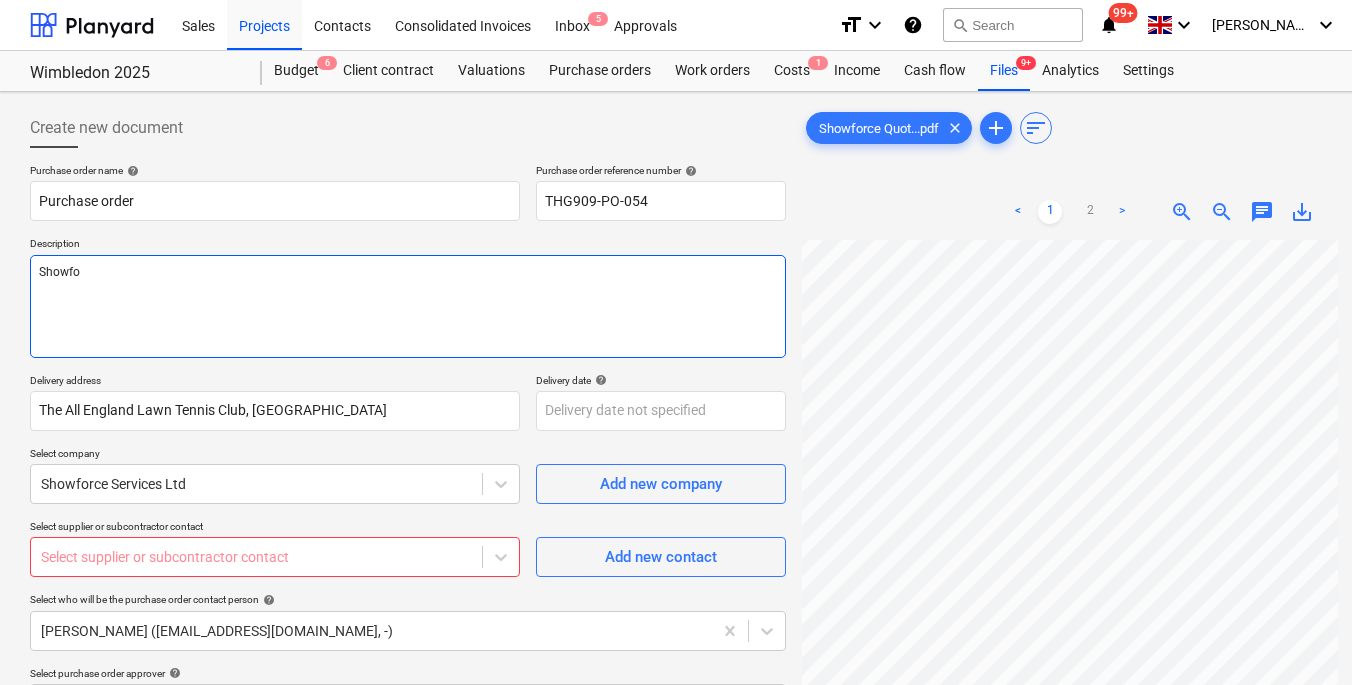 type on "x" 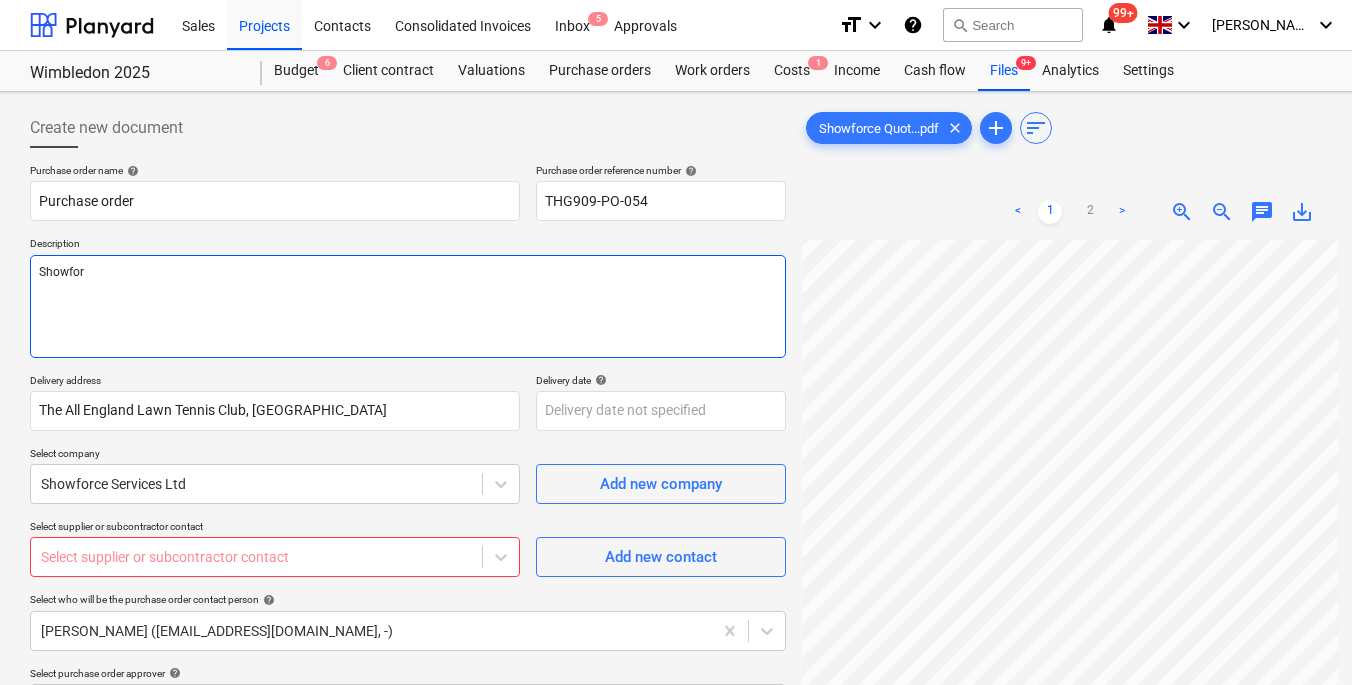 type on "x" 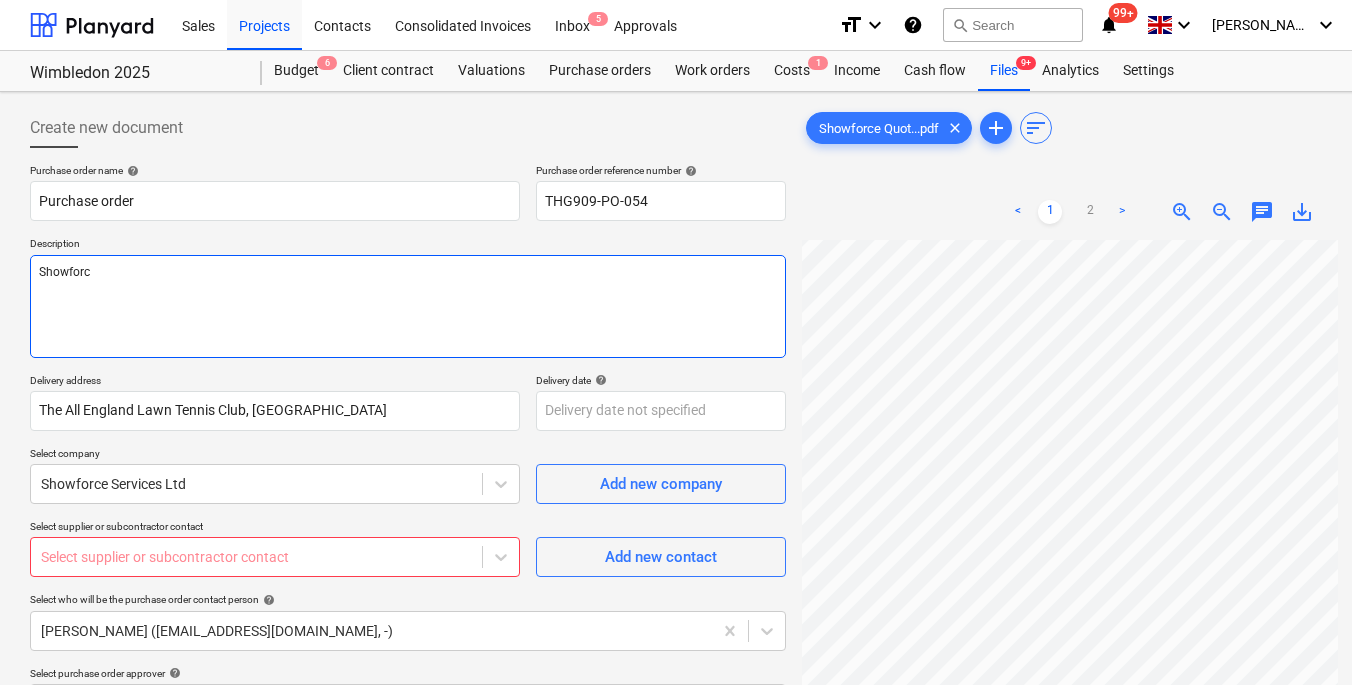 type on "x" 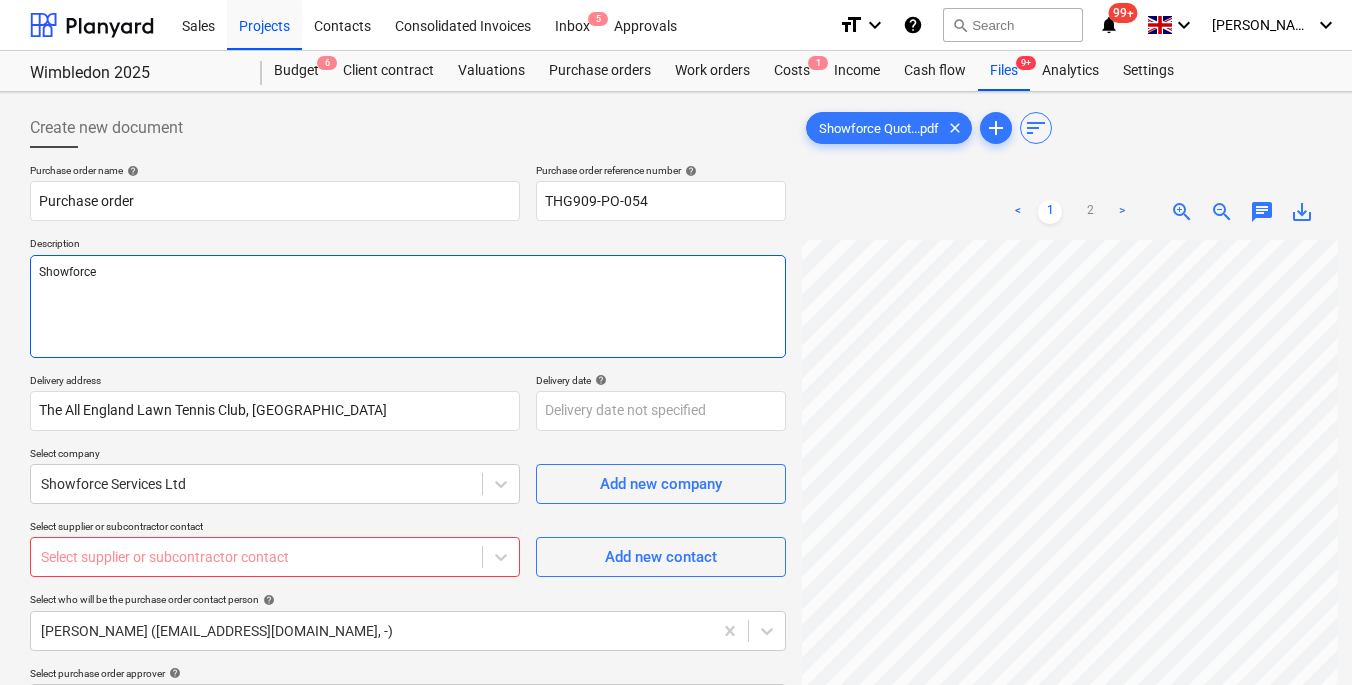 type on "x" 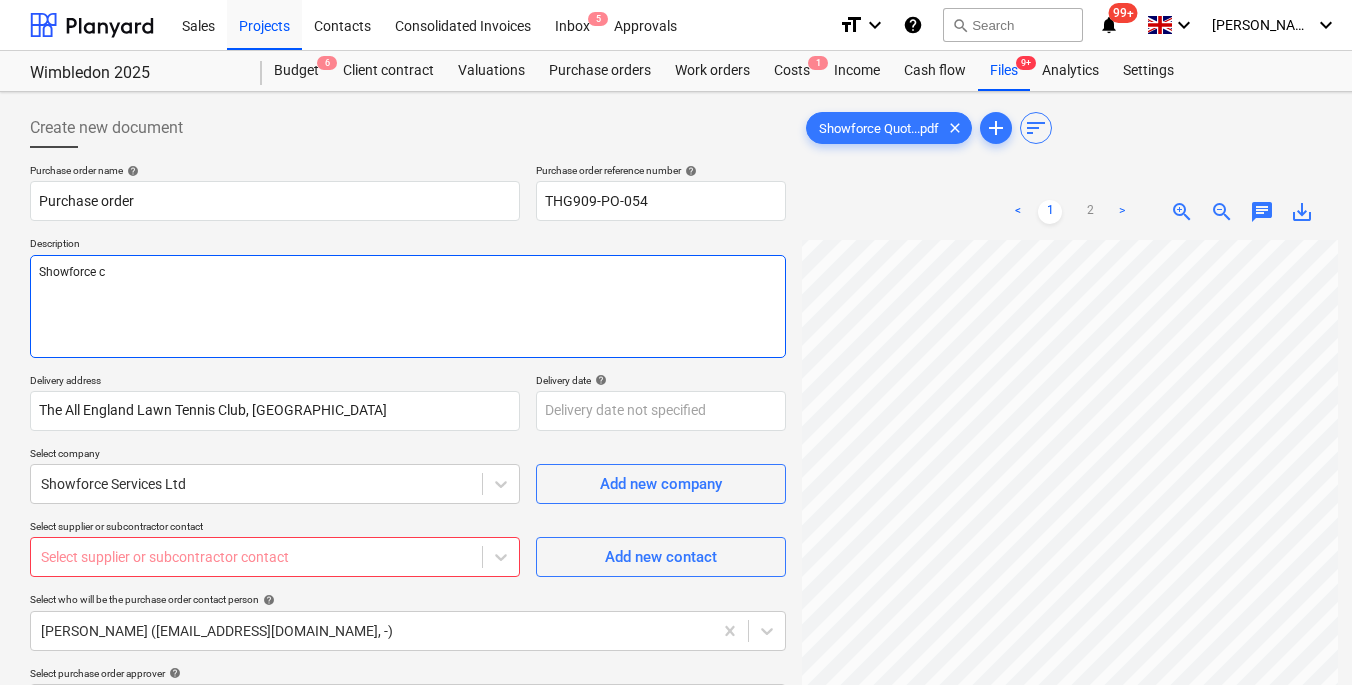type on "x" 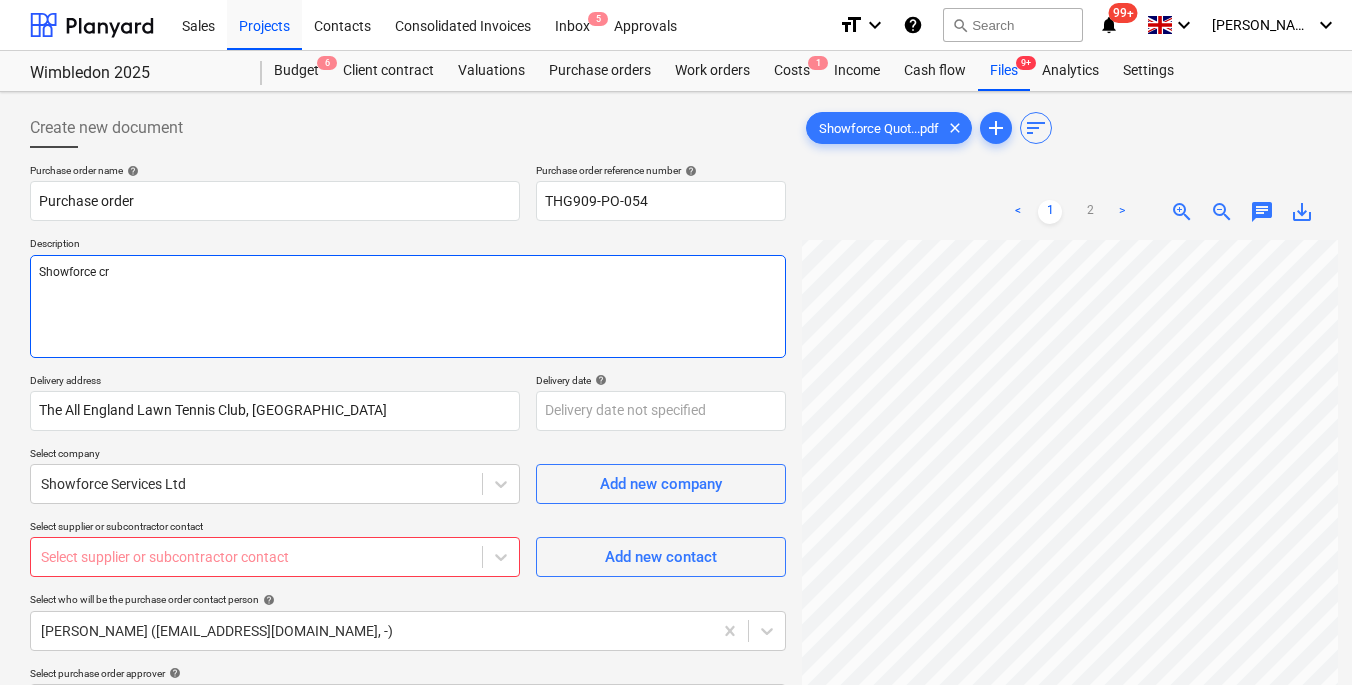 type on "Showforce cre" 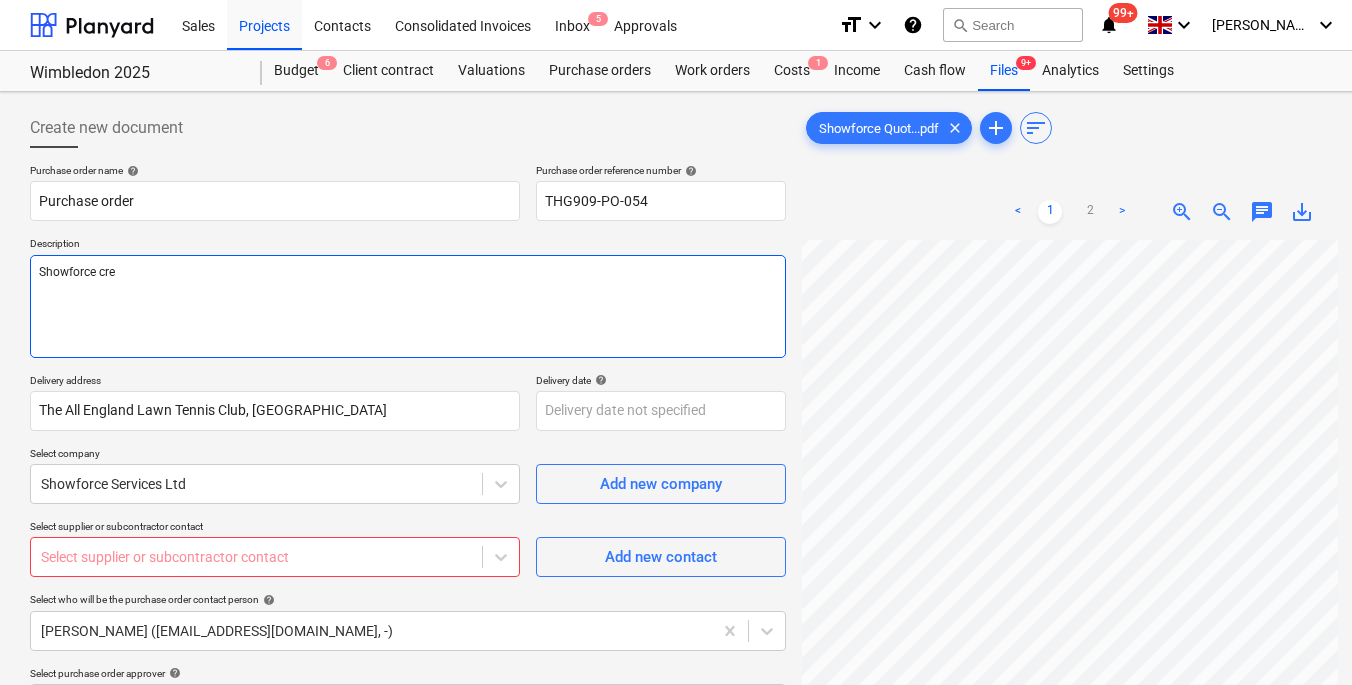 type on "x" 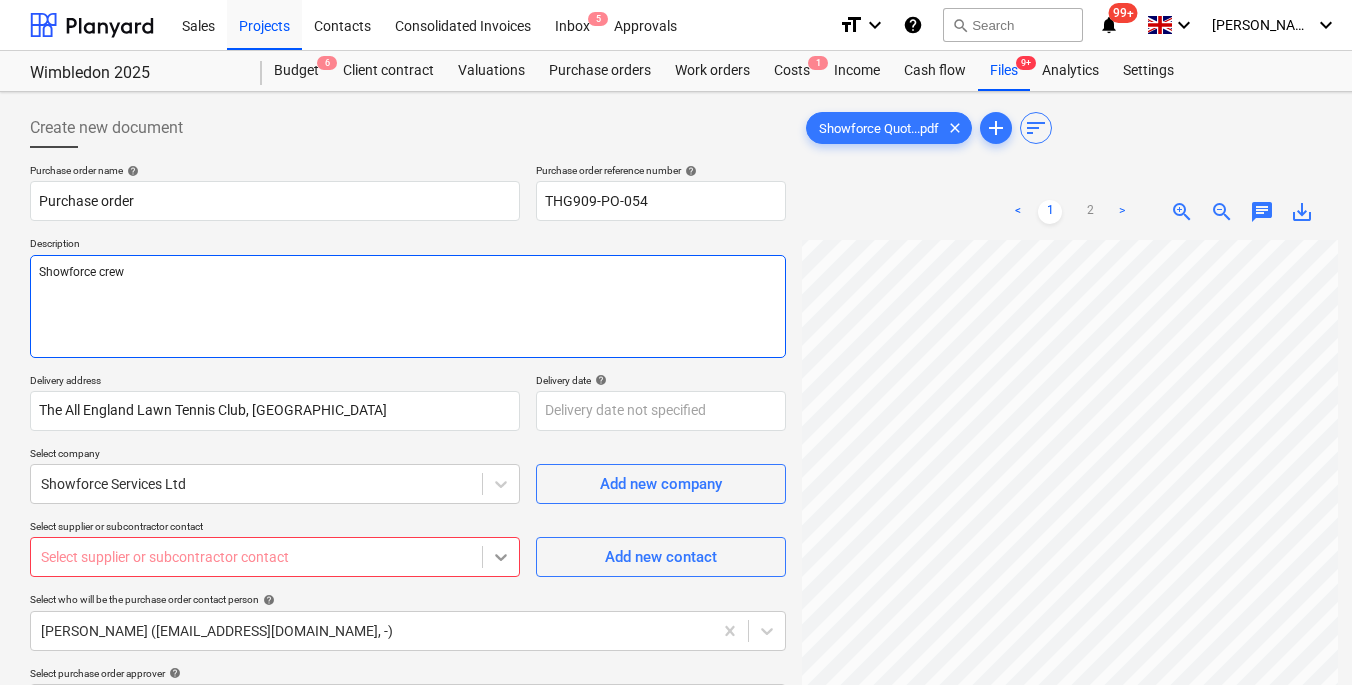 type on "Showforce crew" 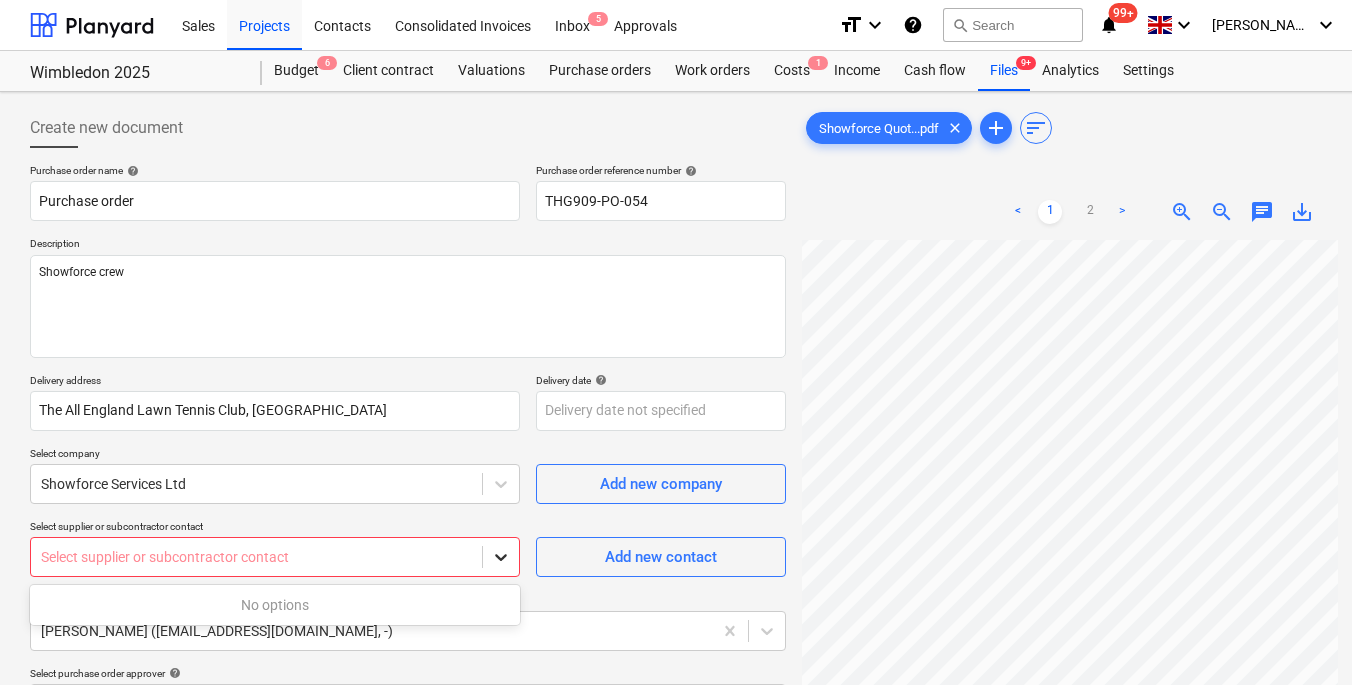 click 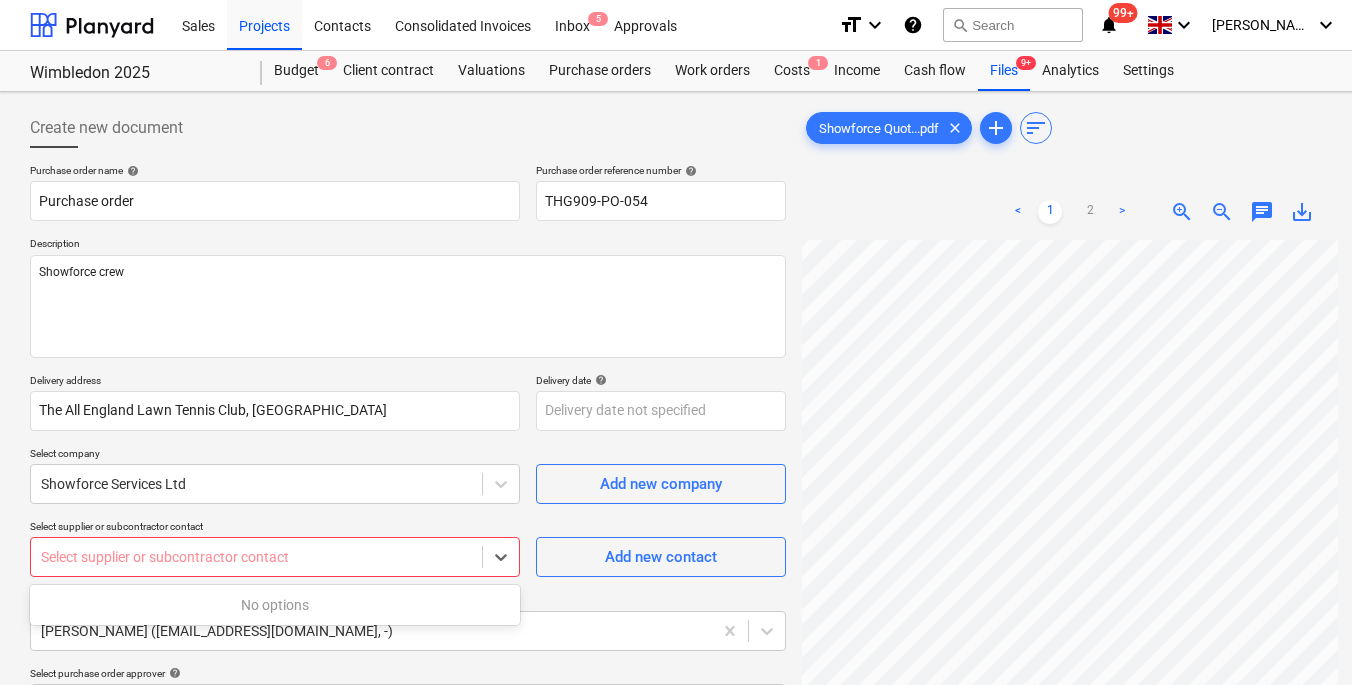 click on "No options" at bounding box center (275, 605) 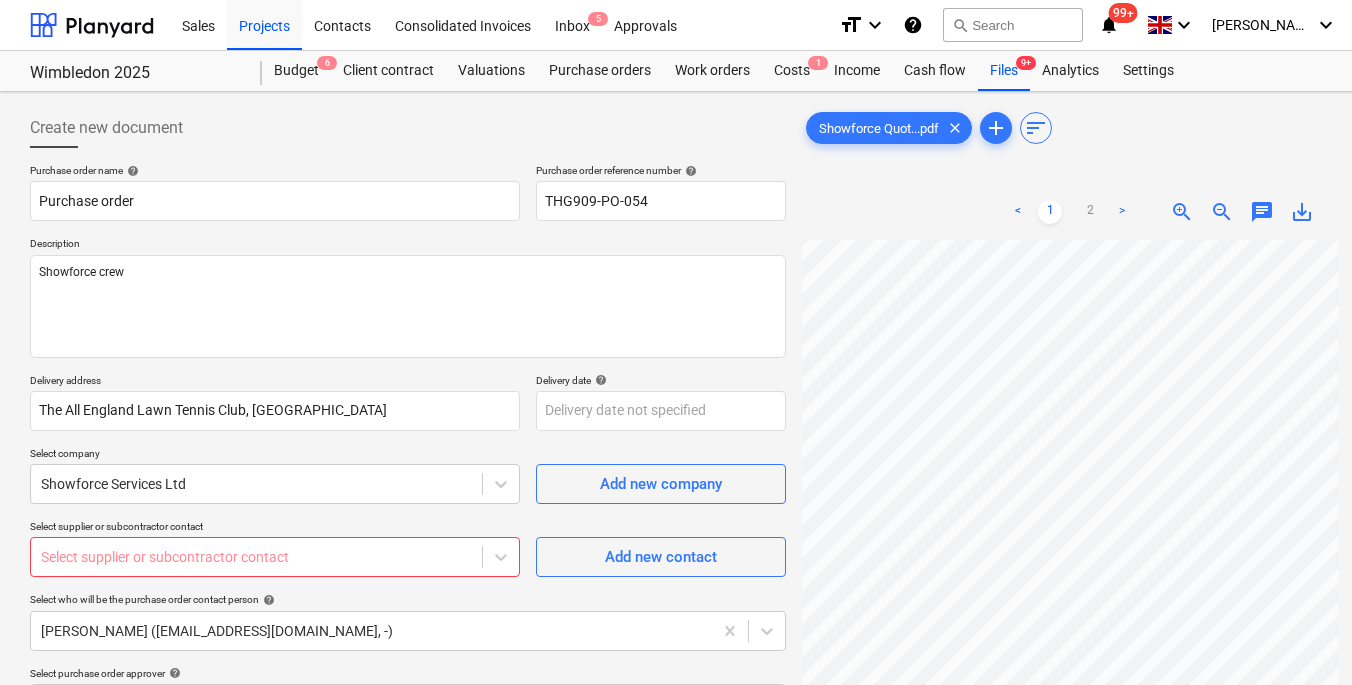 click on "Purchase order name help Purchase order Purchase order reference number help THG909-PO-054 Description Showforce crew Delivery address The All England Lawn Tennis Club, Church Road, Wimbledon, London, SW19 5AE Delivery date help Press the down arrow key to interact with the calendar and
select a date. Press the question mark key to get the keyboard shortcuts for changing dates. Select company Showforce Services Ltd   Add new company Select supplier or subcontractor contact Select supplier or subcontractor contact Add new contact Select who will be the purchase order contact person help Claire Mkparu (claire_mkparu@thehalogroup.co.uk, -) Select purchase order approver help Claire Mkparu Add a message to the colleague who approves the purchase order  (optional) Clear Save Submit for approval Total £0.00 Select line-items to add help Search or select a line-item Select in bulk" at bounding box center (408, 565) 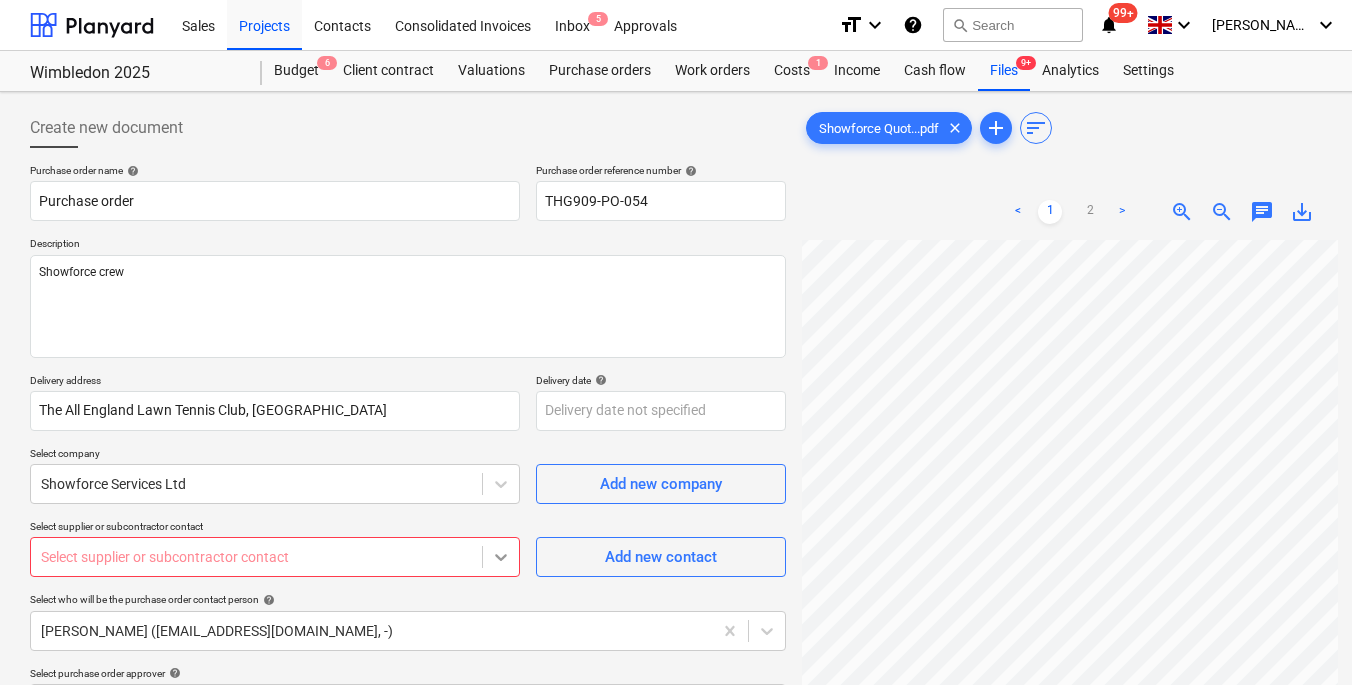 click 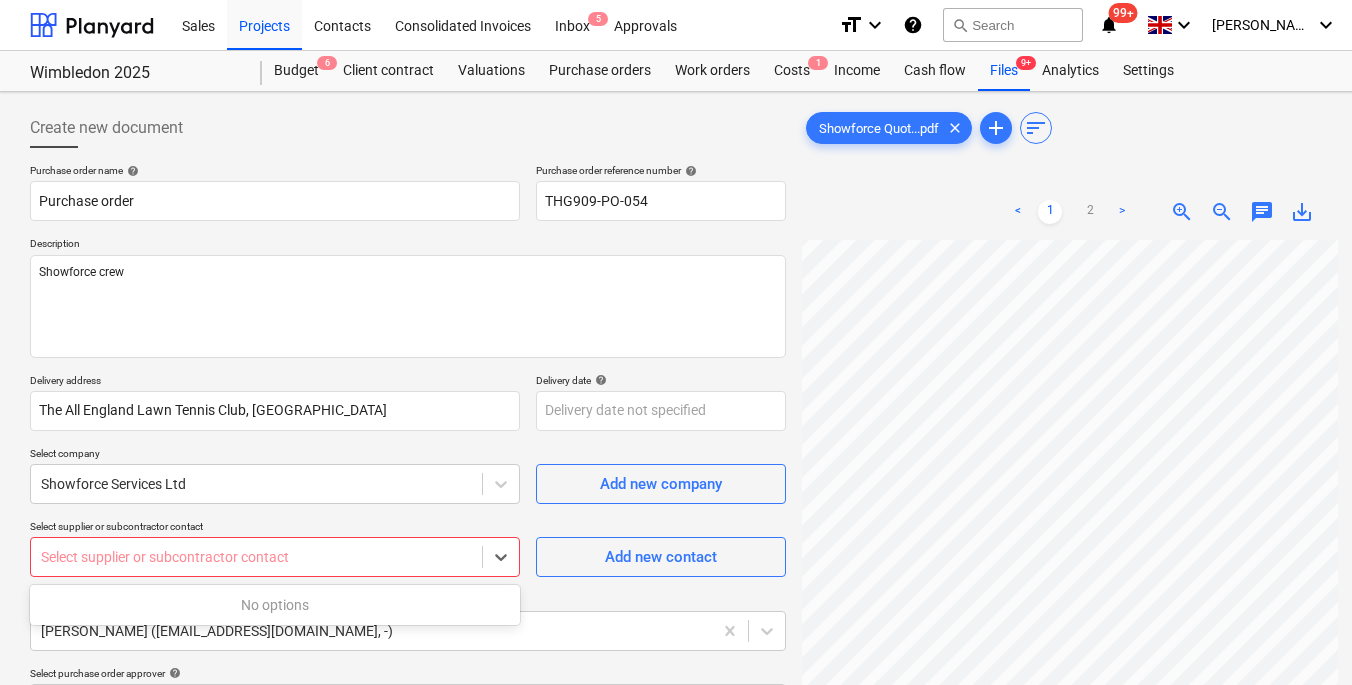 type on "x" 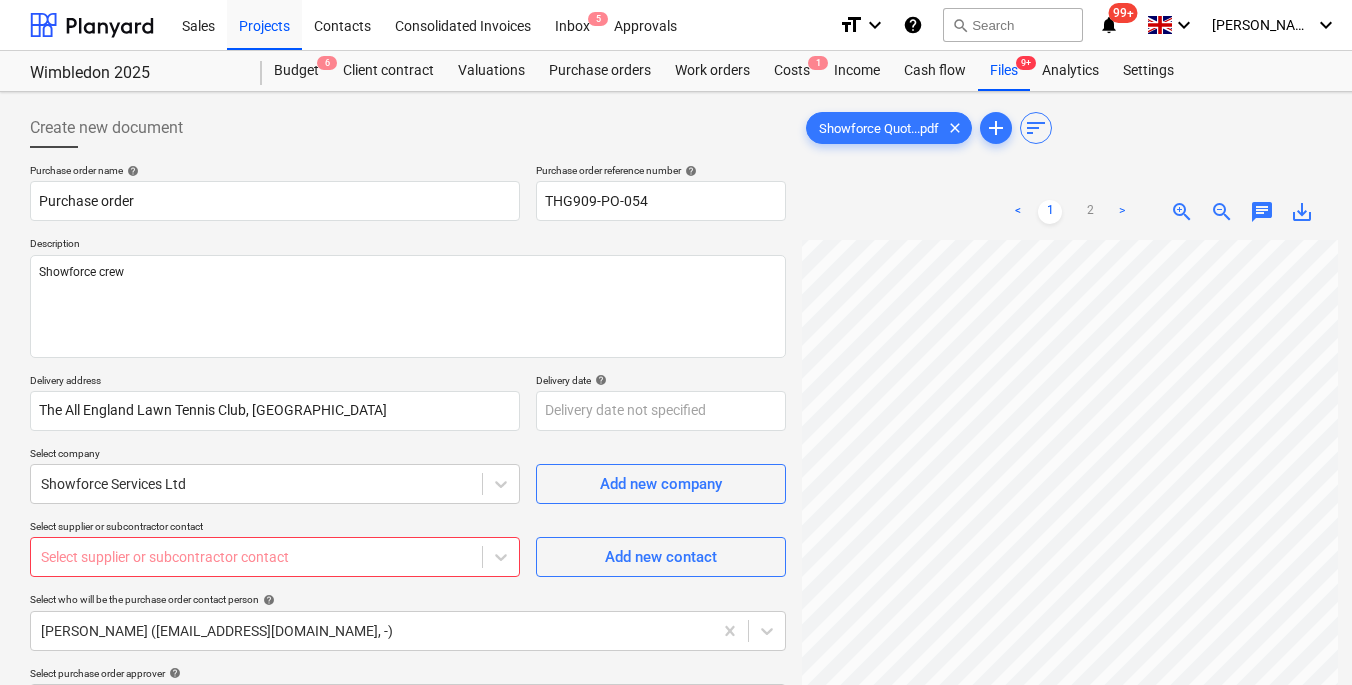 scroll, scrollTop: 296, scrollLeft: 0, axis: vertical 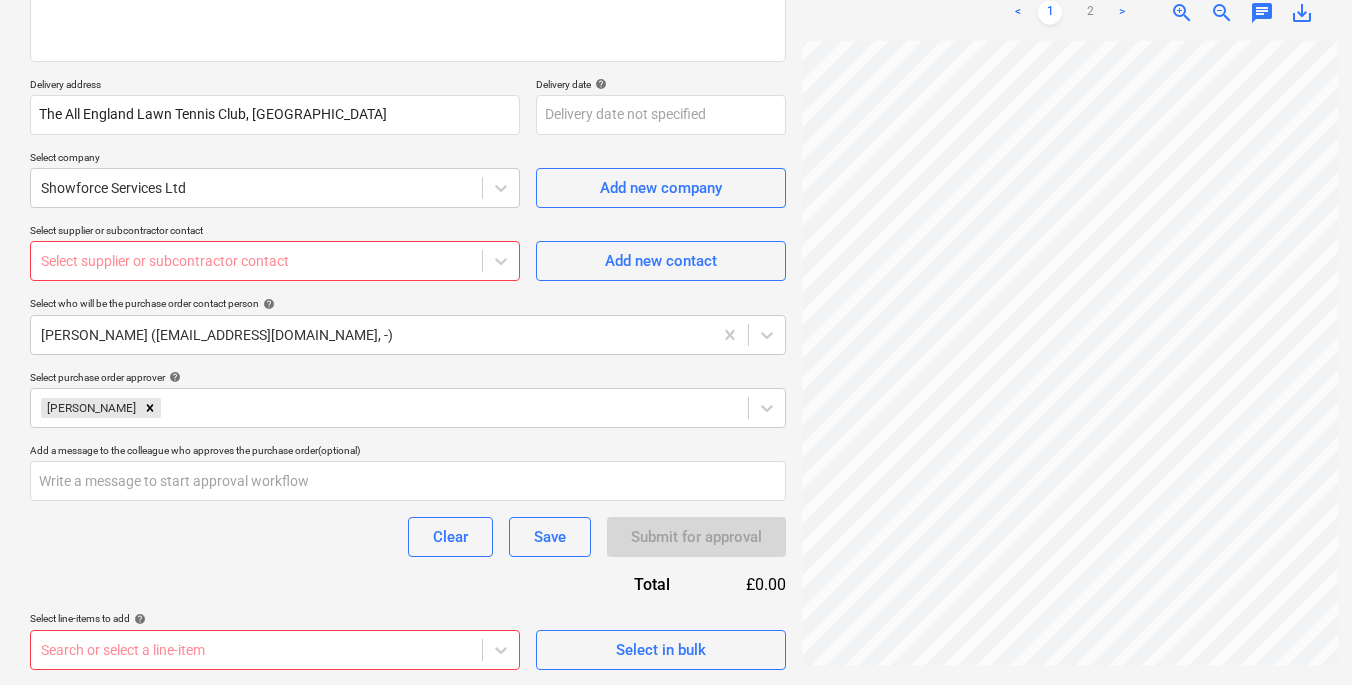 click on "Sales Projects Contacts Consolidated Invoices Inbox 5 Approvals format_size keyboard_arrow_down help search Search notifications 99+ keyboard_arrow_down C. Mkparu keyboard_arrow_down Wimbledon 2025 Budget 6 Client contract Valuations Purchase orders Work orders Costs 1 Income Cash flow Files 9+ Analytics Settings Create new document Purchase order name help Purchase order Purchase order reference number help THG909-PO-054 Description Showforce crew Delivery address The All England Lawn Tennis Club, Church Road, Wimbledon, London, SW19 5AE Delivery date help Press the down arrow key to interact with the calendar and
select a date. Press the question mark key to get the keyboard shortcuts for changing dates. Select company Showforce Services Ltd   Add new company Select supplier or subcontractor contact Select supplier or subcontractor contact Add new contact Select who will be the purchase order contact person help Claire Mkparu (claire_mkparu@thehalogroup.co.uk, -) Select purchase order approver help" at bounding box center (676, 46) 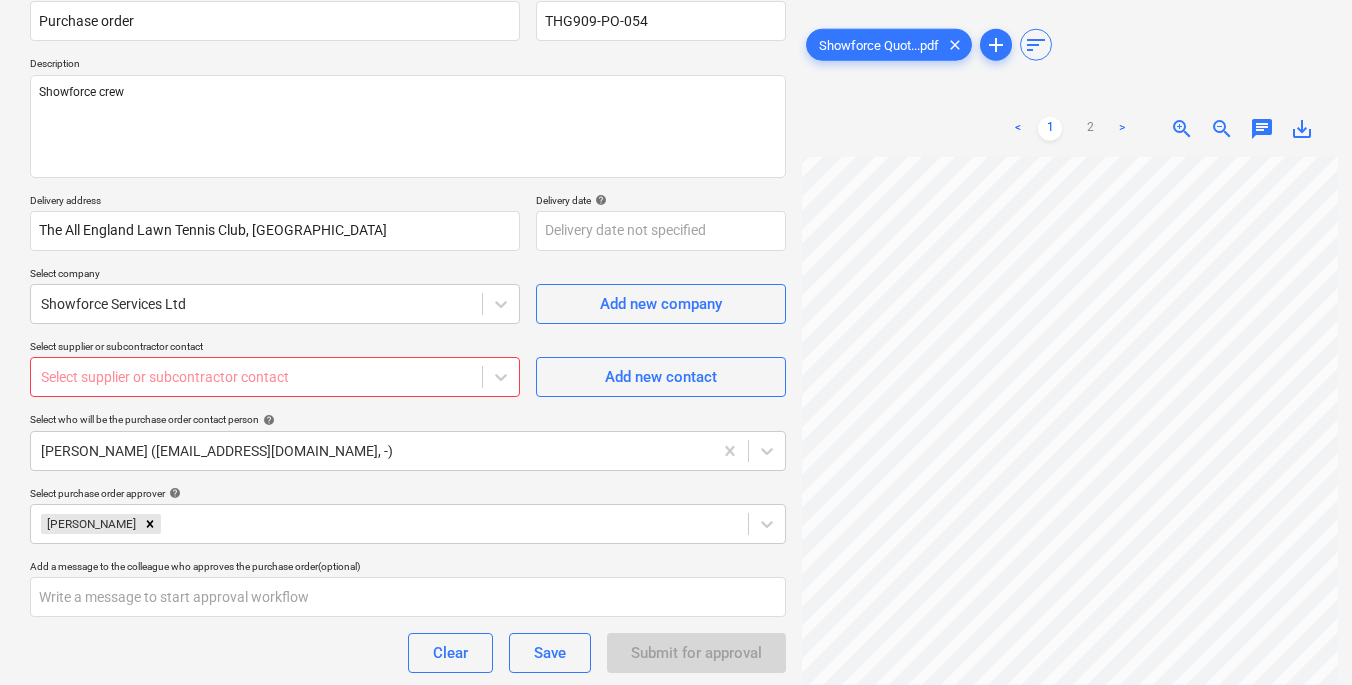 scroll, scrollTop: 329, scrollLeft: 0, axis: vertical 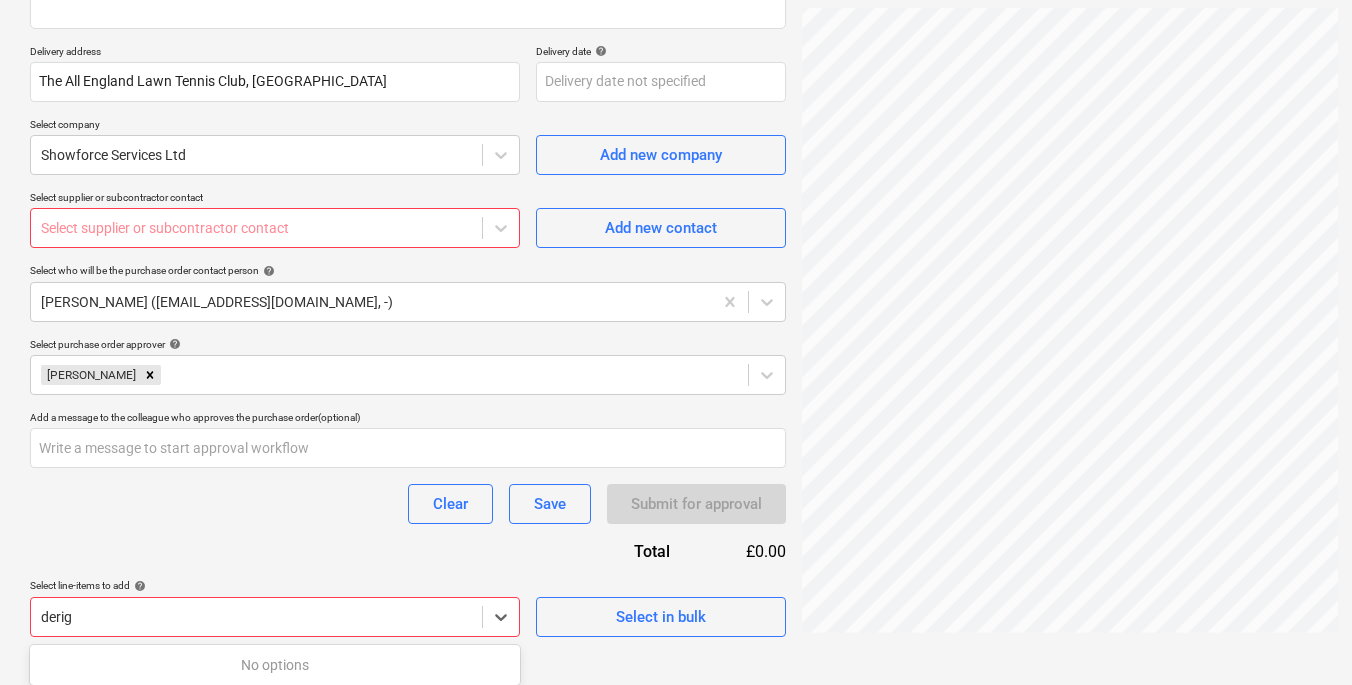 type on "derig" 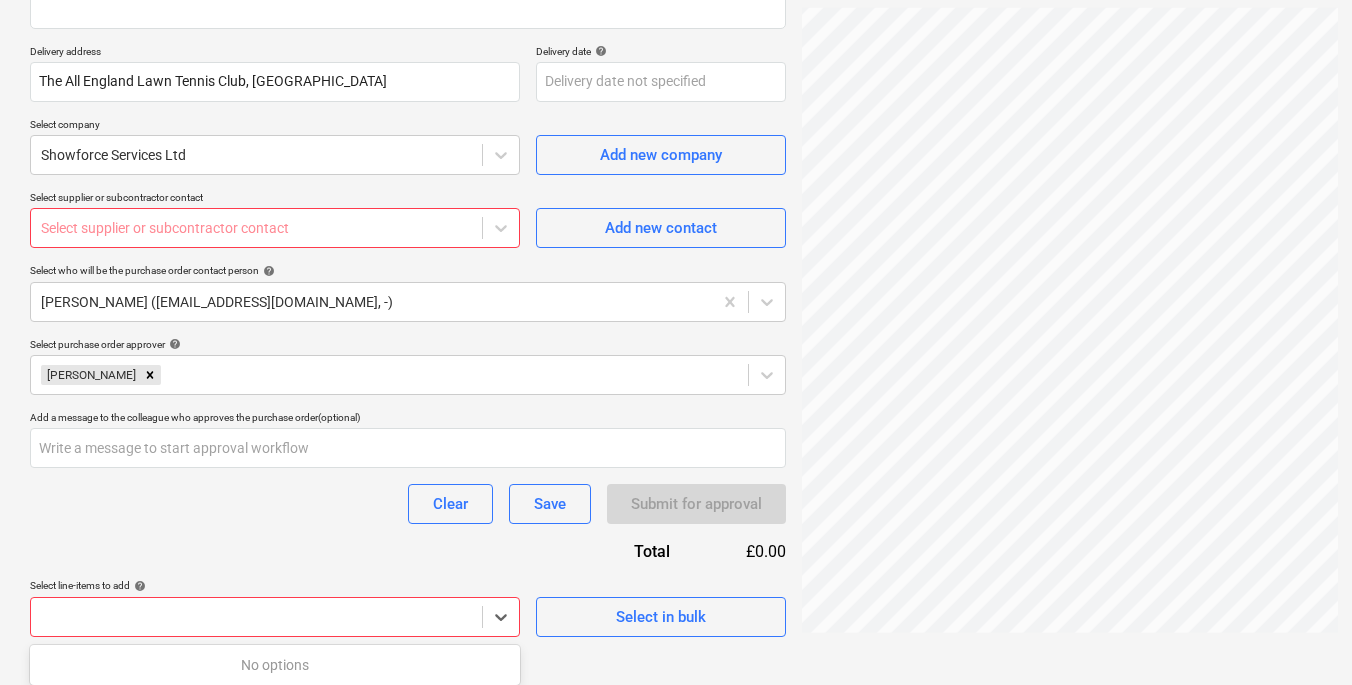 click on "Sales Projects Contacts Consolidated Invoices Inbox 5 Approvals format_size keyboard_arrow_down help search Search notifications 99+ keyboard_arrow_down C. Mkparu keyboard_arrow_down Wimbledon 2025 Budget 6 Client contract Valuations Purchase orders Work orders Costs 1 Income Cash flow Files 9+ Analytics Settings Create new document Purchase order name help Purchase order Purchase order reference number help THG909-PO-054 Description Showforce crew Delivery address The All England Lawn Tennis Club, Church Road, Wimbledon, London, SW19 5AE Delivery date help Press the down arrow key to interact with the calendar and
select a date. Press the question mark key to get the keyboard shortcuts for changing dates. Select company Showforce Services Ltd   Add new company Select supplier or subcontractor contact Select supplier or subcontractor contact Add new contact Select who will be the purchase order contact person help Claire Mkparu (claire_mkparu@thehalogroup.co.uk, -) Select purchase order approver" at bounding box center (676, 13) 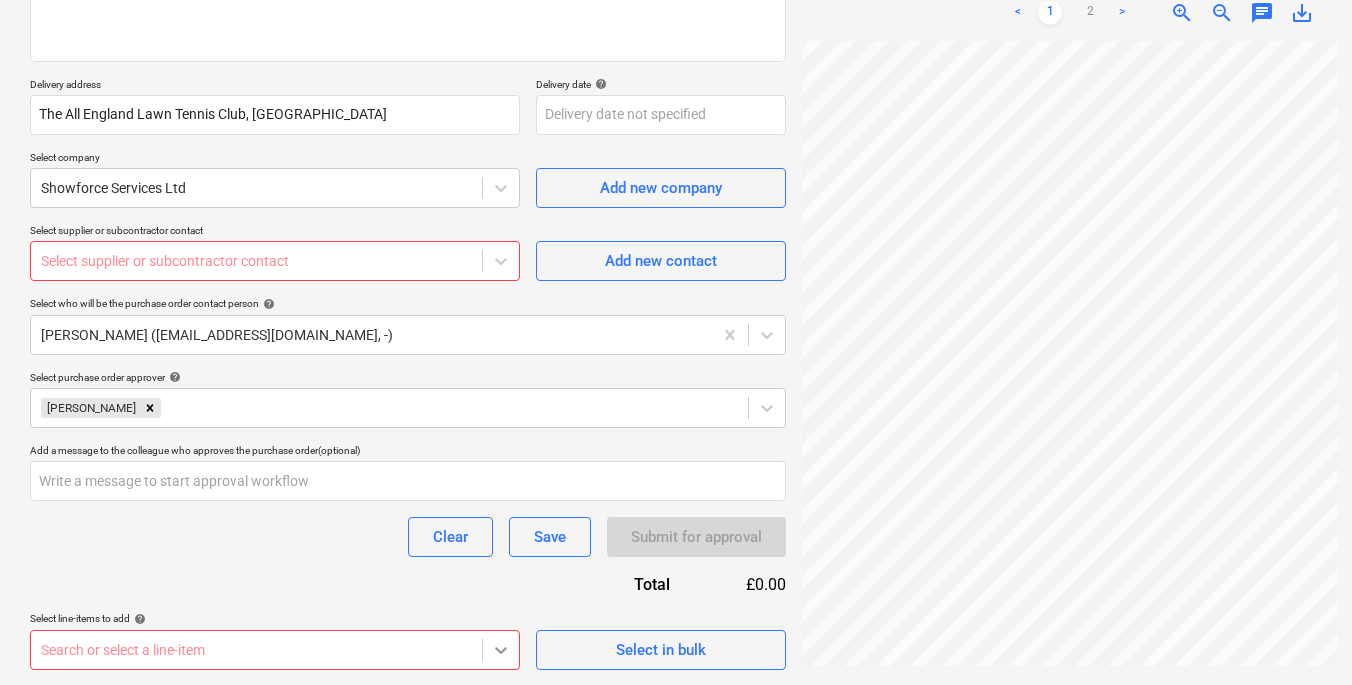scroll, scrollTop: 592, scrollLeft: 0, axis: vertical 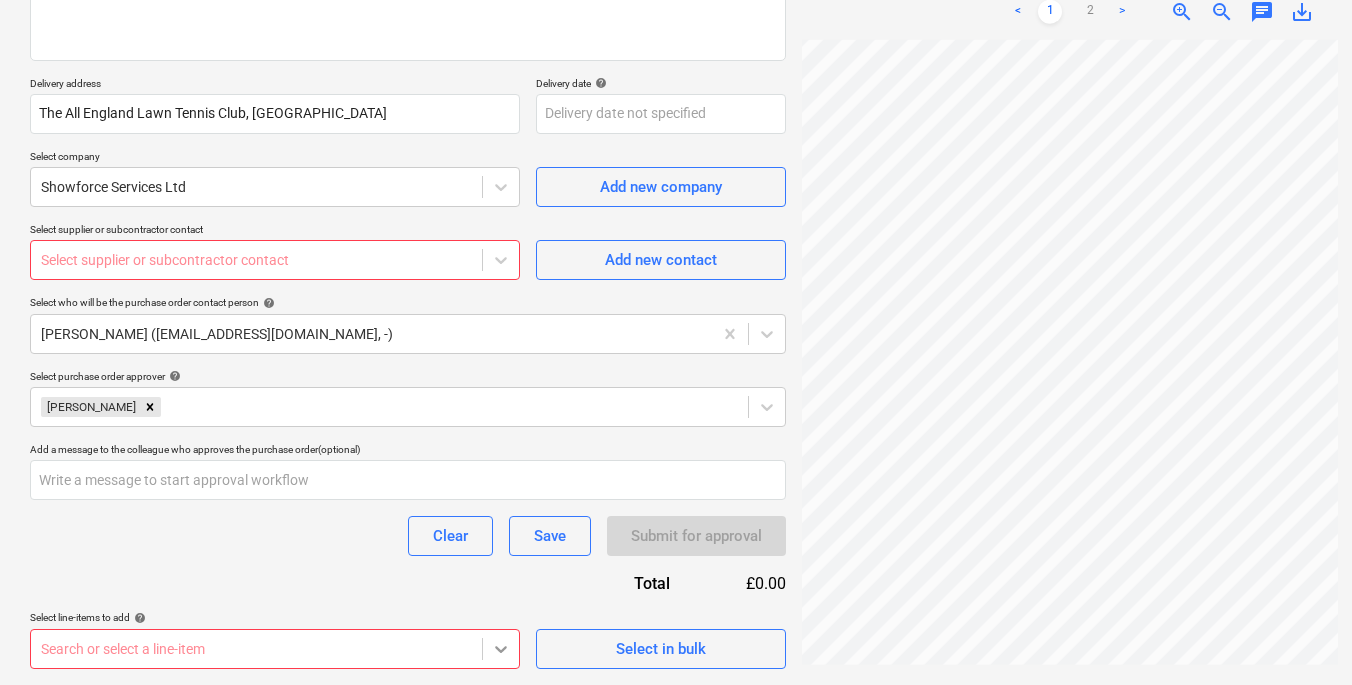 click on "Sales Projects Contacts Consolidated Invoices Inbox 5 Approvals format_size keyboard_arrow_down help search Search notifications 99+ keyboard_arrow_down C. Mkparu keyboard_arrow_down Wimbledon 2025 Budget 6 Client contract Valuations Purchase orders Work orders Costs 1 Income Cash flow Files 9+ Analytics Settings Create new document Purchase order name help Purchase order Purchase order reference number help THG909-PO-054 Description Showforce crew Delivery address The All England Lawn Tennis Club, Church Road, Wimbledon, London, SW19 5AE Delivery date help Press the down arrow key to interact with the calendar and
select a date. Press the question mark key to get the keyboard shortcuts for changing dates. Select company Showforce Services Ltd   Add new company Select supplier or subcontractor contact Select supplier or subcontractor contact Add new contact Select who will be the purchase order contact person help Claire Mkparu (claire_mkparu@thehalogroup.co.uk, -) Select purchase order approver help" at bounding box center (676, 45) 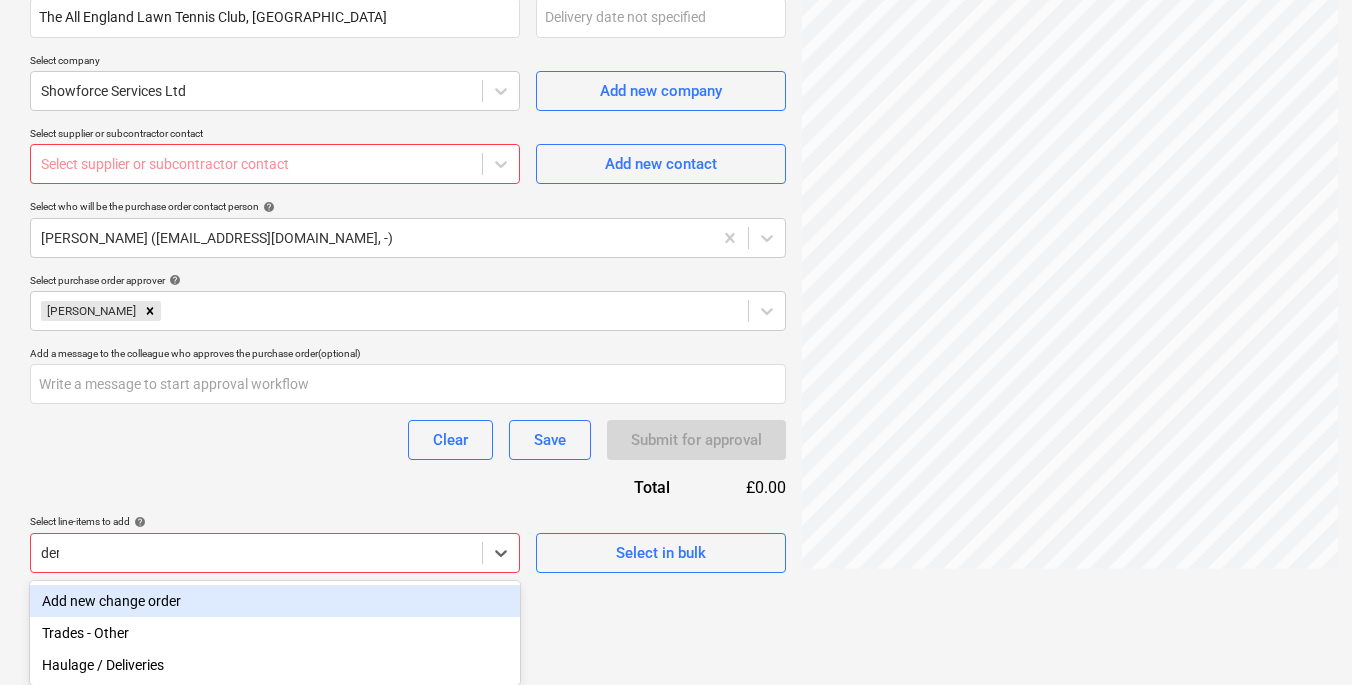 scroll, scrollTop: 329, scrollLeft: 0, axis: vertical 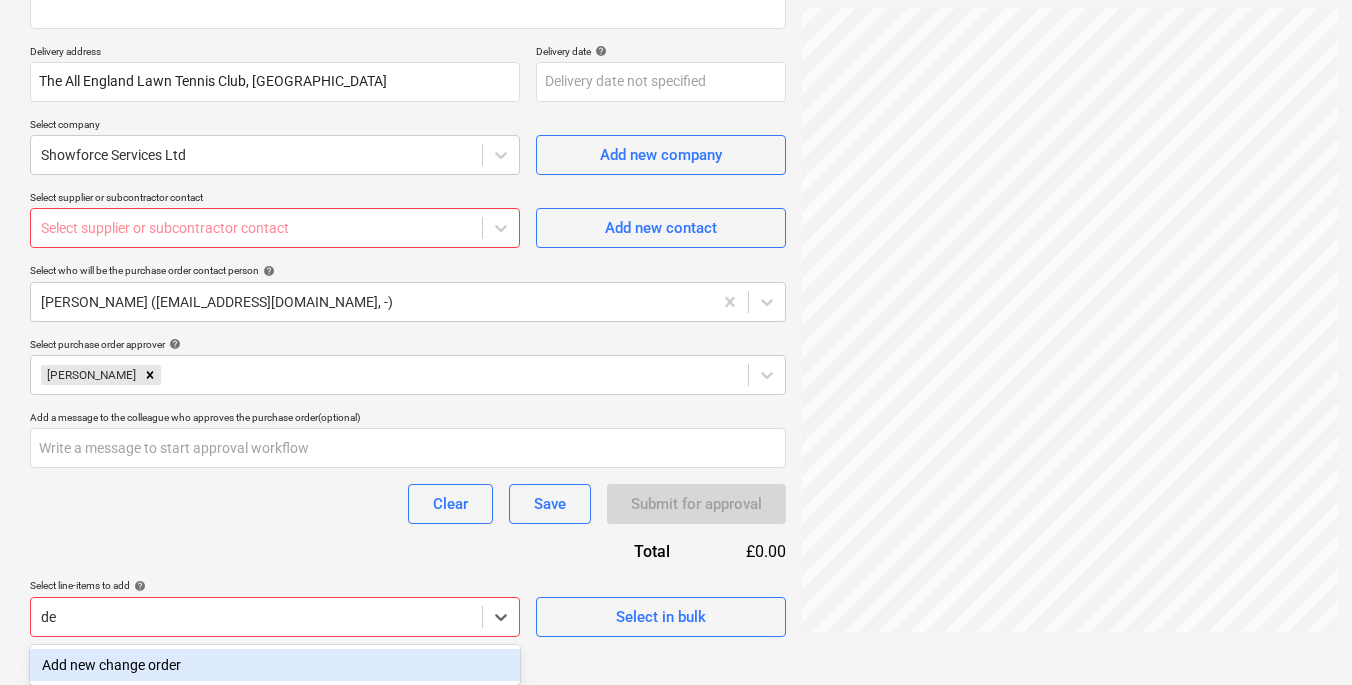 type on "d" 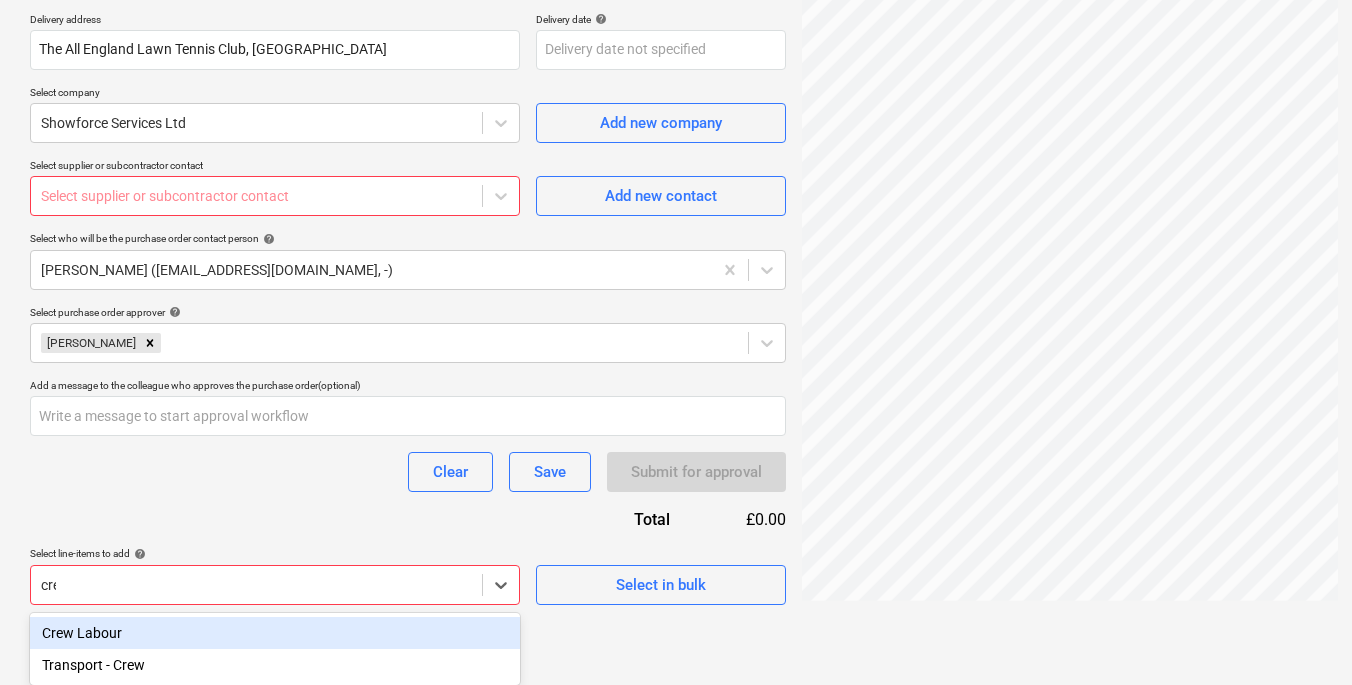 scroll, scrollTop: 361, scrollLeft: 0, axis: vertical 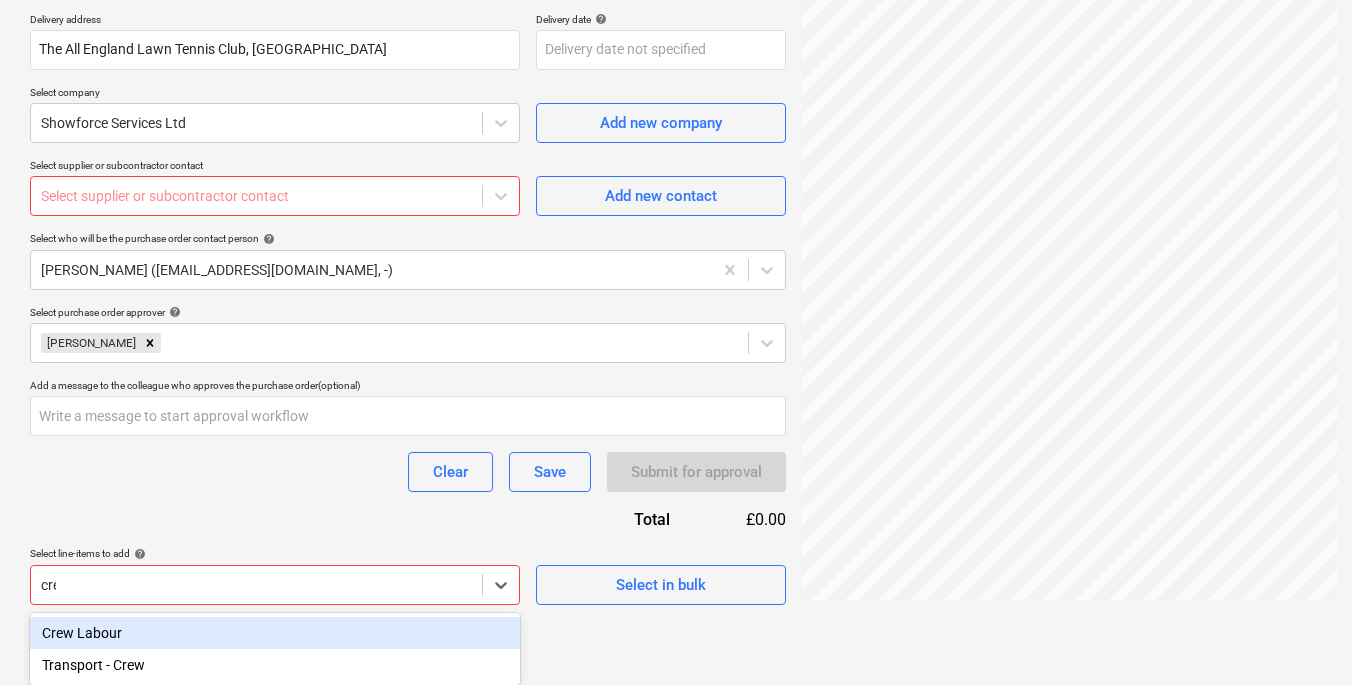 type on "crew" 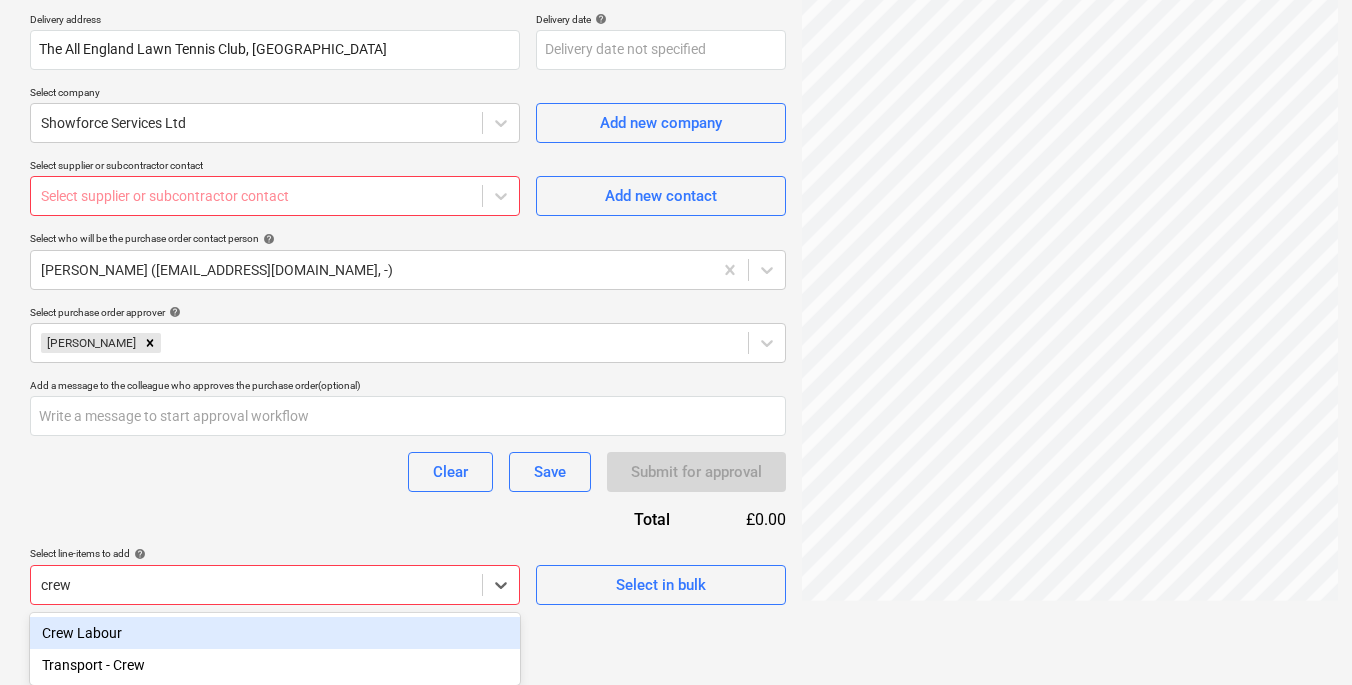 click on "Crew Labour" at bounding box center [275, 633] 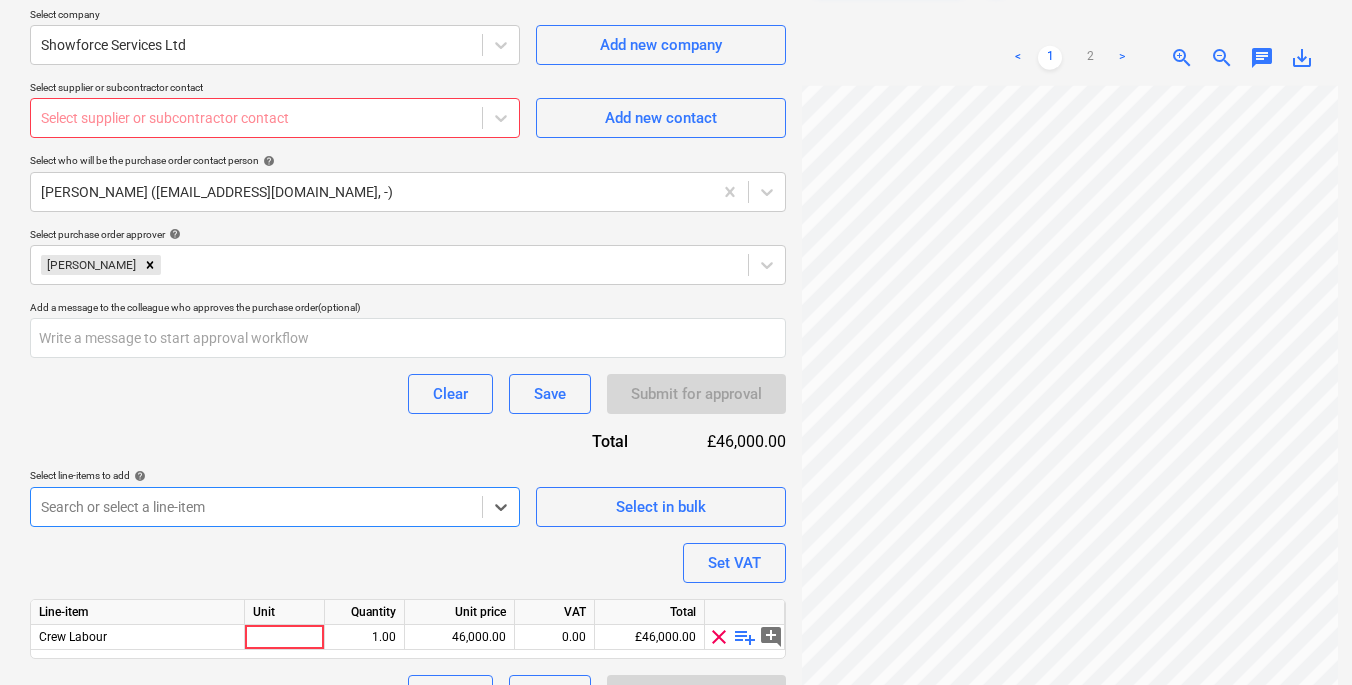 scroll, scrollTop: 484, scrollLeft: 0, axis: vertical 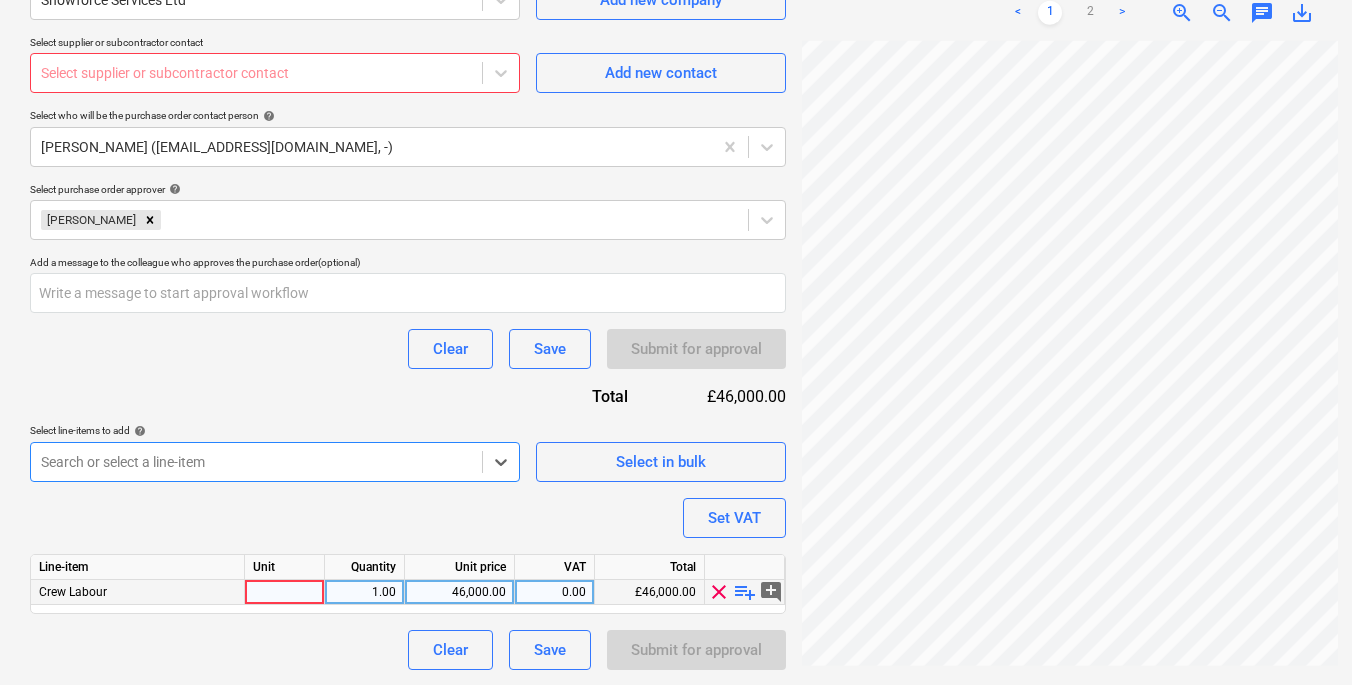 type on "x" 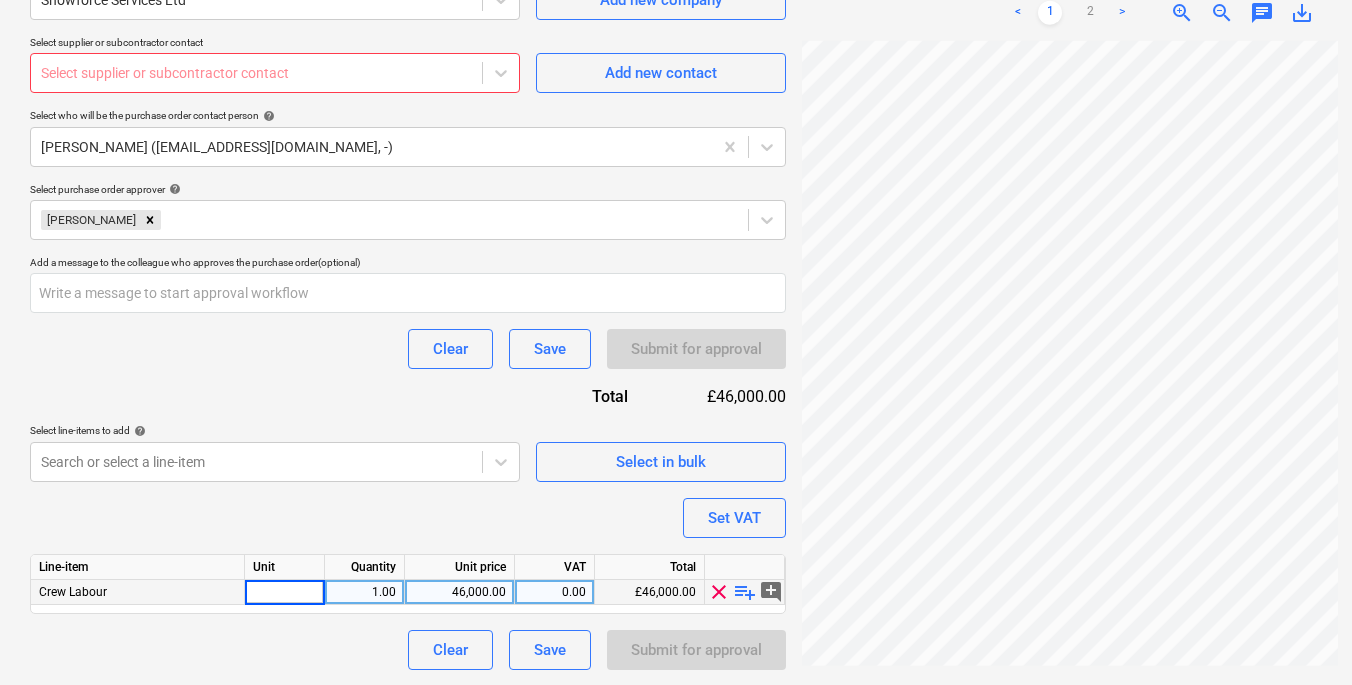type on "1" 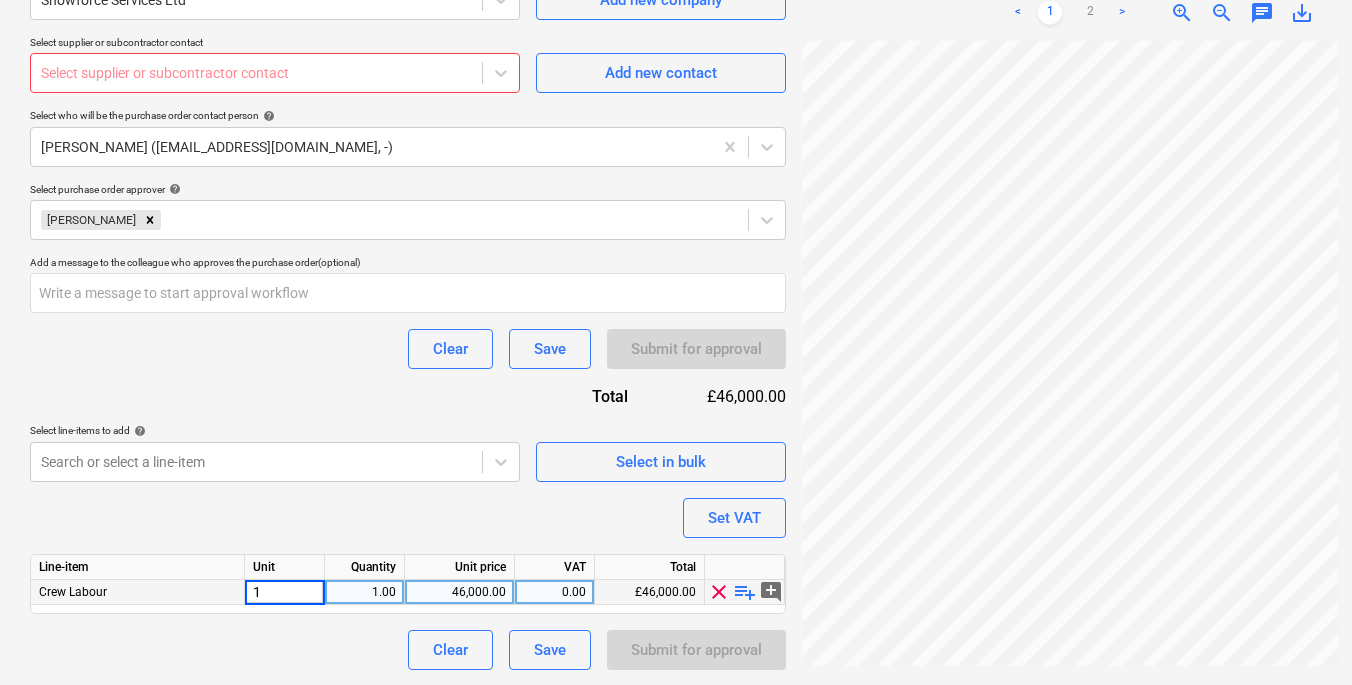 type on "x" 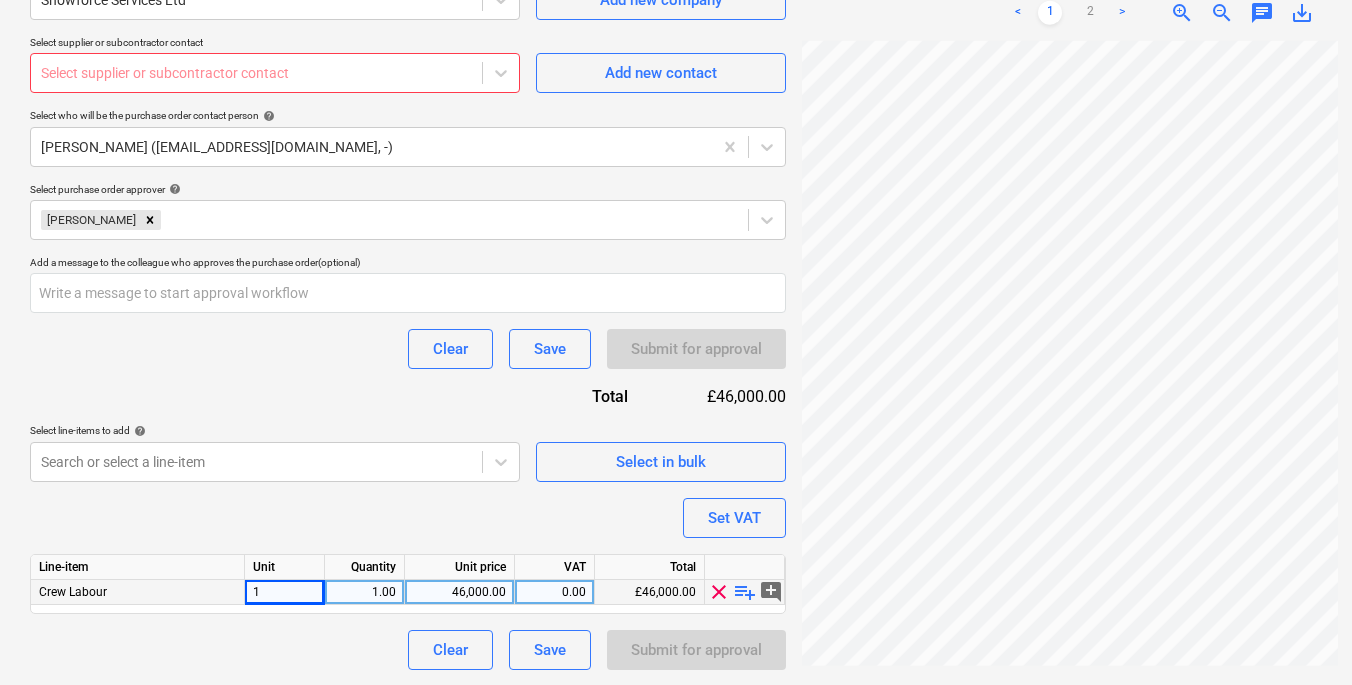 click on "1.00" at bounding box center (364, 592) 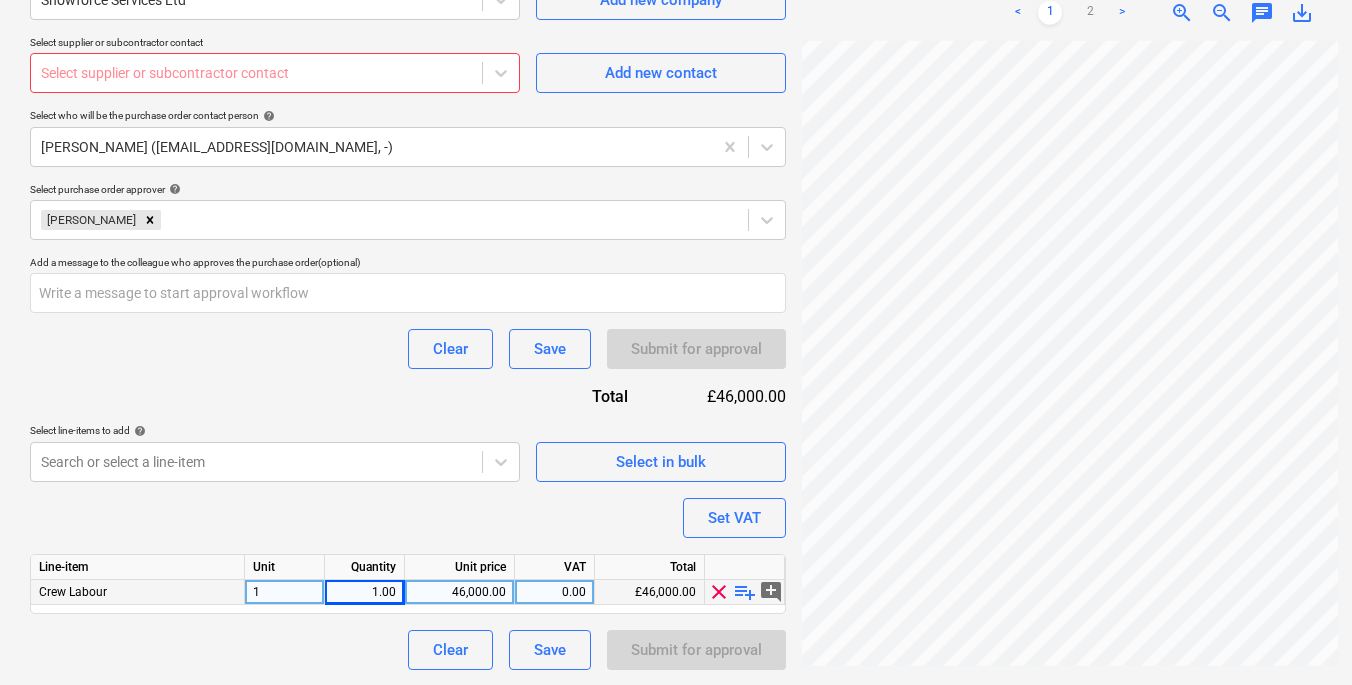 click on "46,000.00" at bounding box center (459, 592) 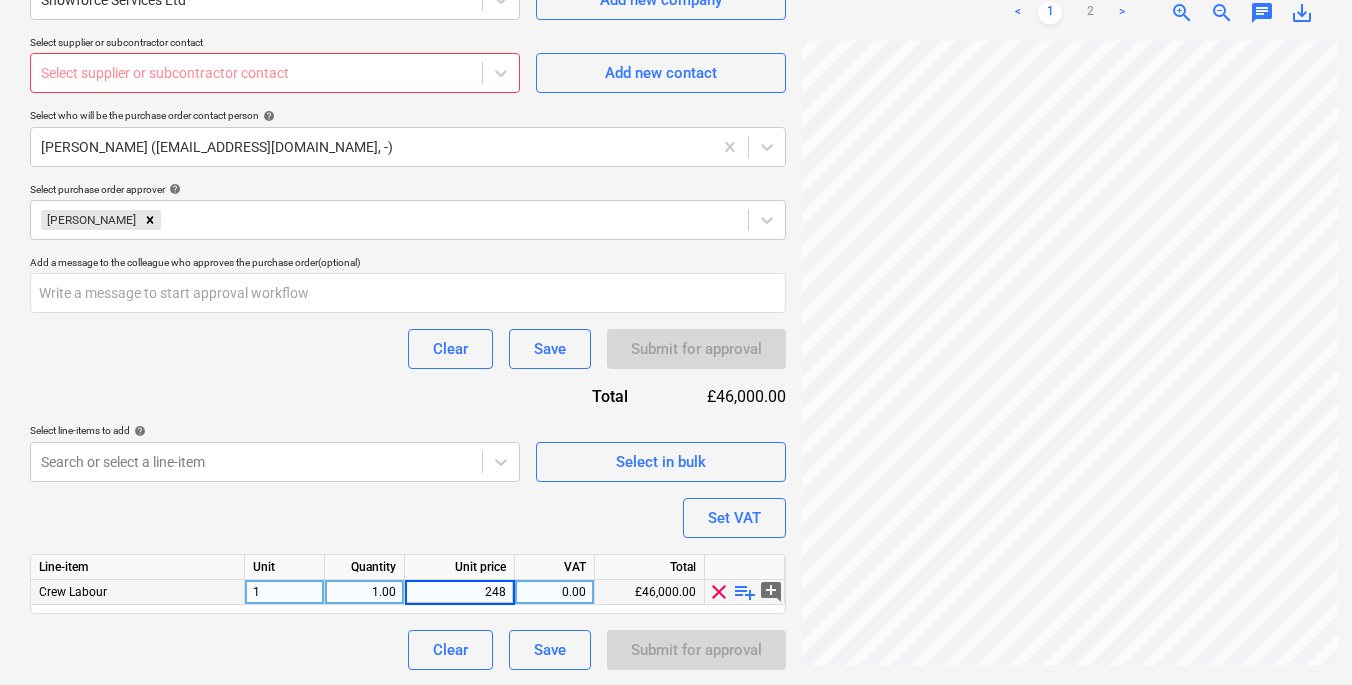 type on "2480" 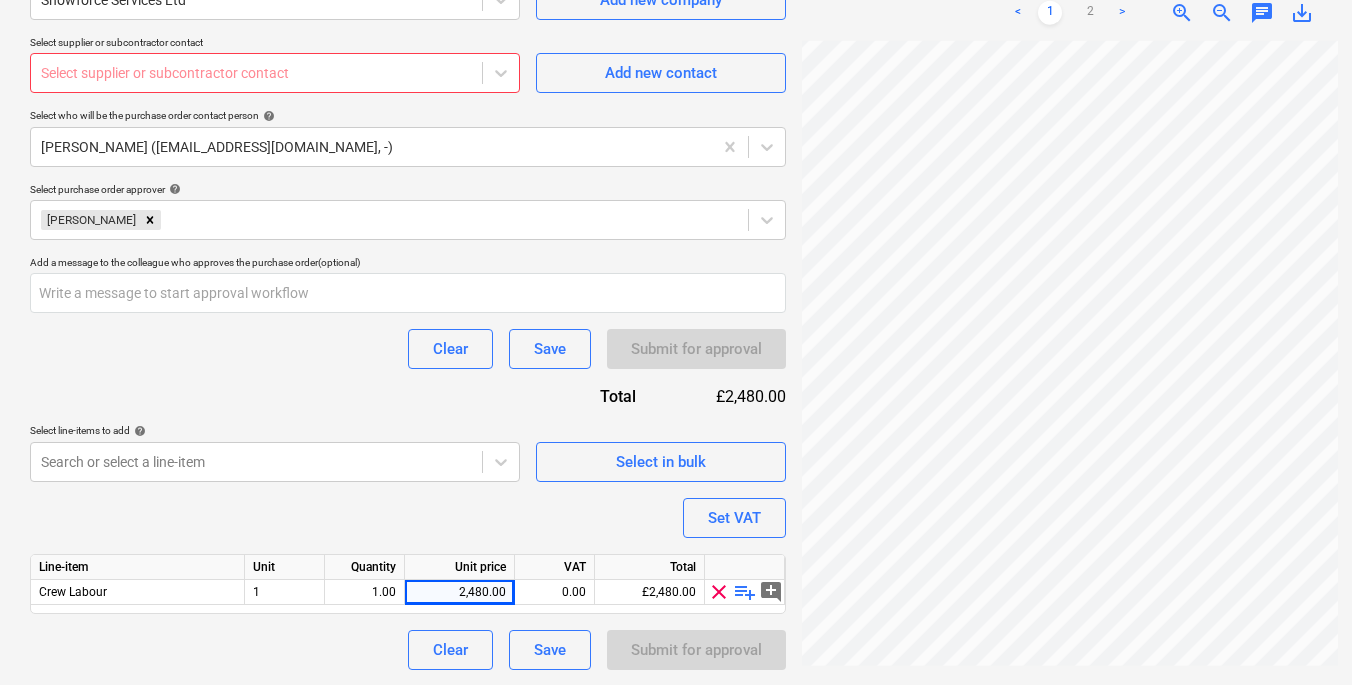 click on "Purchase order name help Purchase order Purchase order reference number help THG909-PO-054 Description Showforce crew Delivery address The All England Lawn Tennis Club, Church Road, Wimbledon, London, SW19 5AE Delivery date help Press the down arrow key to interact with the calendar and
select a date. Press the question mark key to get the keyboard shortcuts for changing dates. Select company Showforce Services Ltd   Add new company Select supplier or subcontractor contact Select supplier or subcontractor contact Add new contact Select who will be the purchase order contact person help Claire Mkparu (claire_mkparu@thehalogroup.co.uk, -) Select purchase order approver help Claire Mkparu Add a message to the colleague who approves the purchase order  (optional) Clear Save Submit for approval Total £2,480.00 Select line-items to add help Search or select a line-item Select in bulk Set VAT Line-item Unit Quantity Unit price VAT Total  Crew Labour 1 1.00 2,480.00 0.00 £2,480.00 clear playlist_add add_comment" at bounding box center [408, 175] 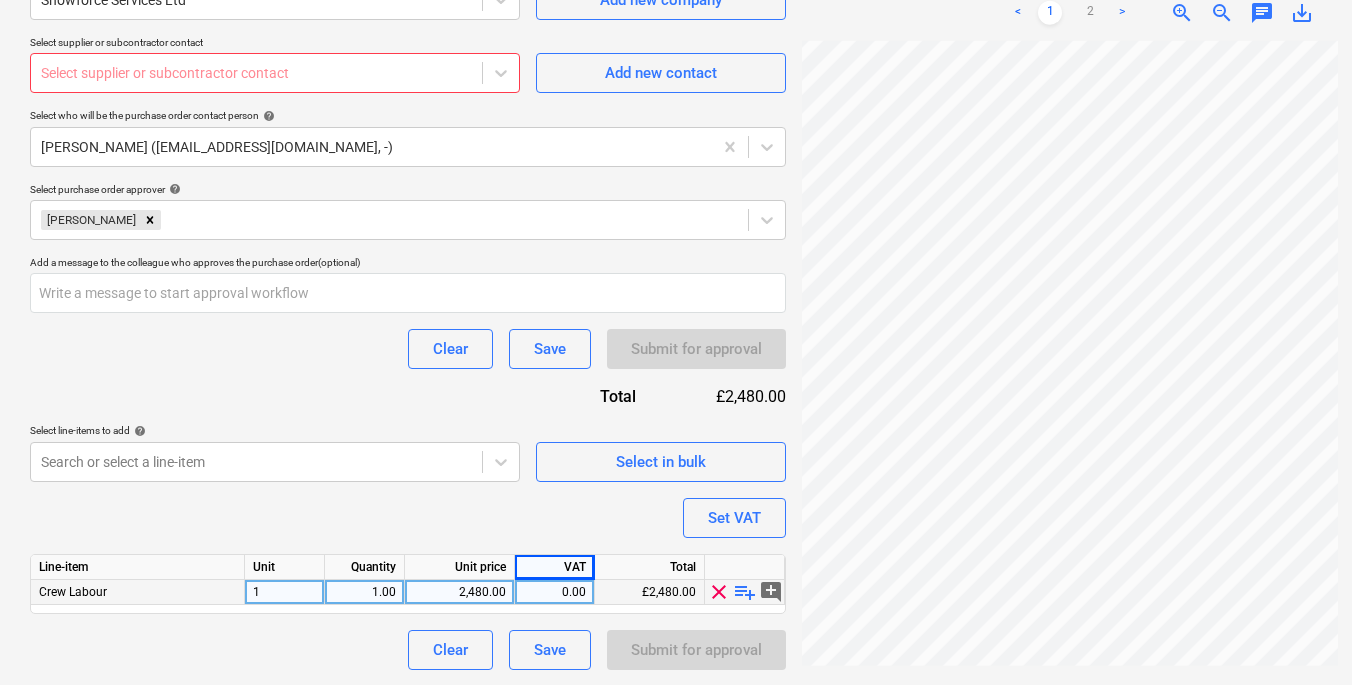 click on "0.00" at bounding box center [554, 592] 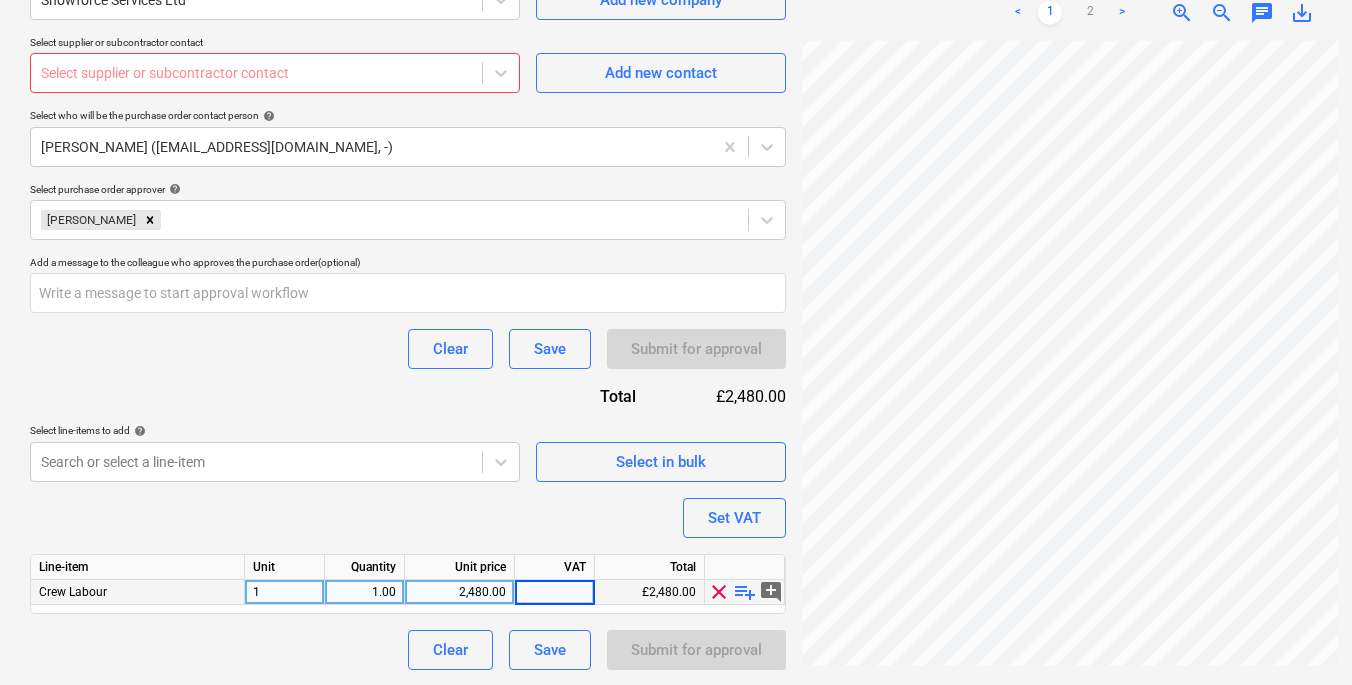 click on "£2,480.00" at bounding box center [650, 592] 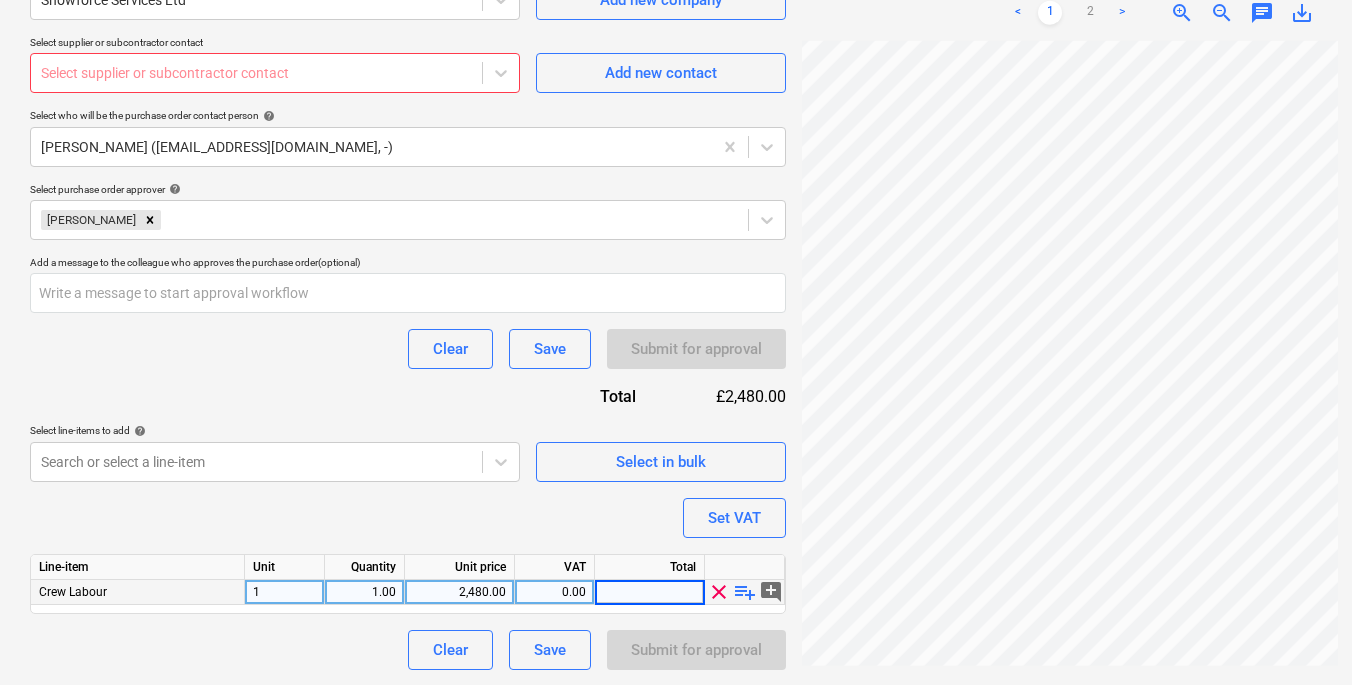 click on "Purchase order name help Purchase order Purchase order reference number help THG909-PO-054 Description Showforce crew Delivery address The All England Lawn Tennis Club, Church Road, Wimbledon, London, SW19 5AE Delivery date help Press the down arrow key to interact with the calendar and
select a date. Press the question mark key to get the keyboard shortcuts for changing dates. Select company Showforce Services Ltd   Add new company Select supplier or subcontractor contact Select supplier or subcontractor contact Add new contact Select who will be the purchase order contact person help Claire Mkparu (claire_mkparu@thehalogroup.co.uk, -) Select purchase order approver help Claire Mkparu Add a message to the colleague who approves the purchase order  (optional) Clear Save Submit for approval Total £2,480.00 Select line-items to add help Search or select a line-item Select in bulk Set VAT Line-item Unit Quantity Unit price VAT Total  Crew Labour 1 1.00 2,480.00 0.00 clear playlist_add add_comment Clear Save" at bounding box center [408, 175] 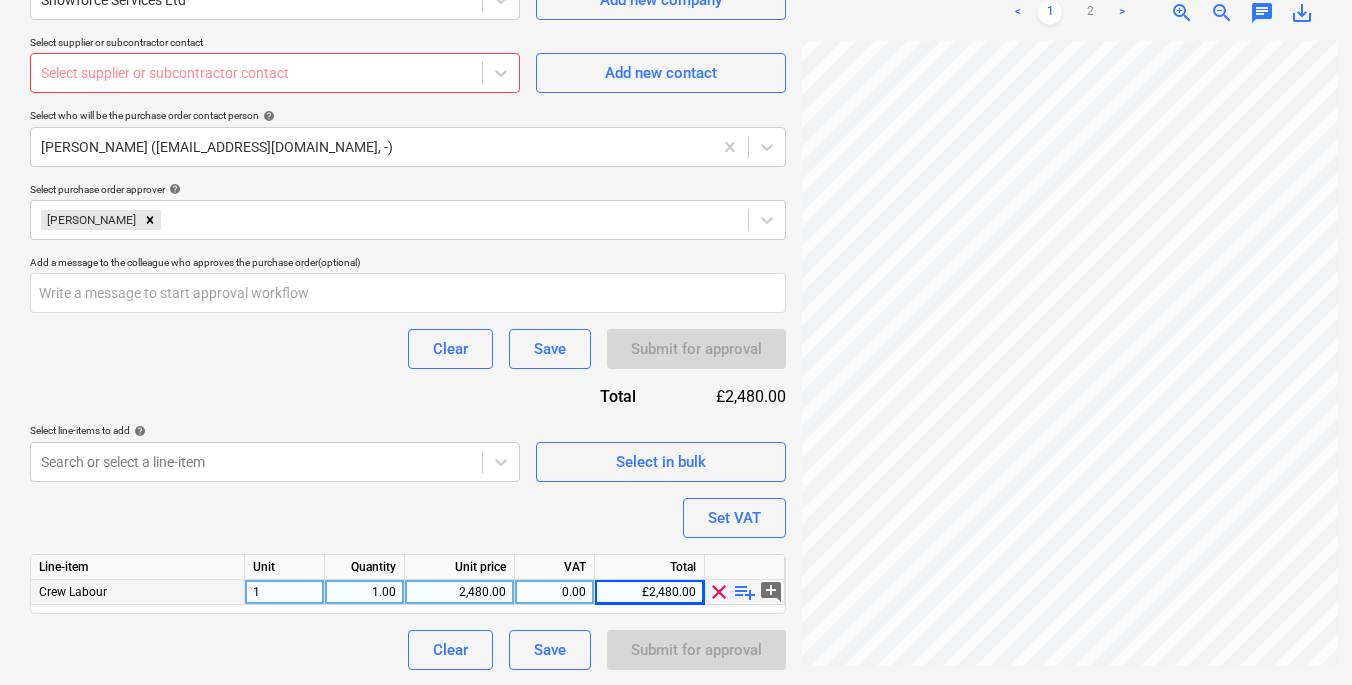 click on "Select supplier or subcontractor contact" at bounding box center [256, 73] 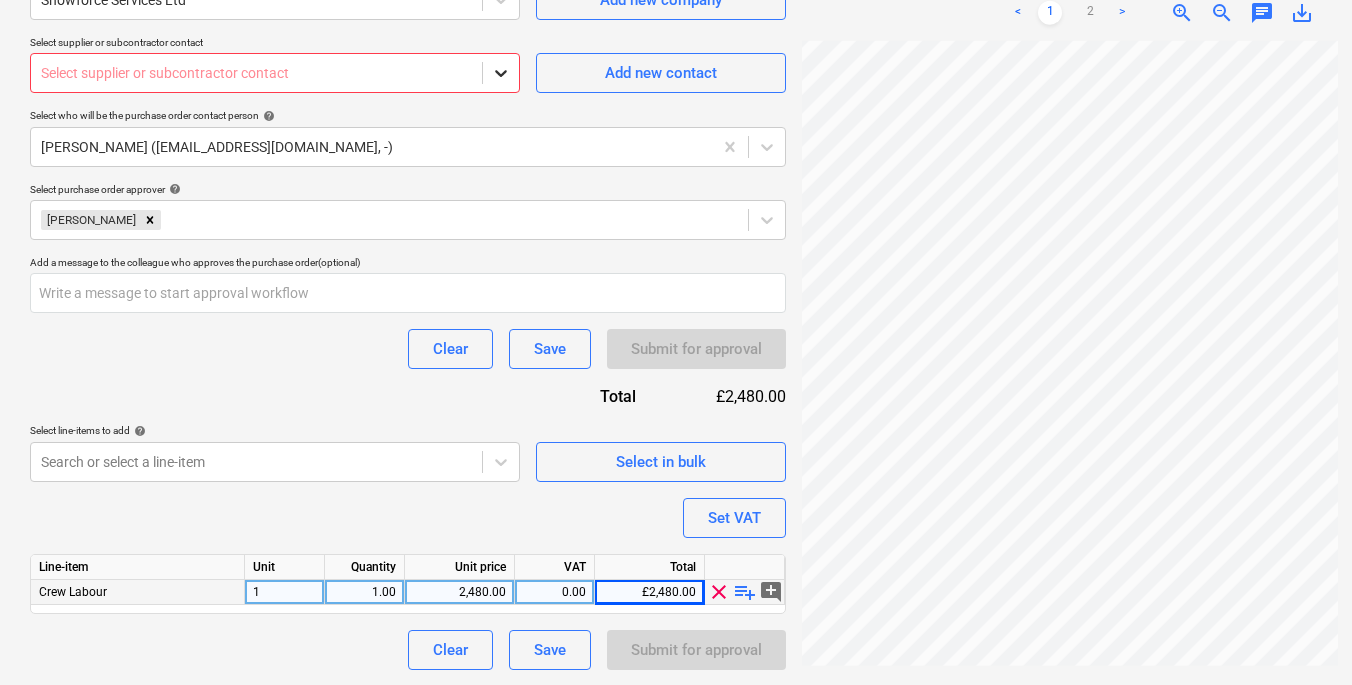 click 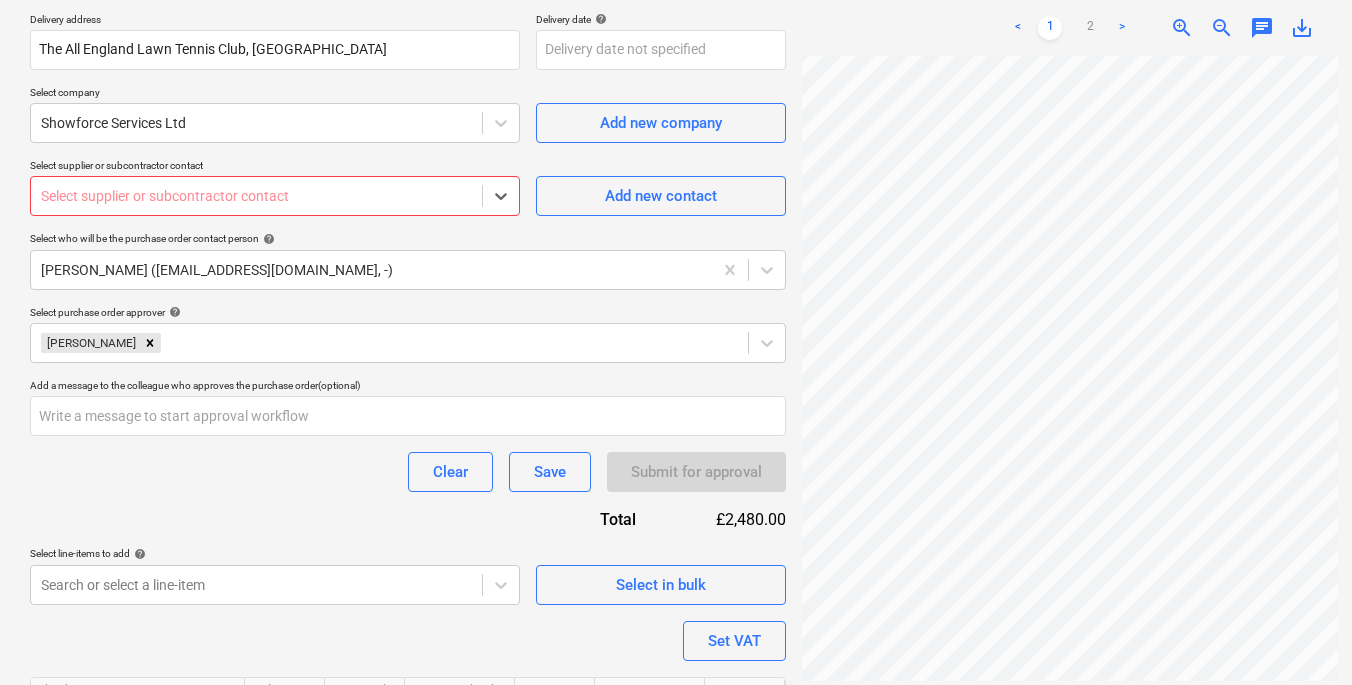 scroll, scrollTop: 484, scrollLeft: 0, axis: vertical 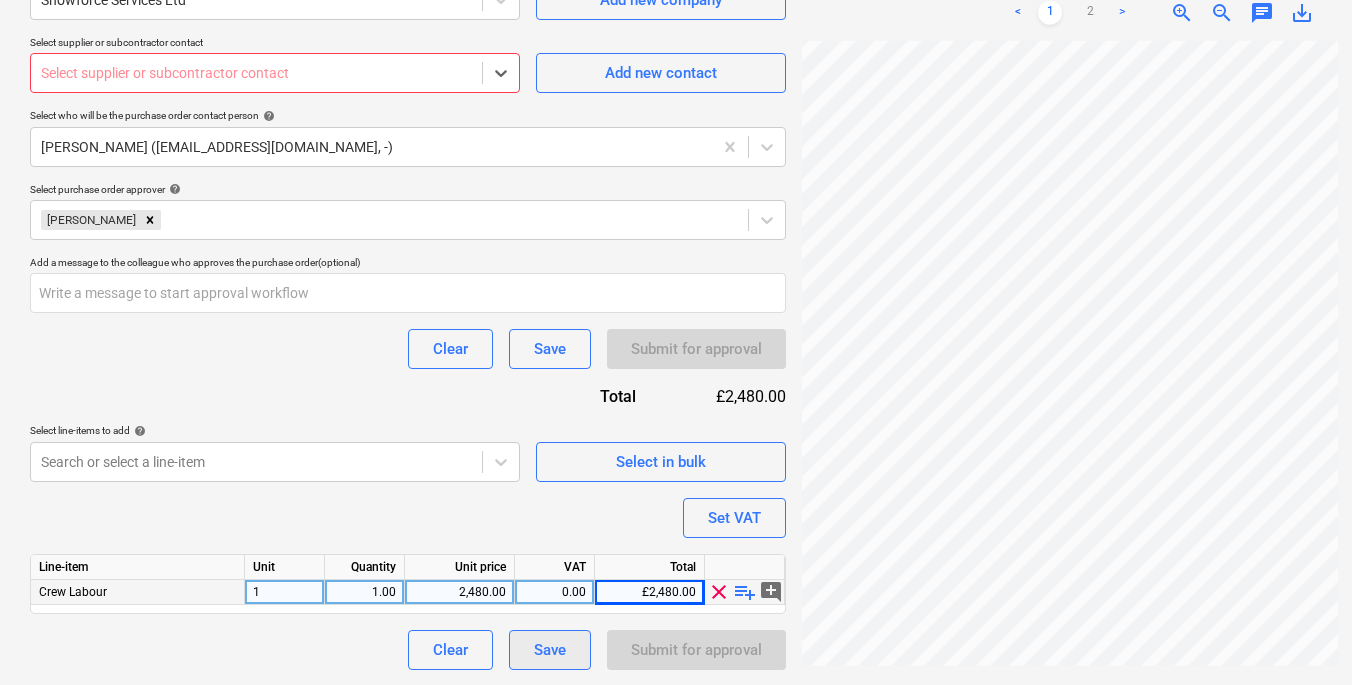 type on "x" 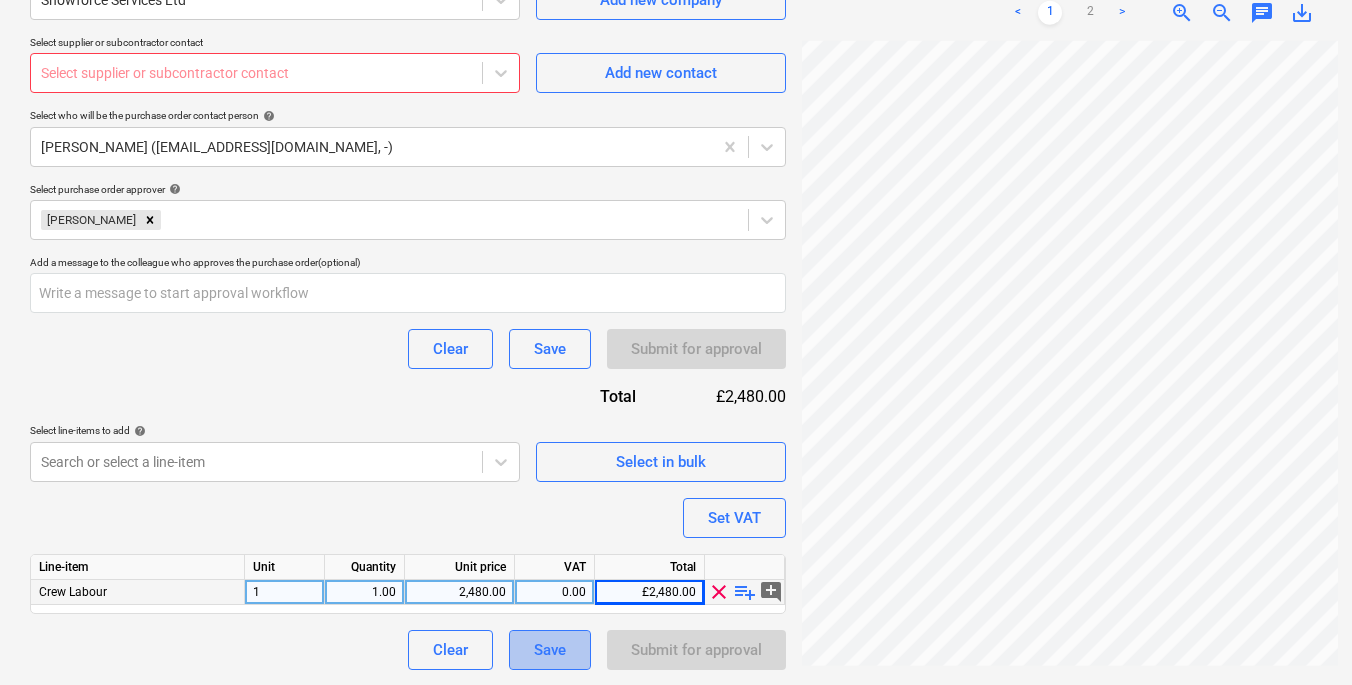 click on "Save" at bounding box center [550, 650] 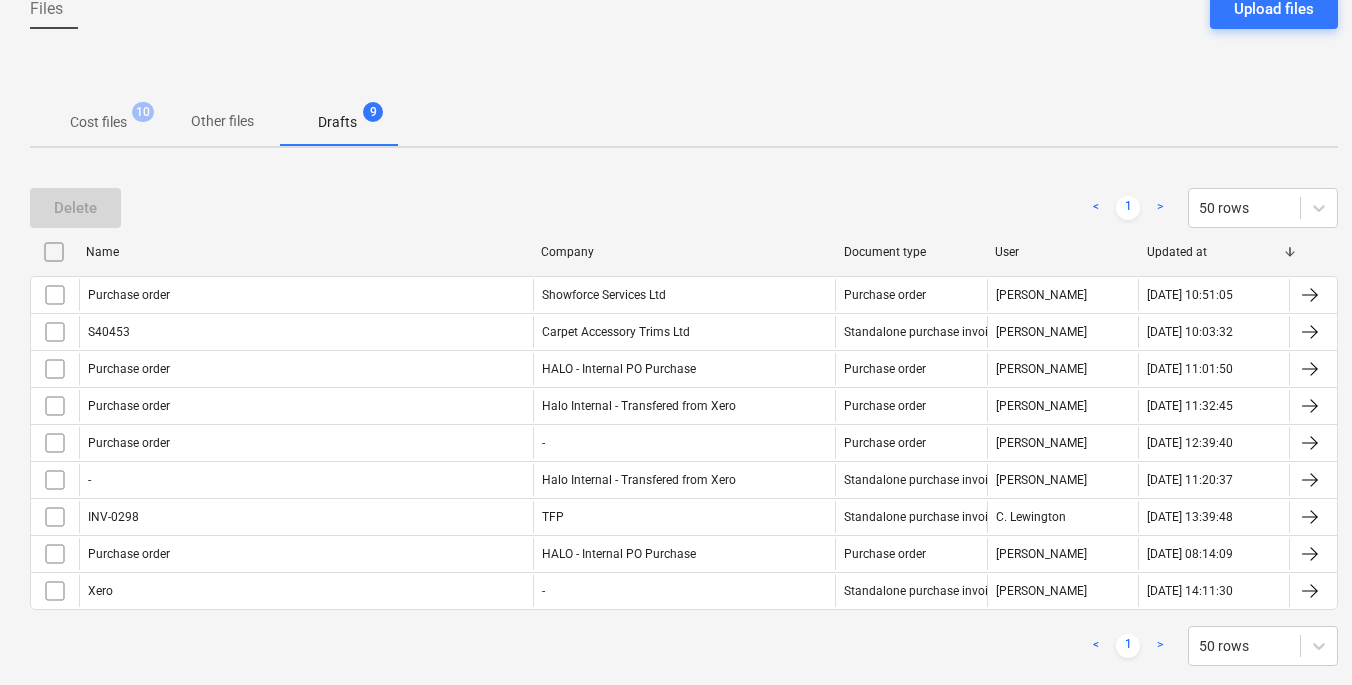 scroll, scrollTop: 0, scrollLeft: 0, axis: both 